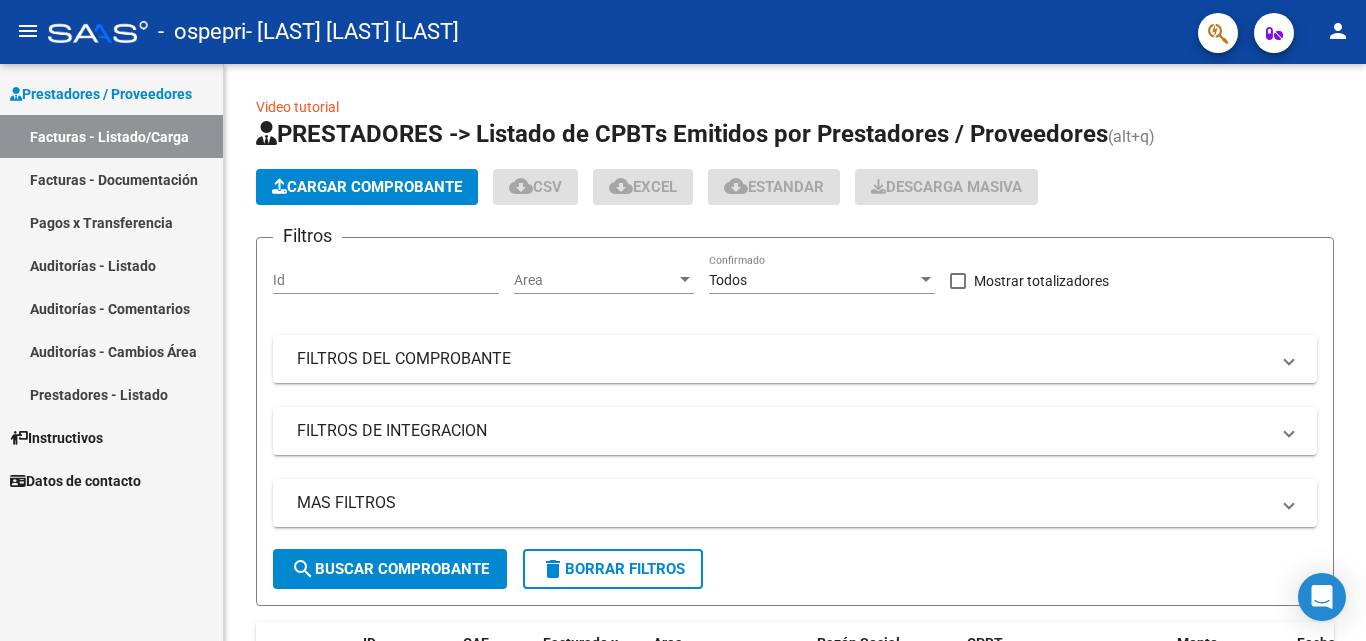 scroll, scrollTop: 0, scrollLeft: 0, axis: both 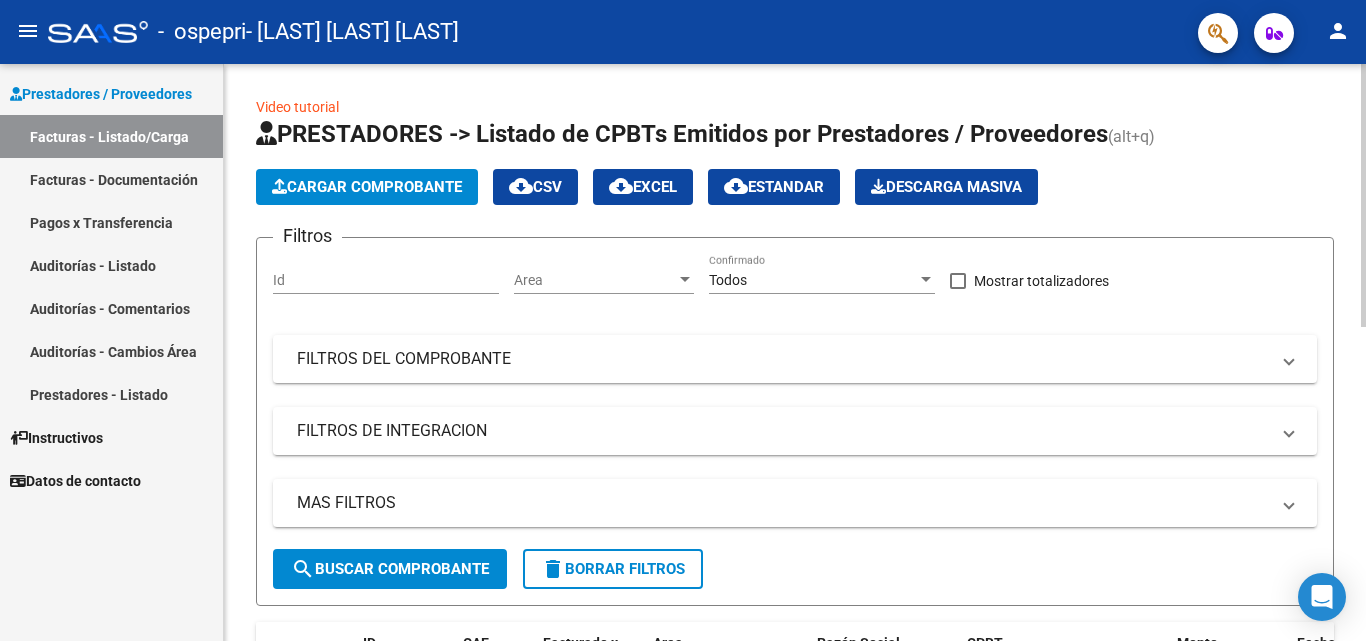 click on "Cargar Comprobante" 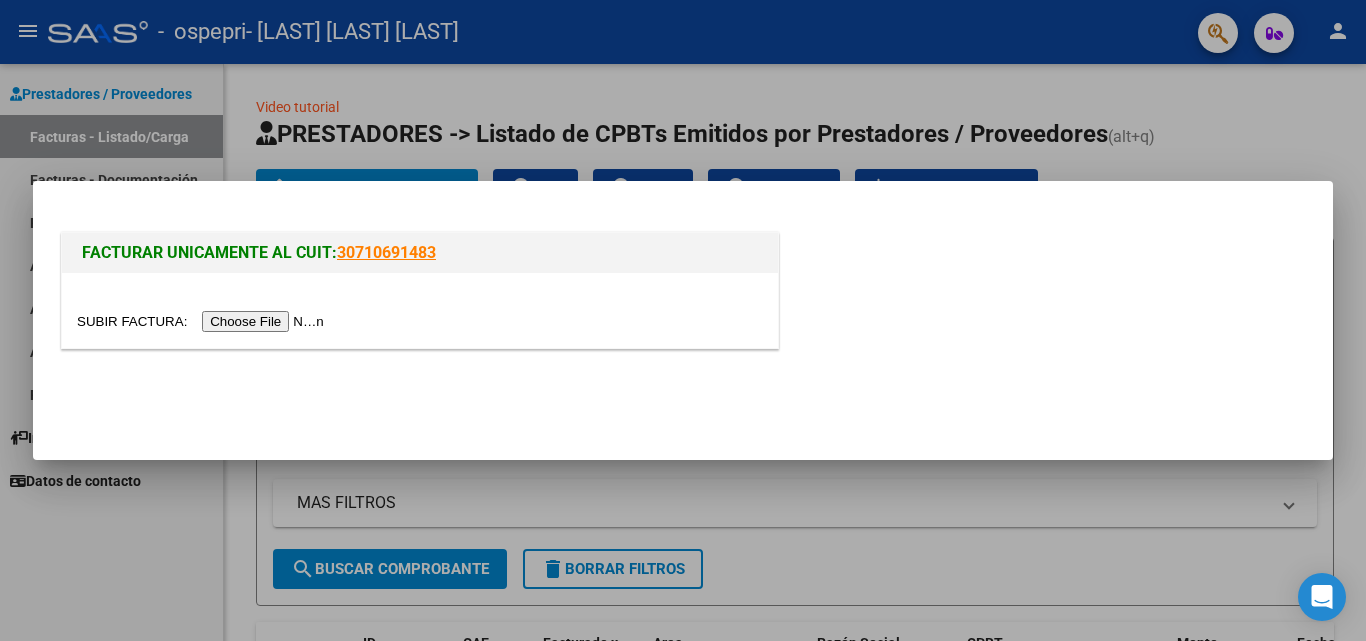 click at bounding box center (203, 321) 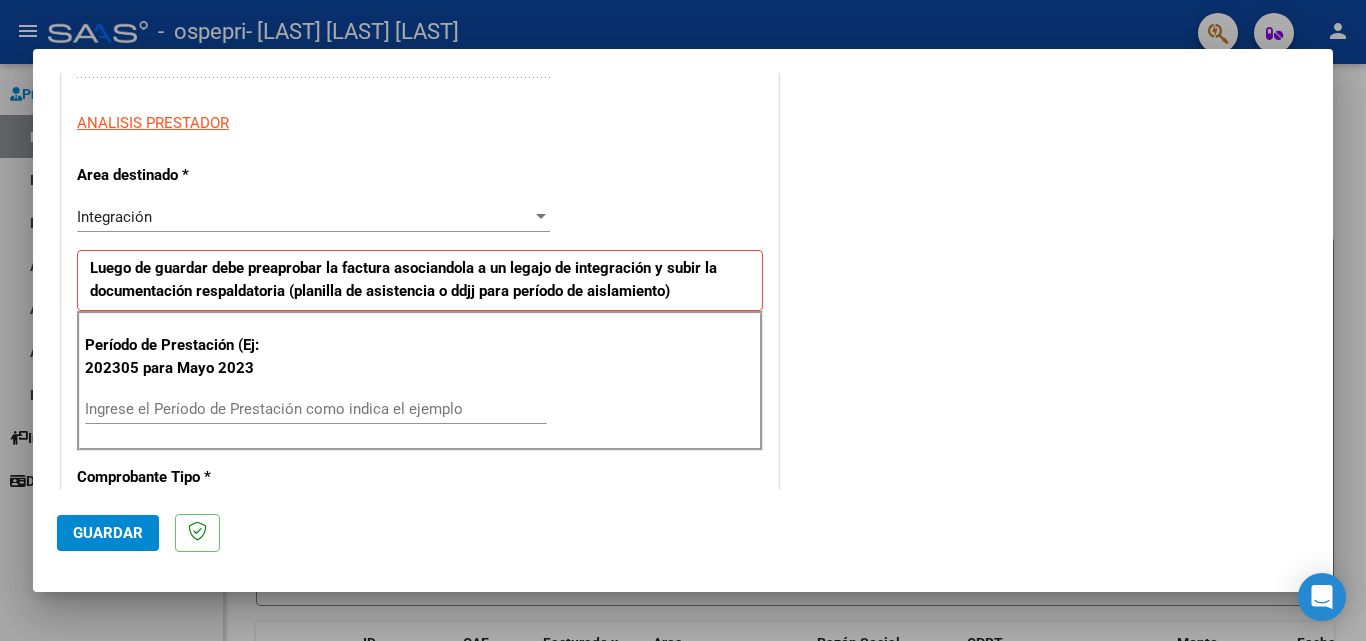 scroll, scrollTop: 348, scrollLeft: 0, axis: vertical 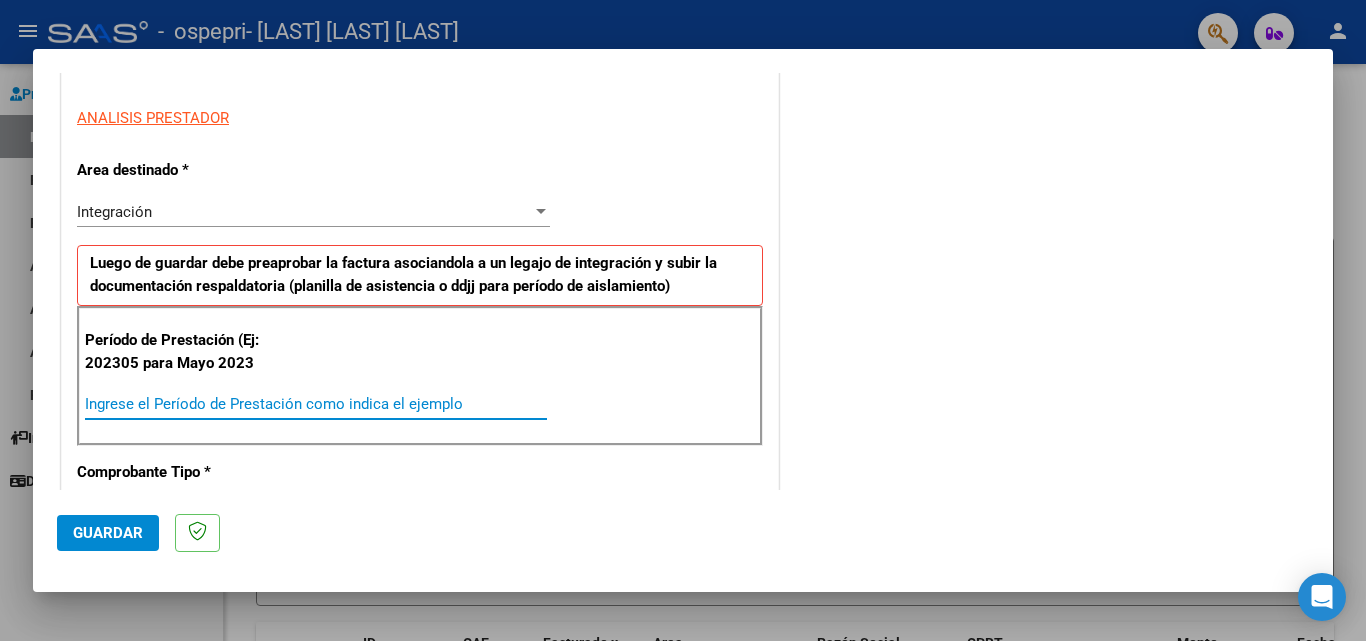 click on "Ingrese el Período de Prestación como indica el ejemplo" at bounding box center [316, 404] 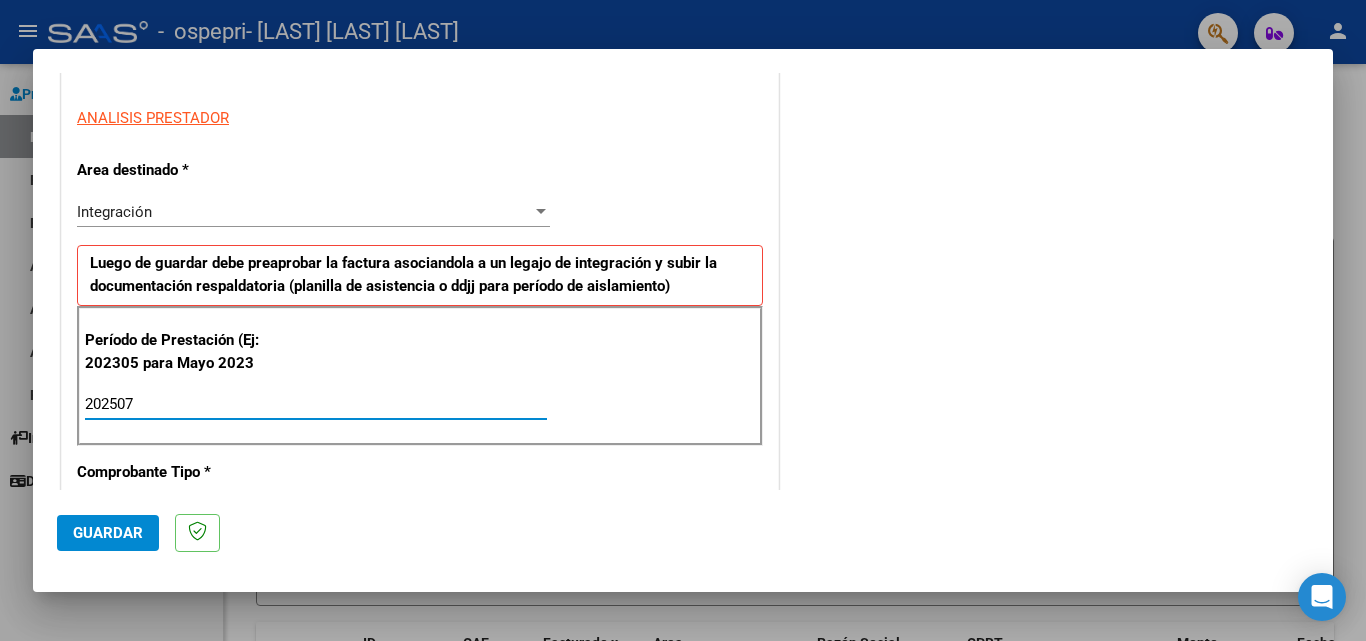 type on "202507" 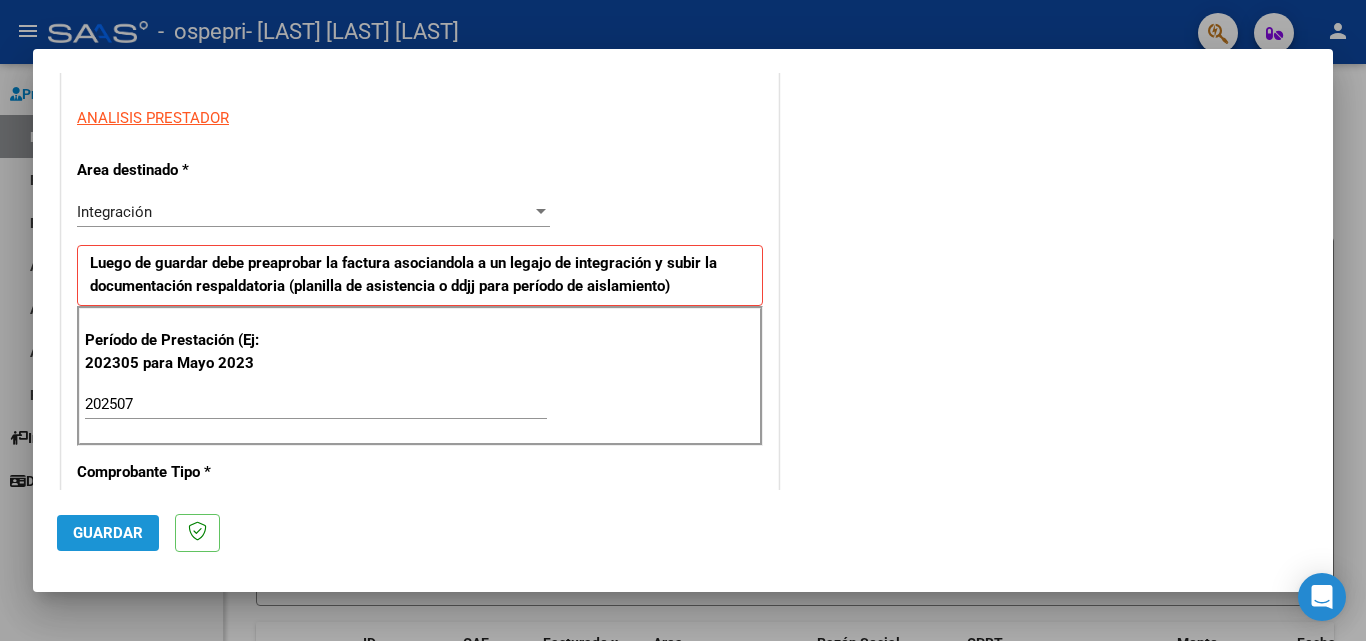 click on "Guardar" 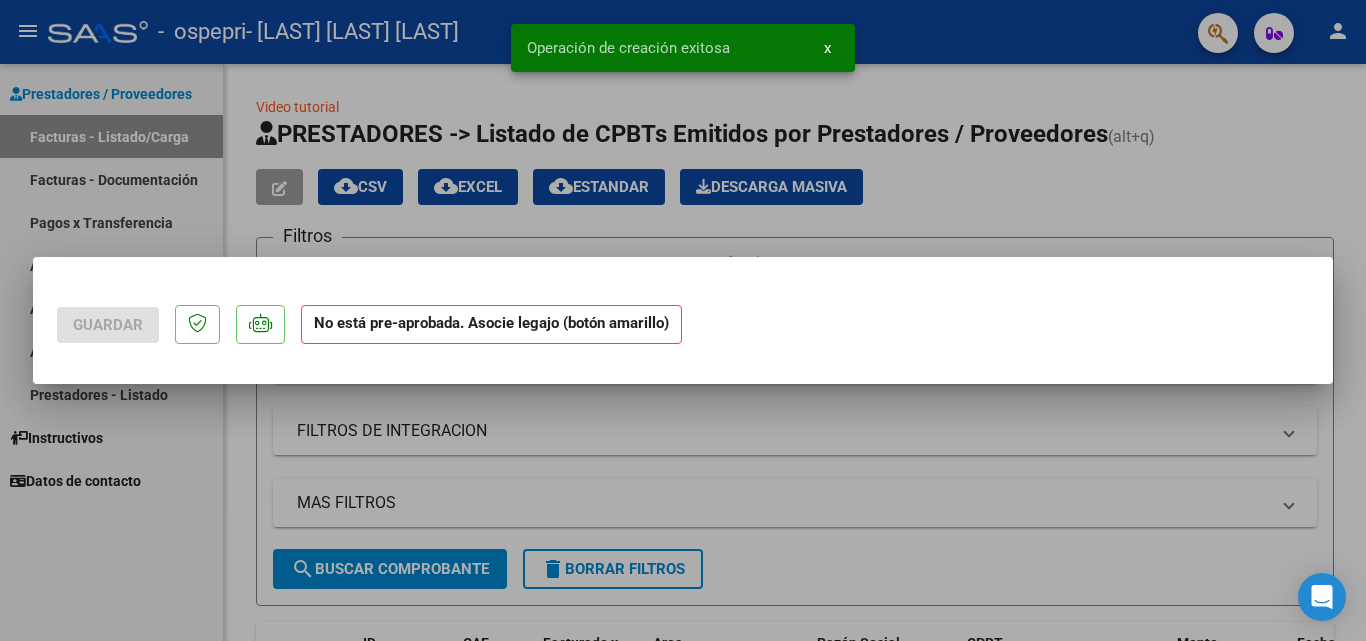 scroll, scrollTop: 0, scrollLeft: 0, axis: both 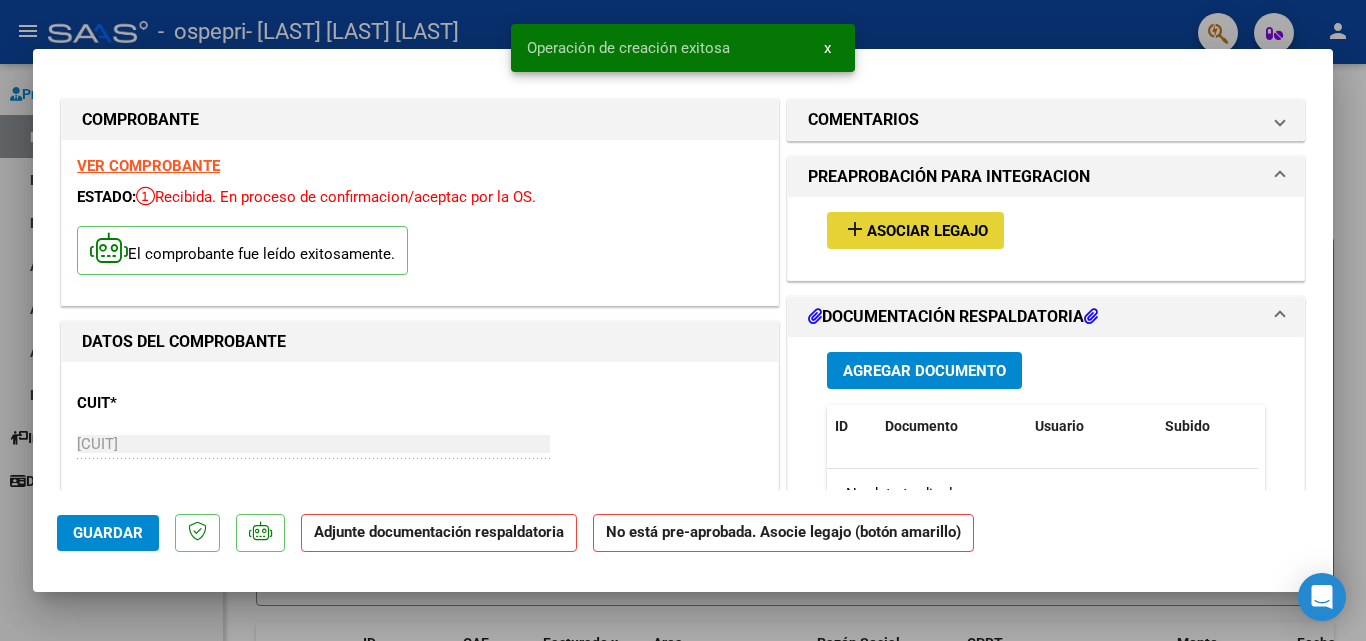 click on "Asociar Legajo" at bounding box center [927, 231] 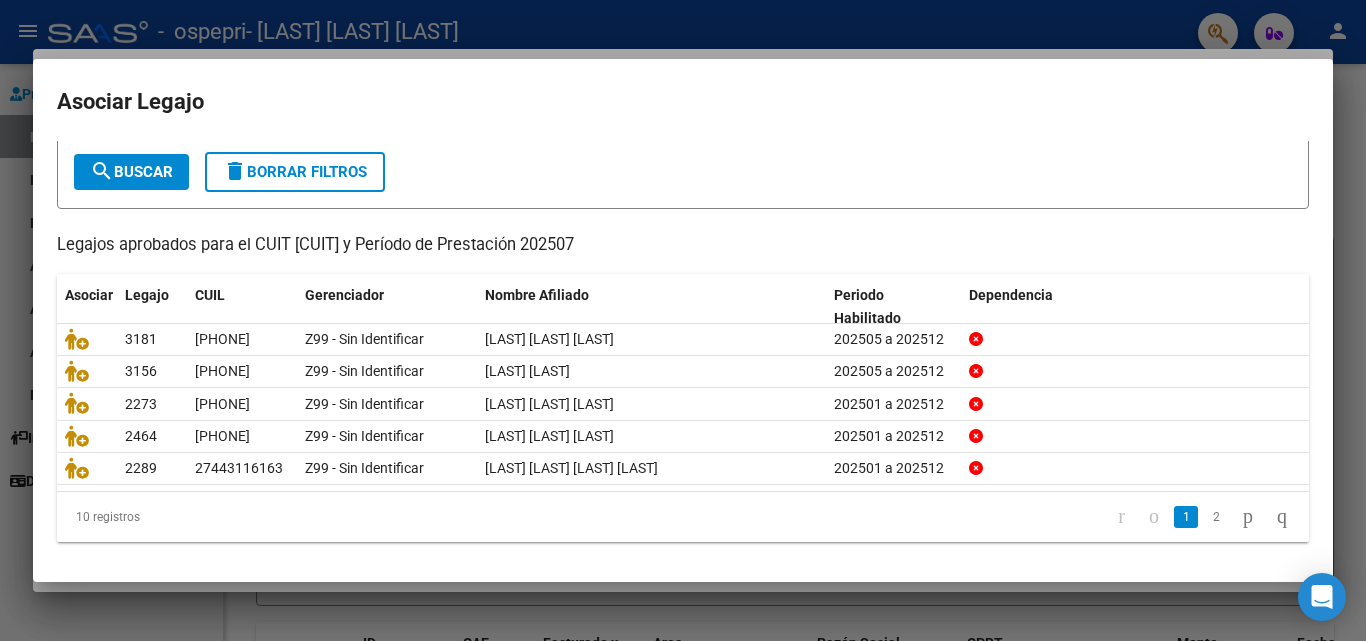 scroll, scrollTop: 109, scrollLeft: 0, axis: vertical 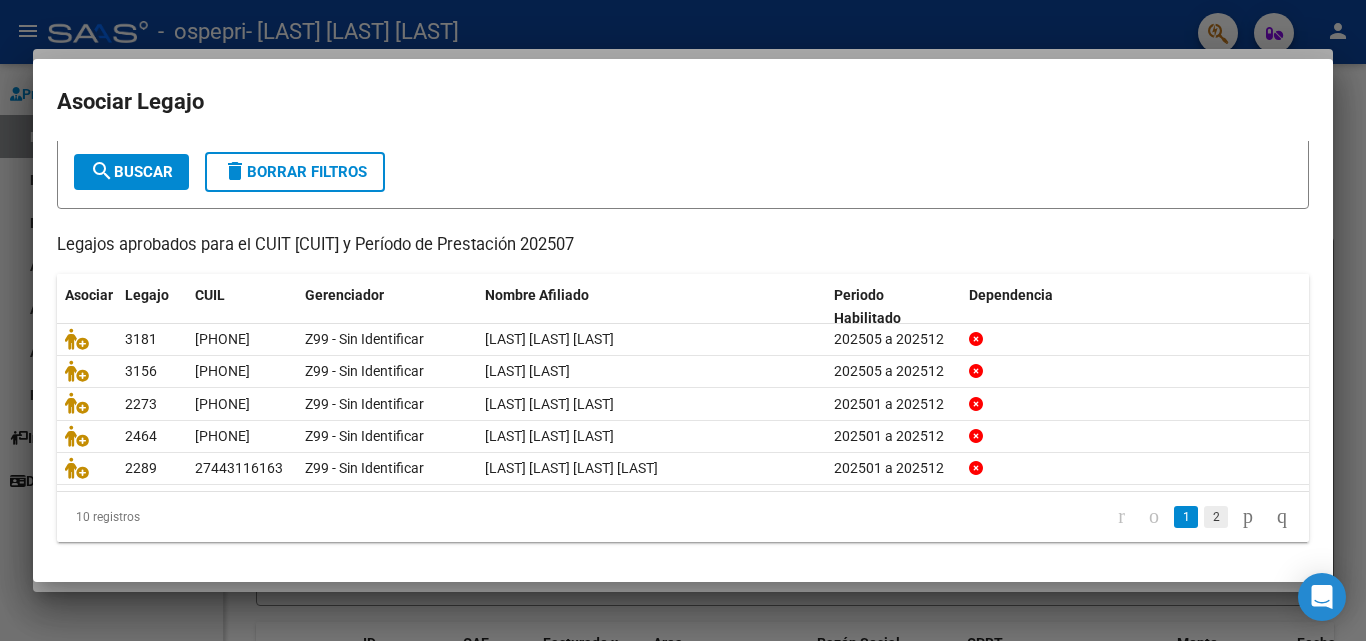 click on "2" 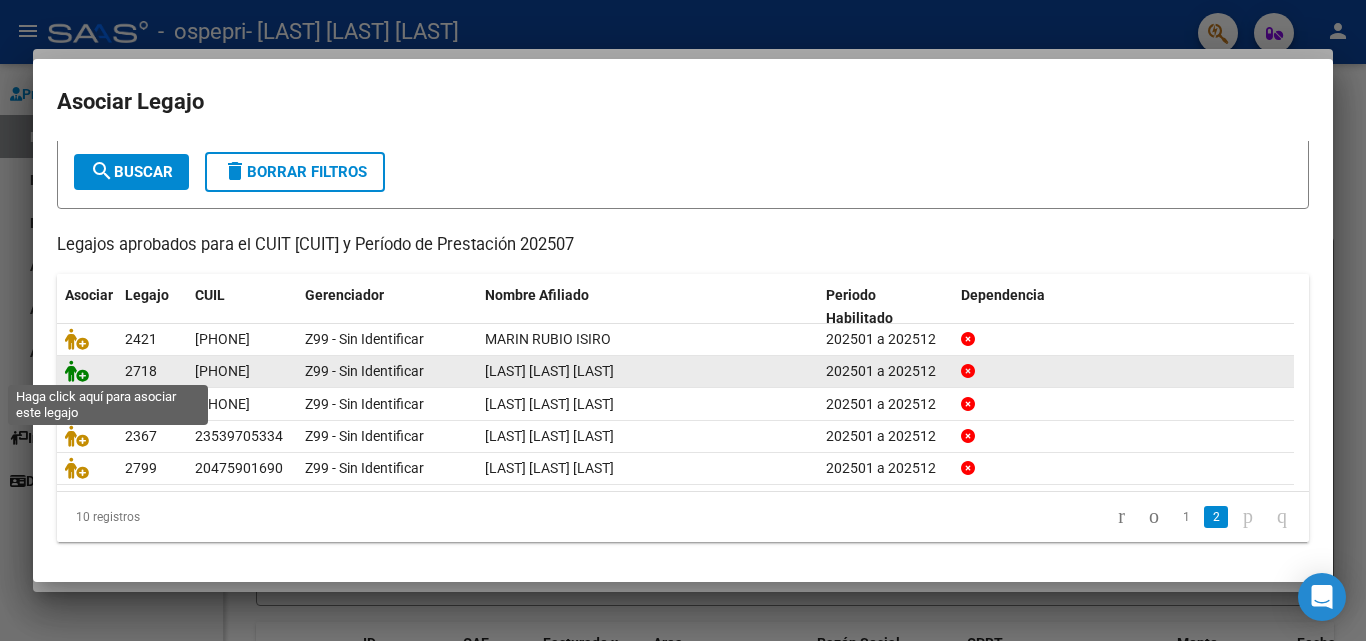 click 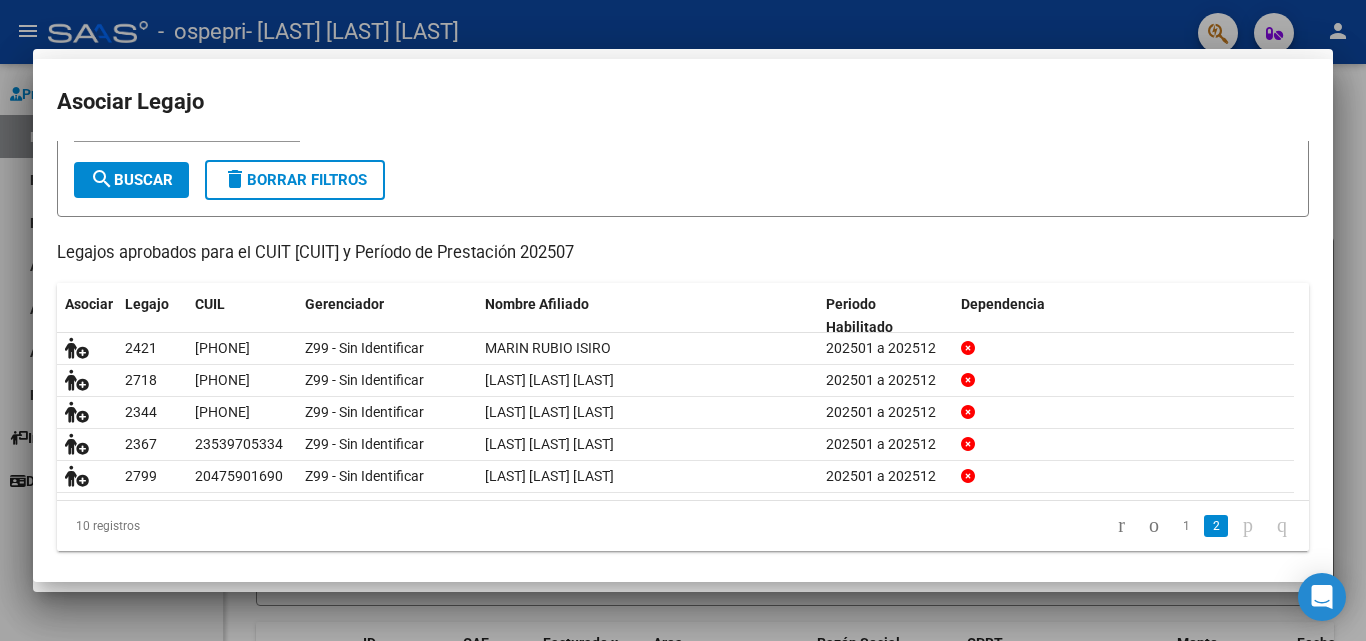 scroll, scrollTop: 0, scrollLeft: 0, axis: both 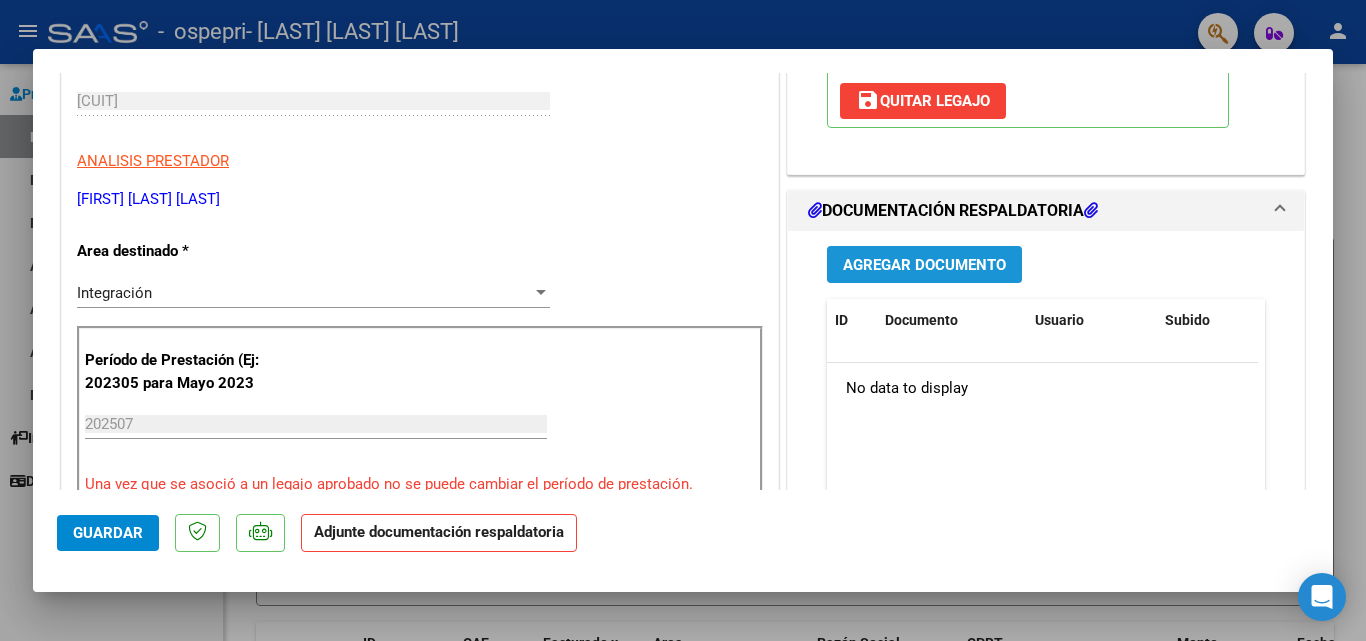 click on "Agregar Documento" at bounding box center [924, 264] 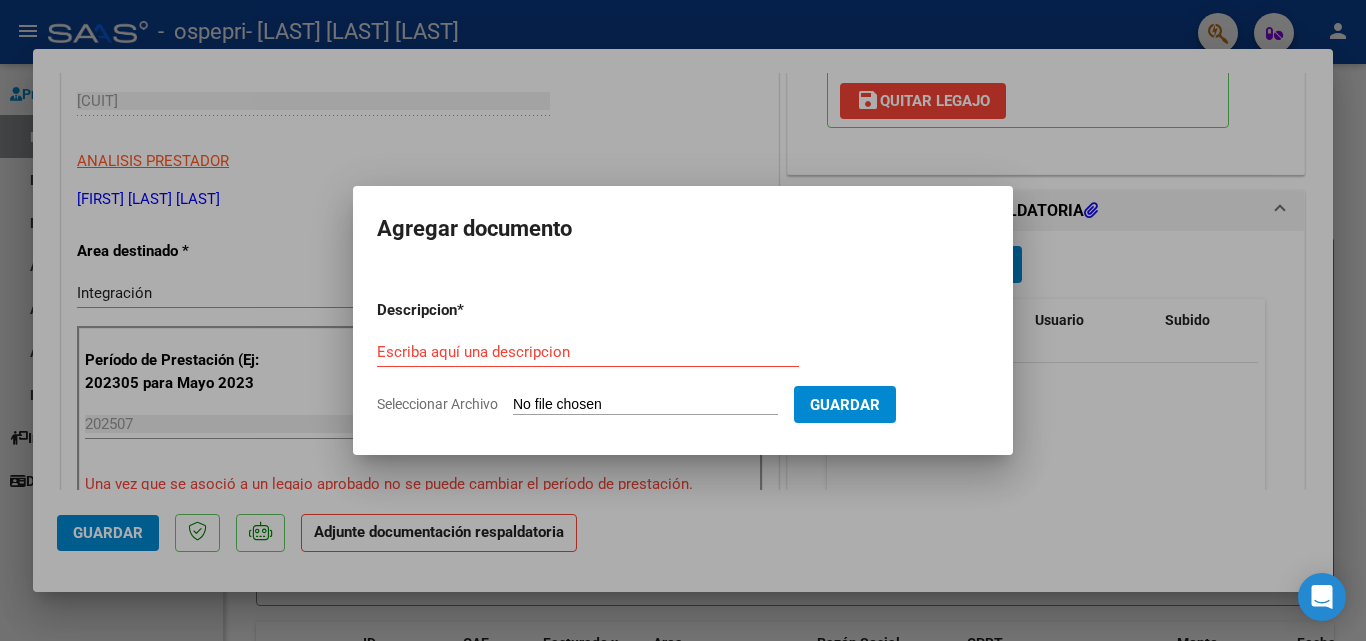 click on "Seleccionar Archivo" at bounding box center (645, 405) 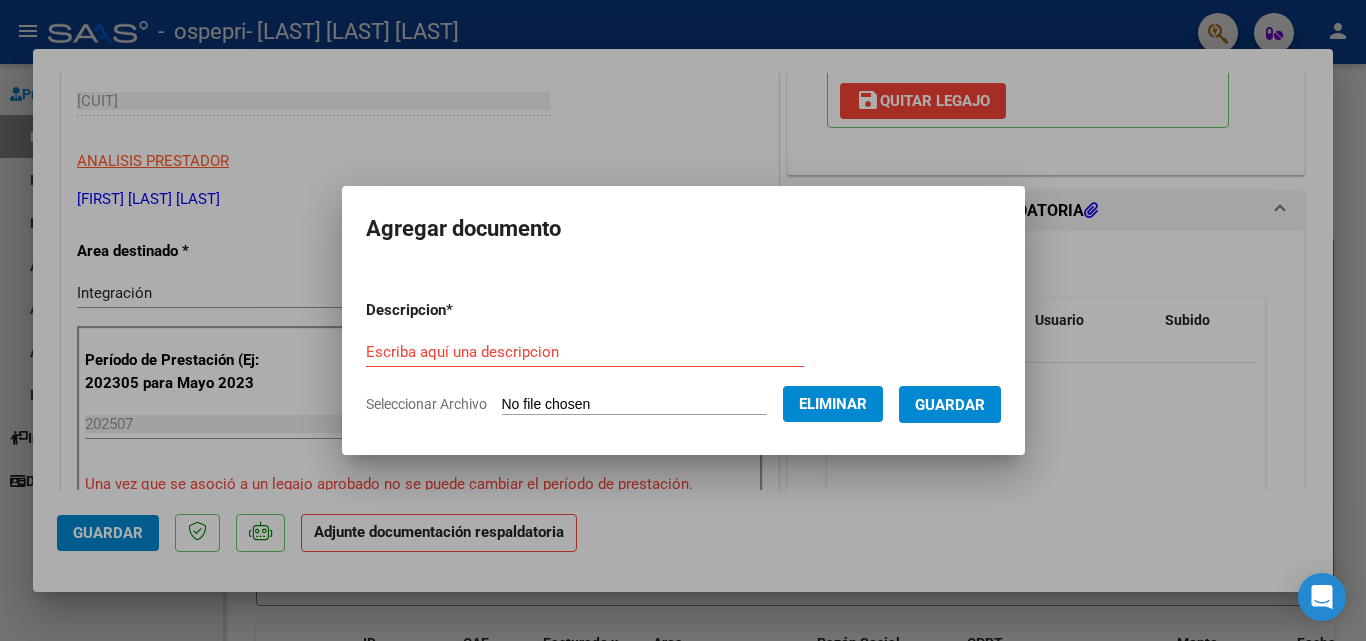 click on "Escriba aquí una descripcion" at bounding box center (585, 352) 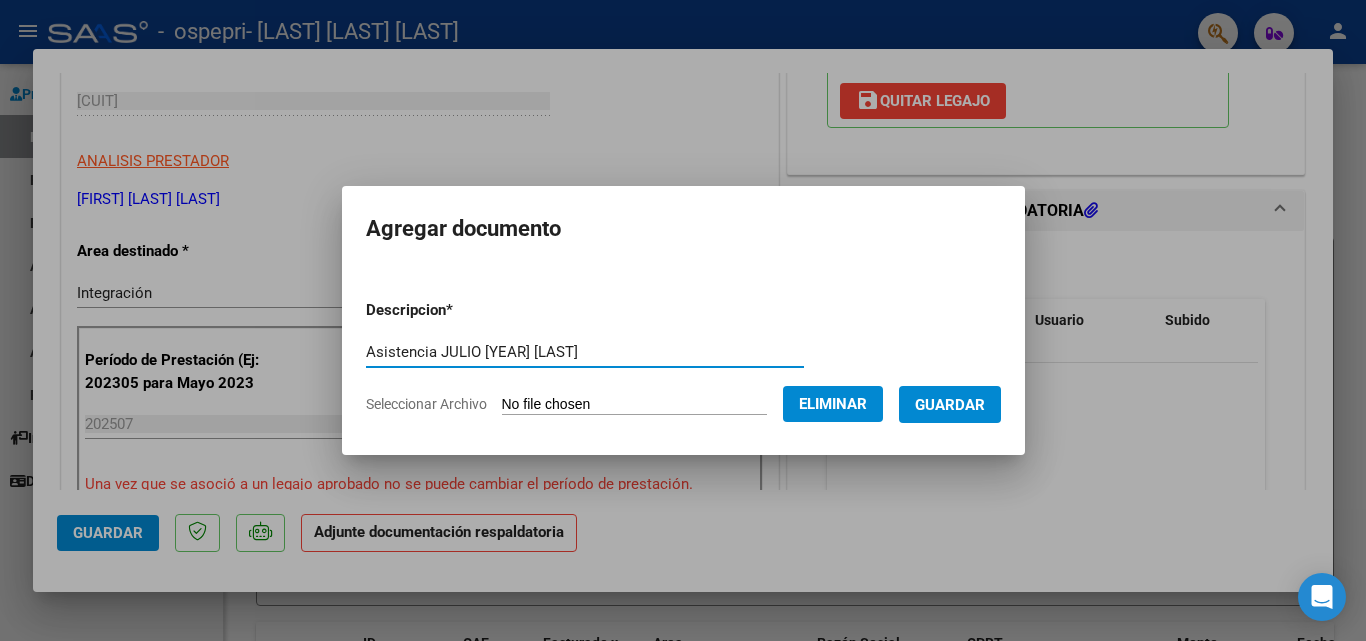 type on "Asistencia JULIO [YEAR] [LAST]" 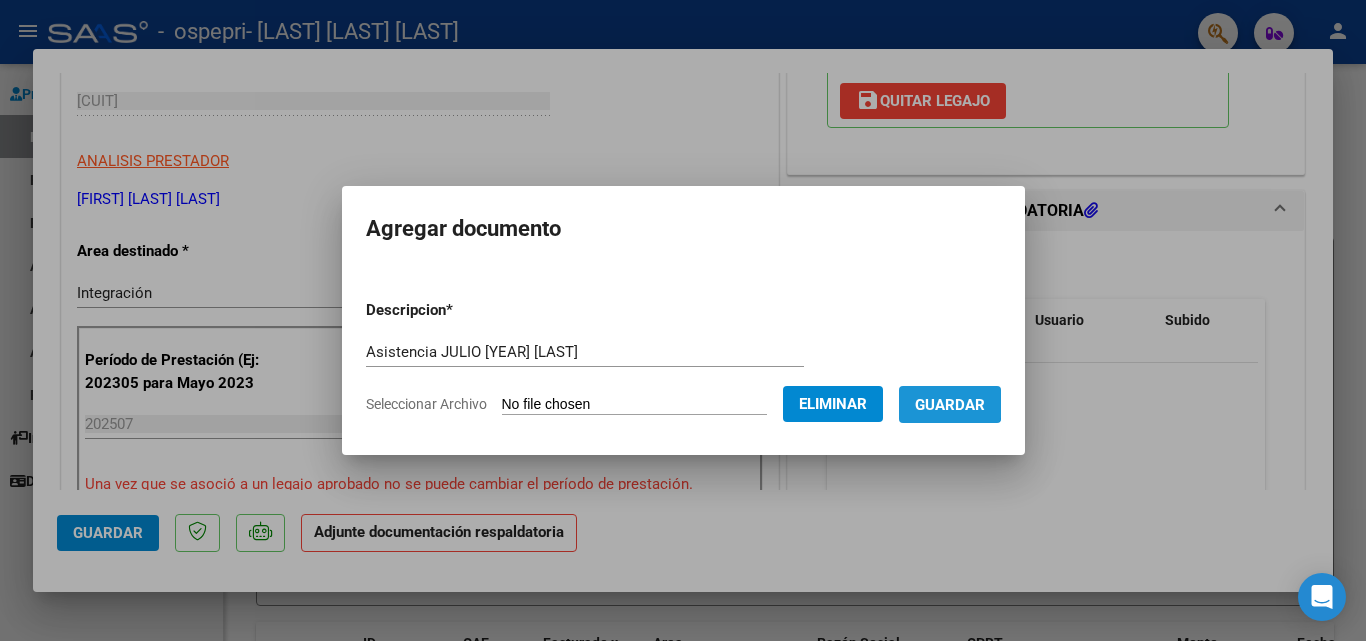 click on "Guardar" at bounding box center (950, 405) 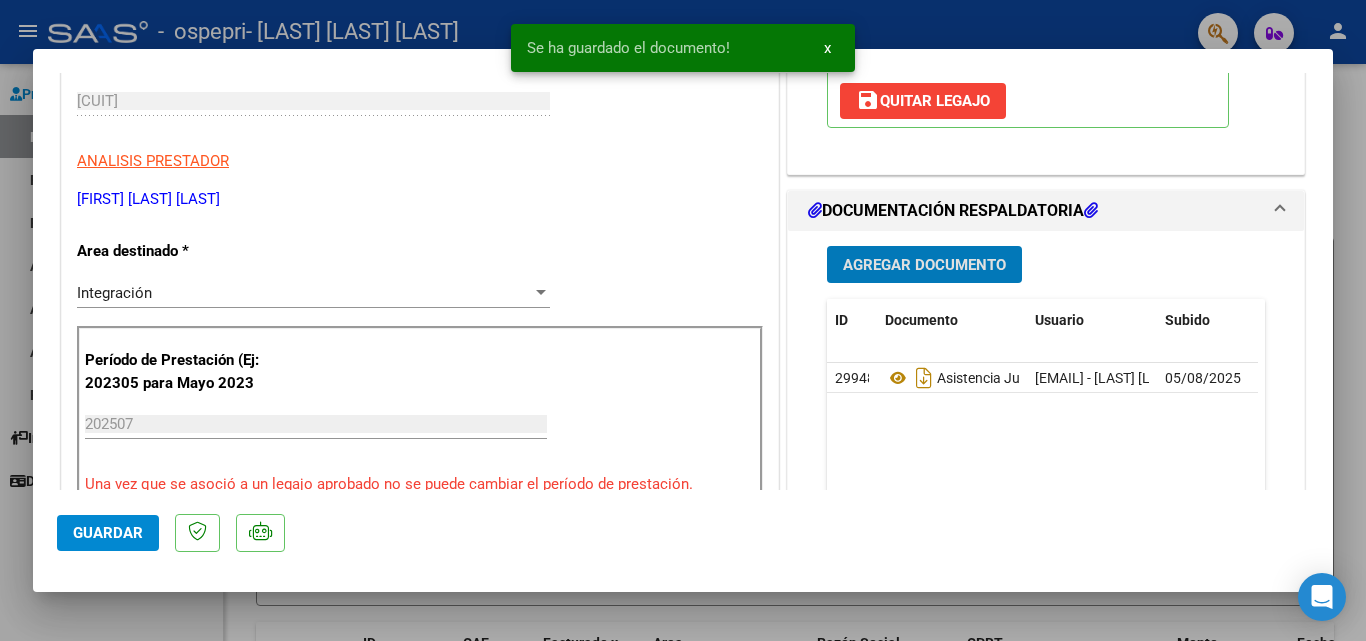 click on "Guardar" 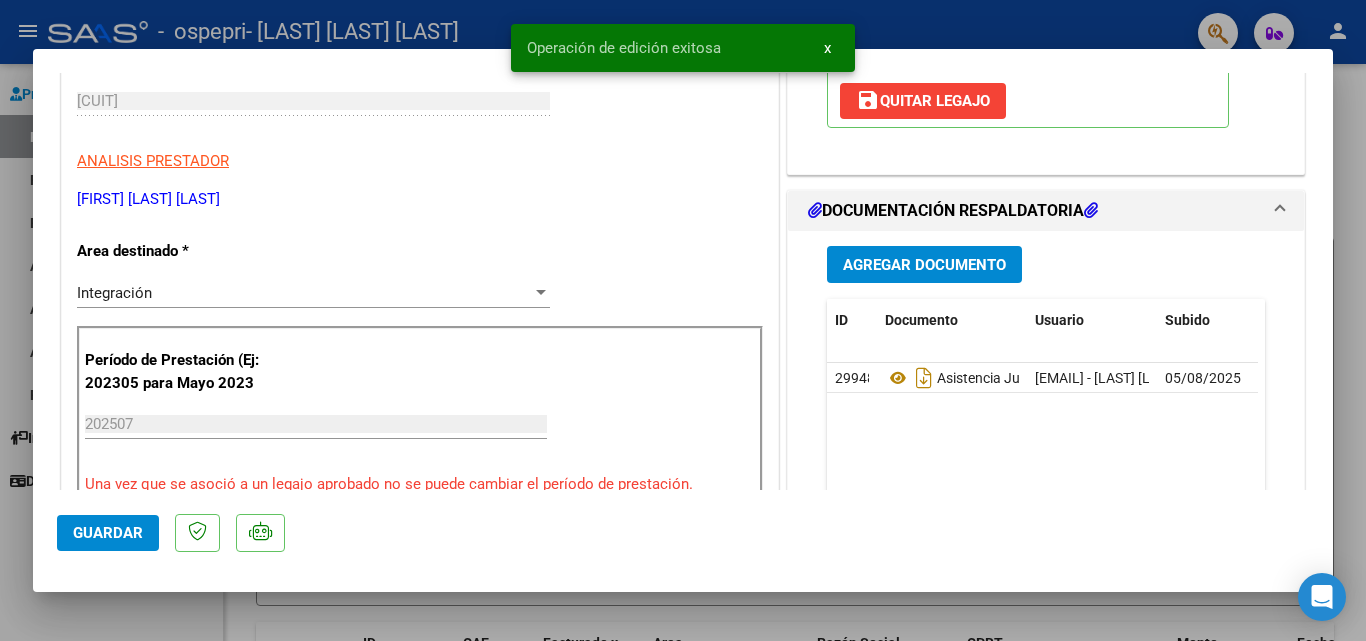 click at bounding box center [683, 320] 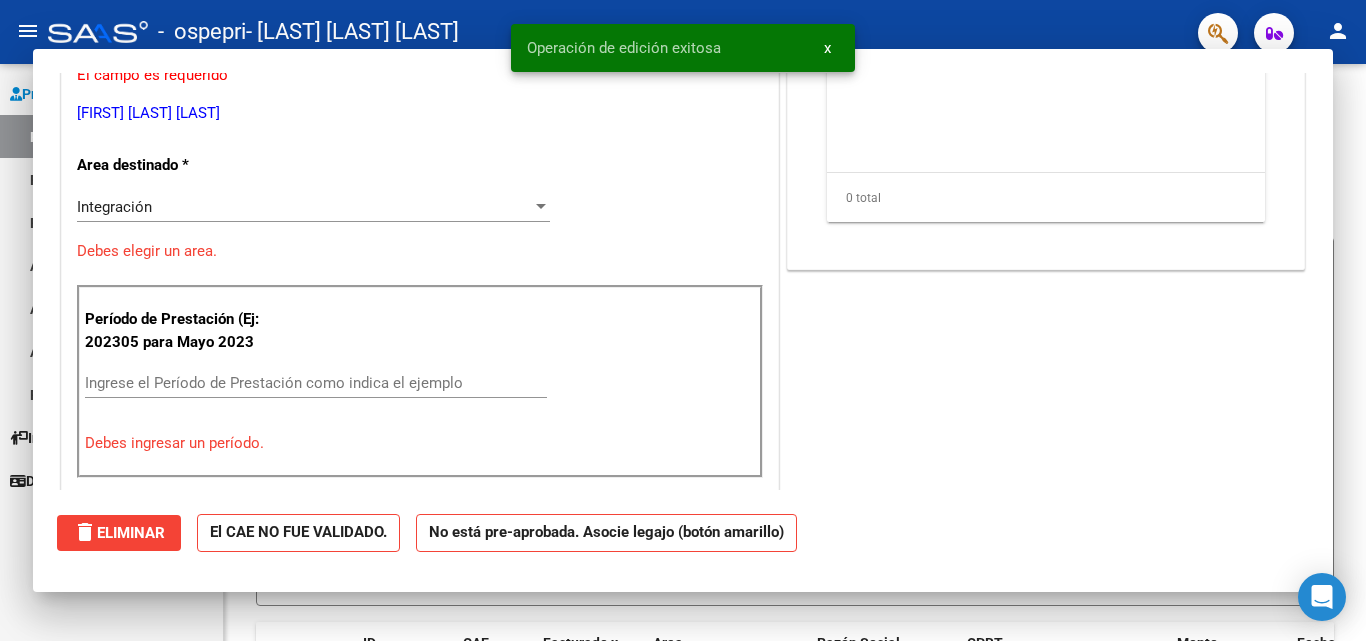 scroll, scrollTop: 282, scrollLeft: 0, axis: vertical 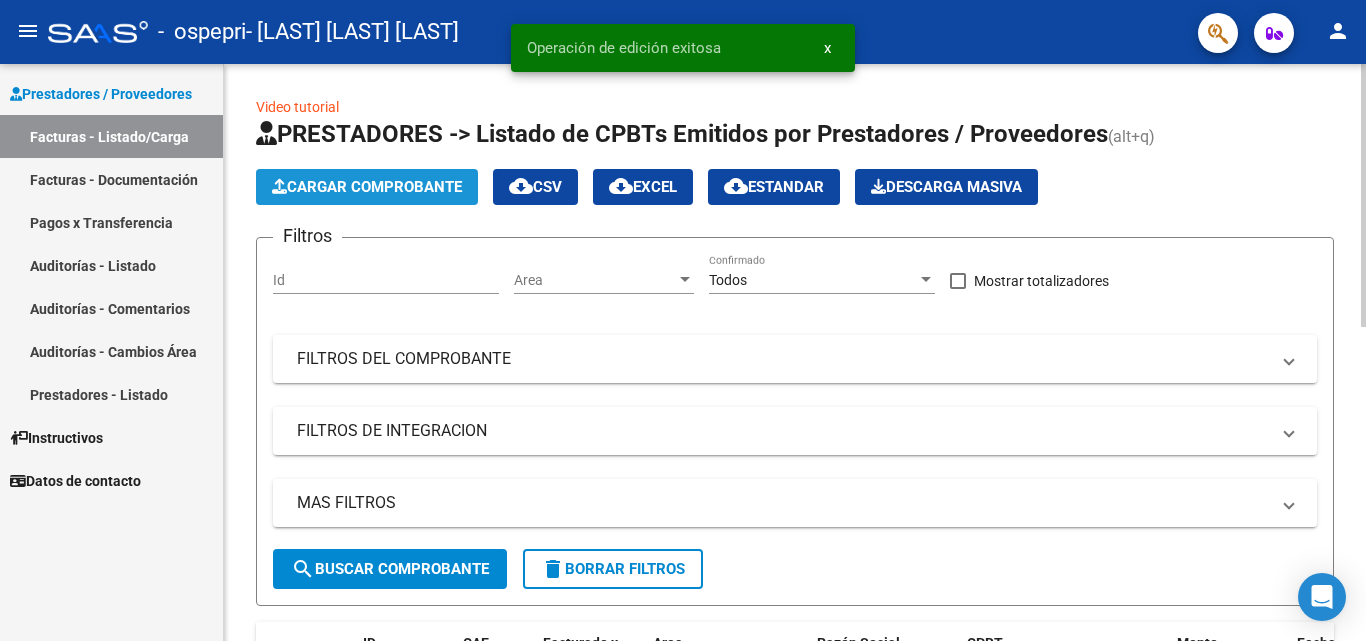 click on "Cargar Comprobante" 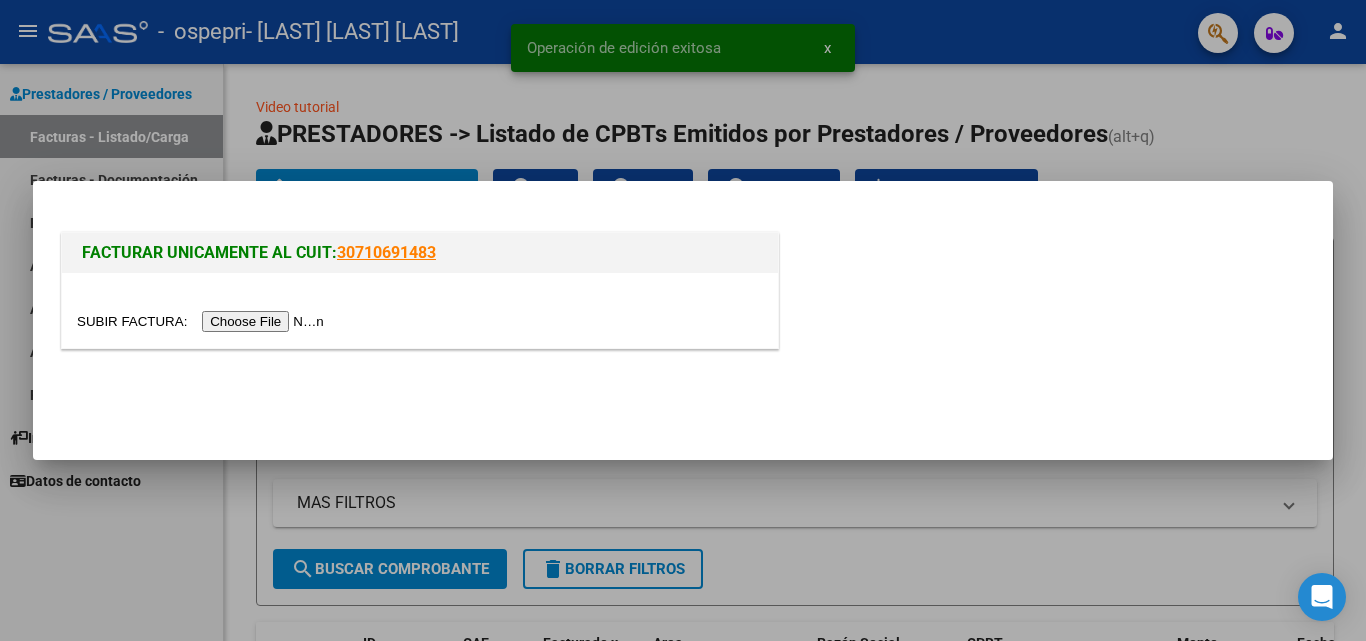 click at bounding box center [203, 321] 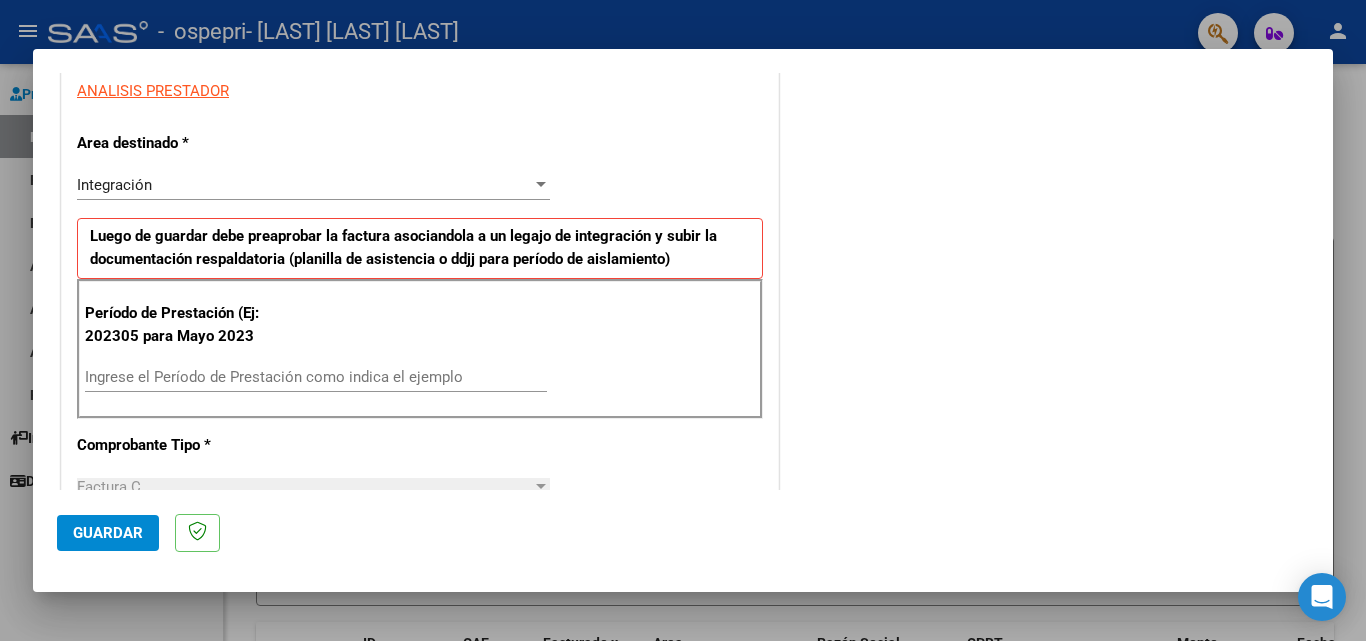 scroll, scrollTop: 415, scrollLeft: 0, axis: vertical 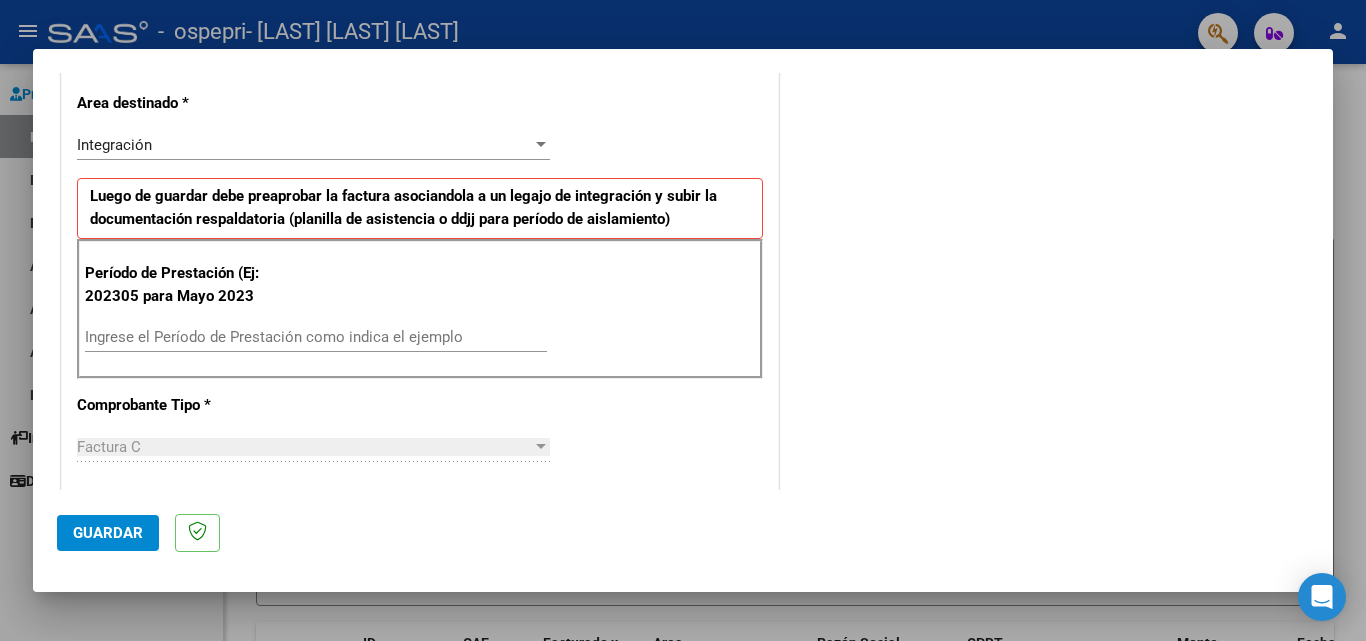click on "Ingrese el Período de Prestación como indica el ejemplo" at bounding box center (316, 337) 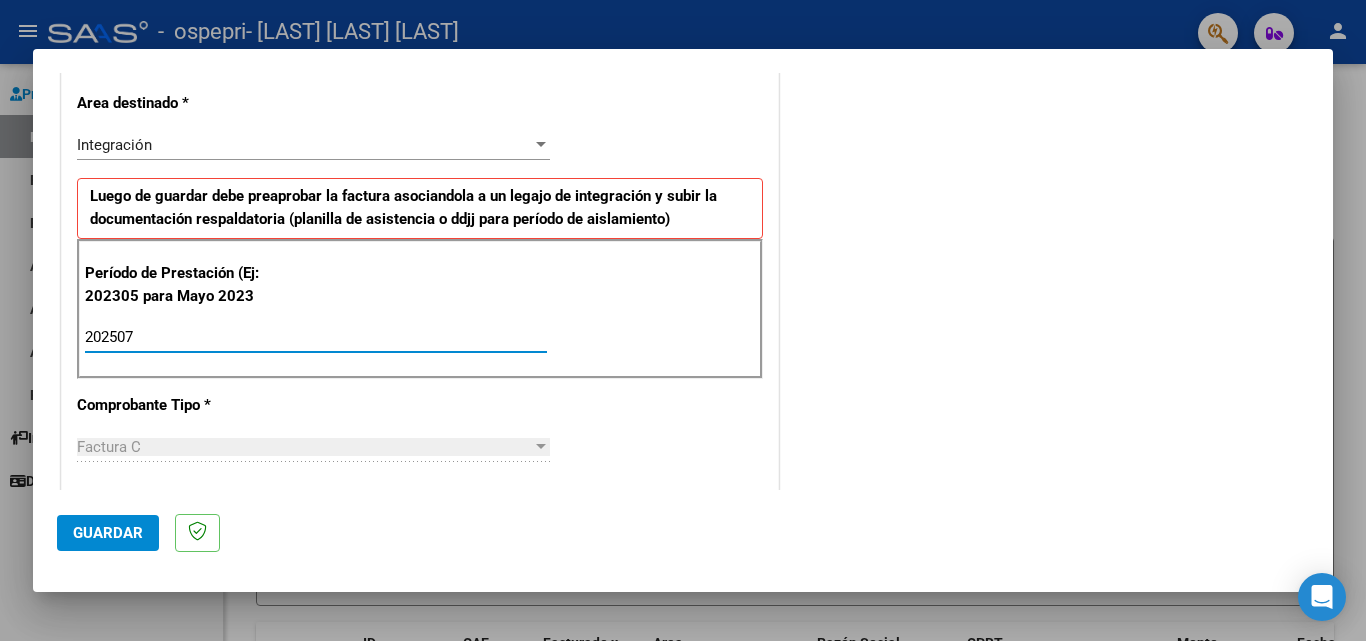 type on "202507" 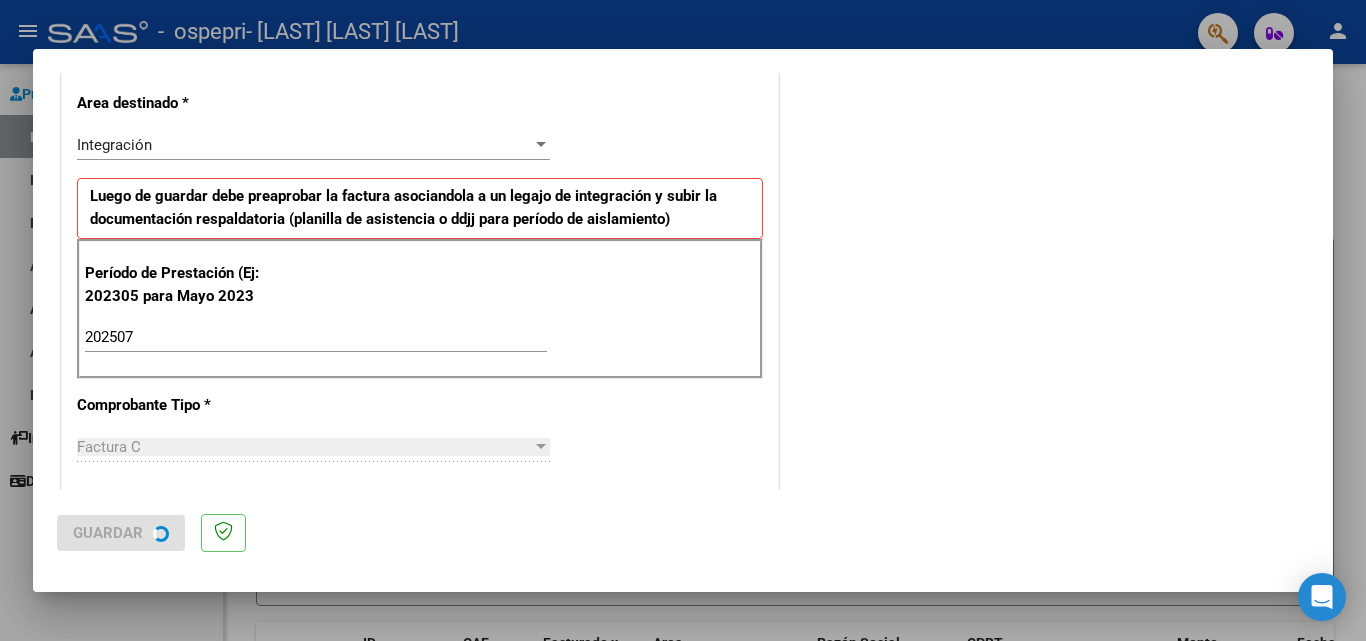 scroll, scrollTop: 0, scrollLeft: 0, axis: both 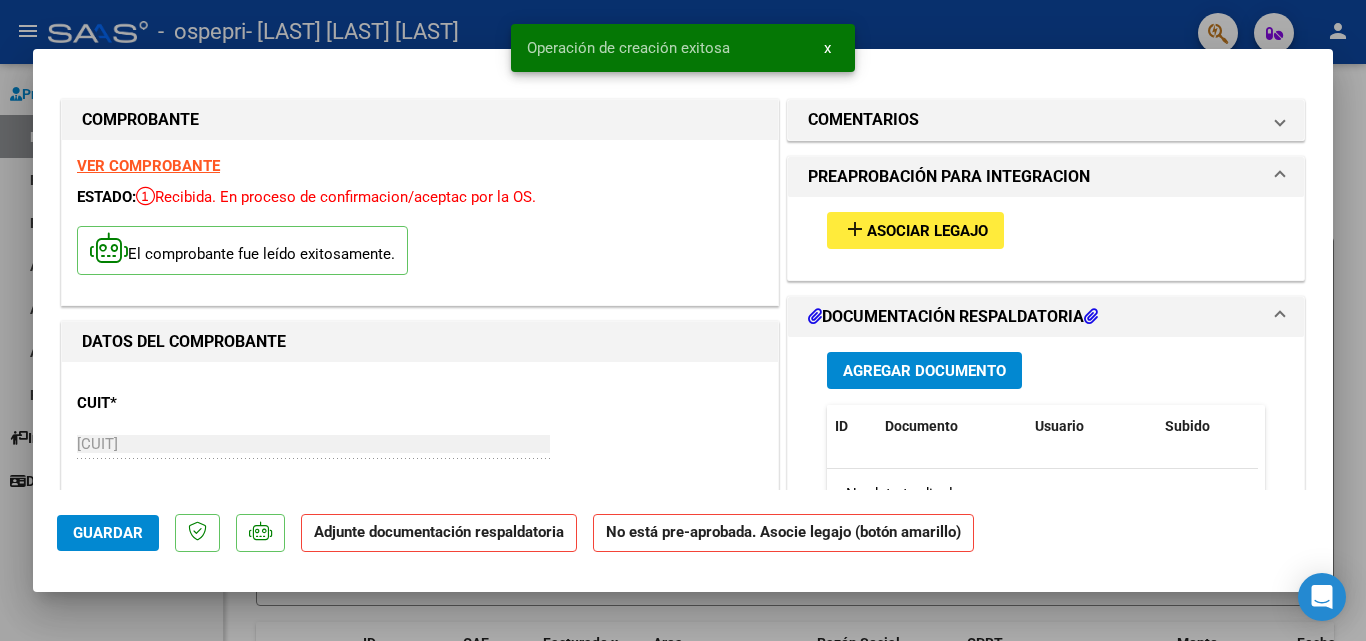click on "add Asociar Legajo" at bounding box center (915, 230) 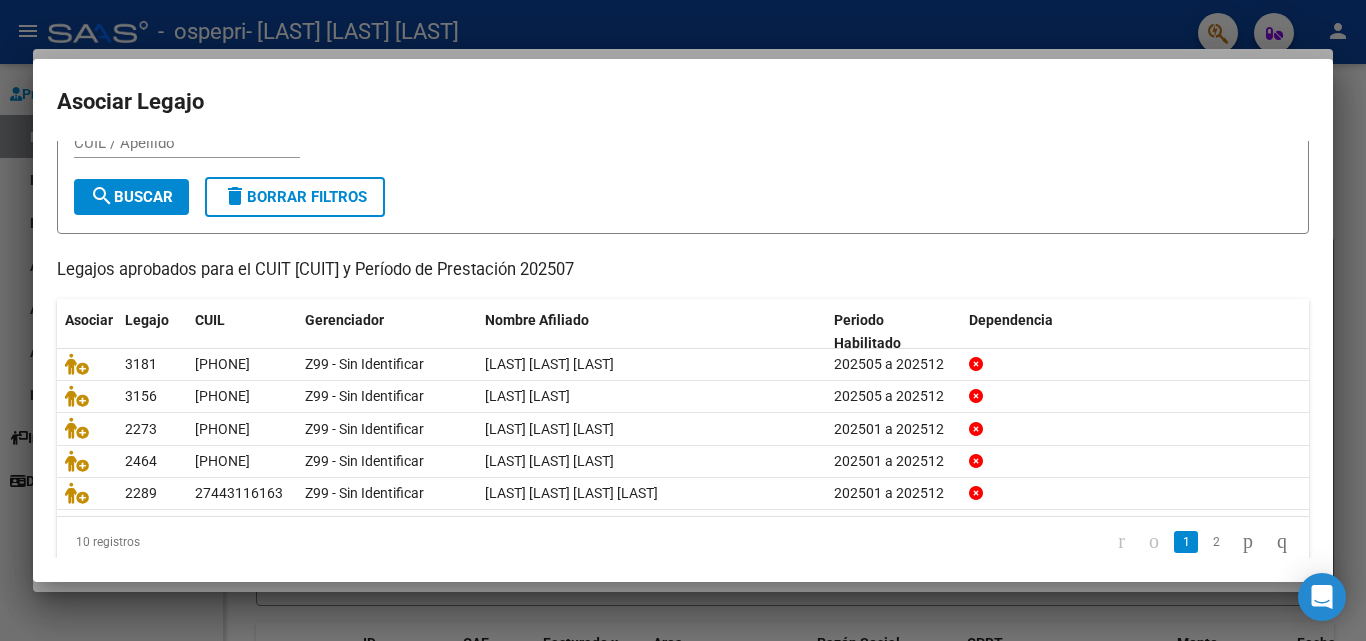 scroll, scrollTop: 109, scrollLeft: 0, axis: vertical 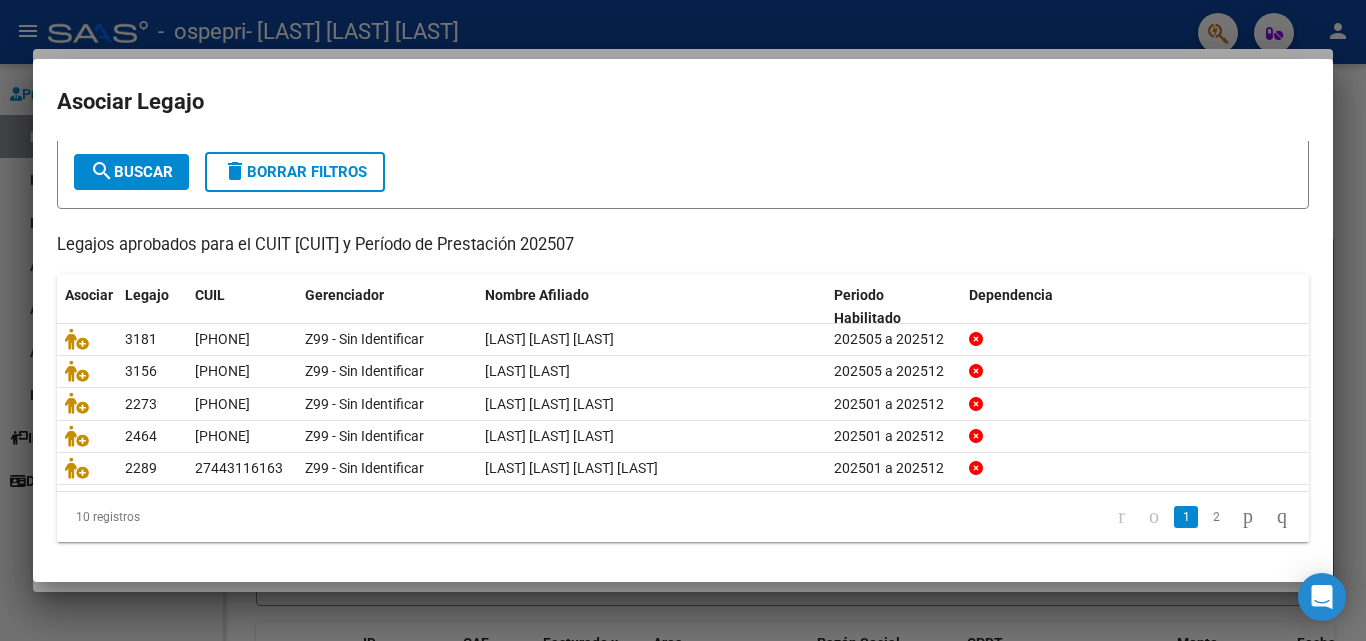 click on "2" 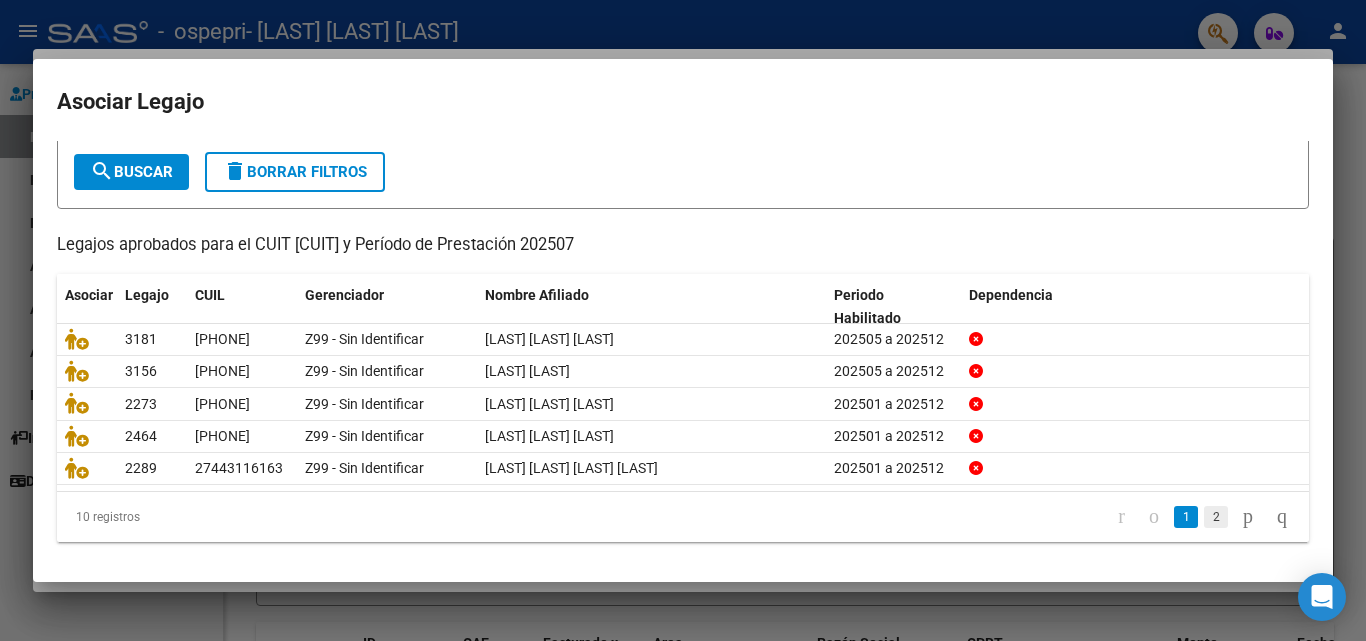 click on "2" 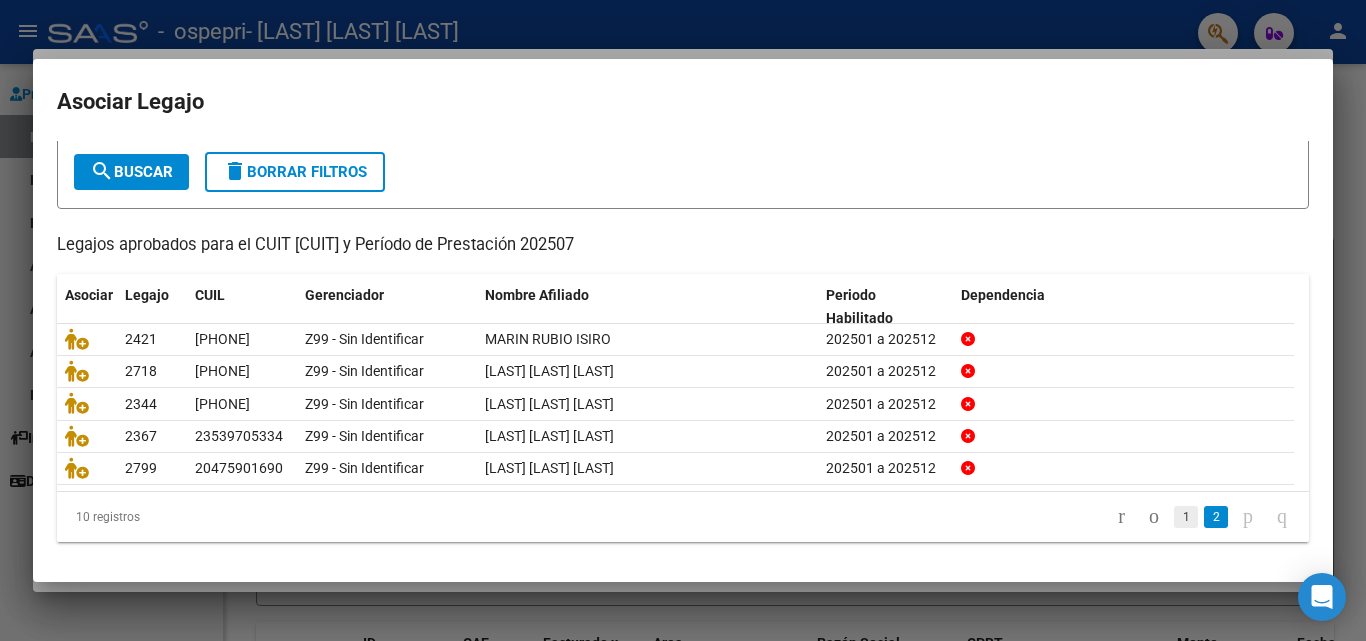 click on "1" 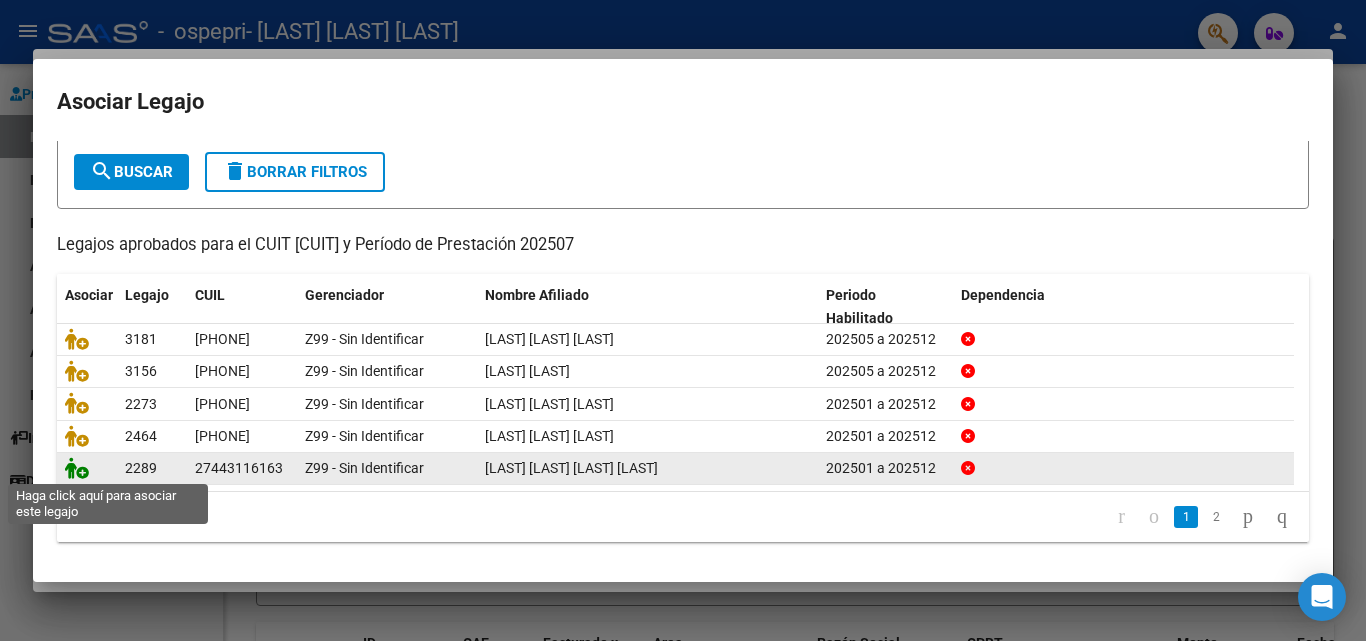 click 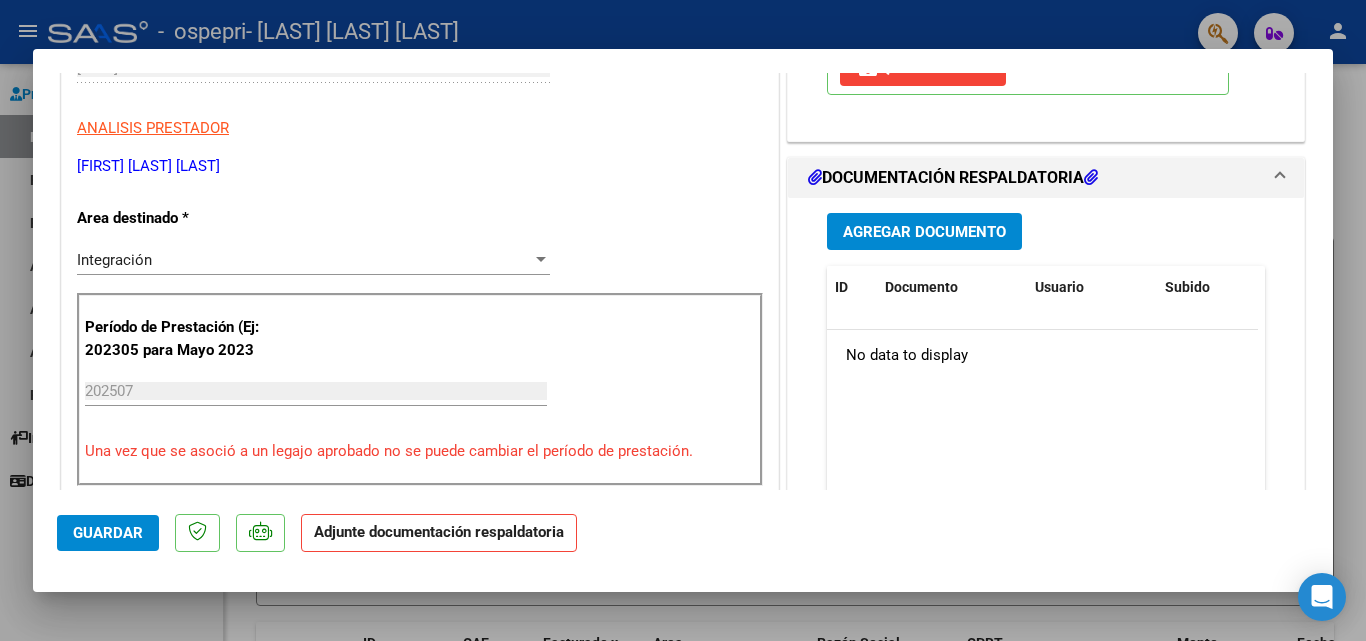 scroll, scrollTop: 381, scrollLeft: 0, axis: vertical 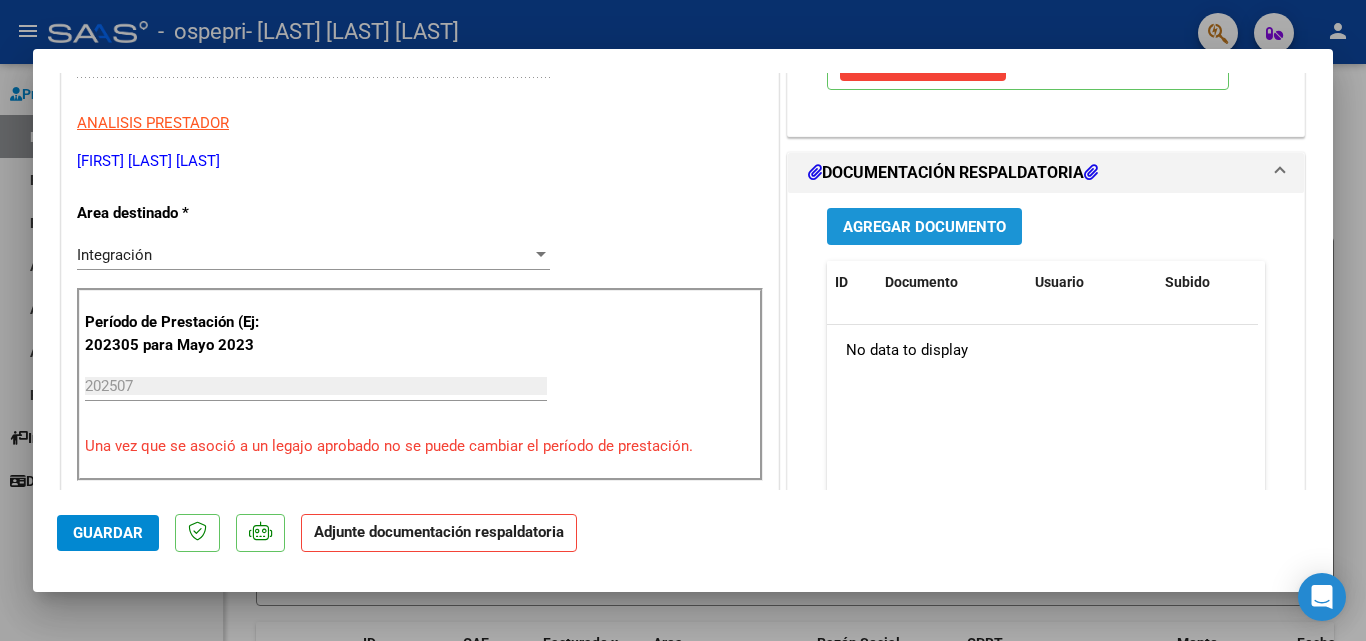 click on "Agregar Documento" at bounding box center (924, 227) 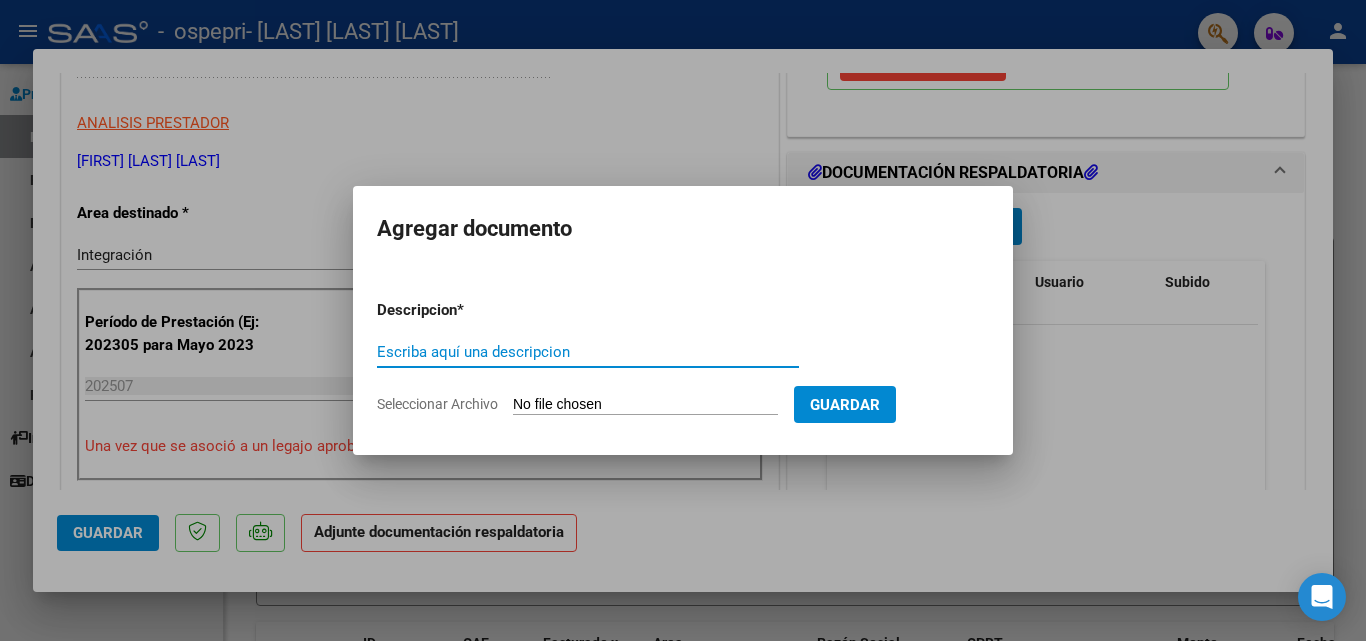 click on "Descripcion  *   Escriba aquí una descripcion  Seleccionar Archivo Guardar" at bounding box center (683, 357) 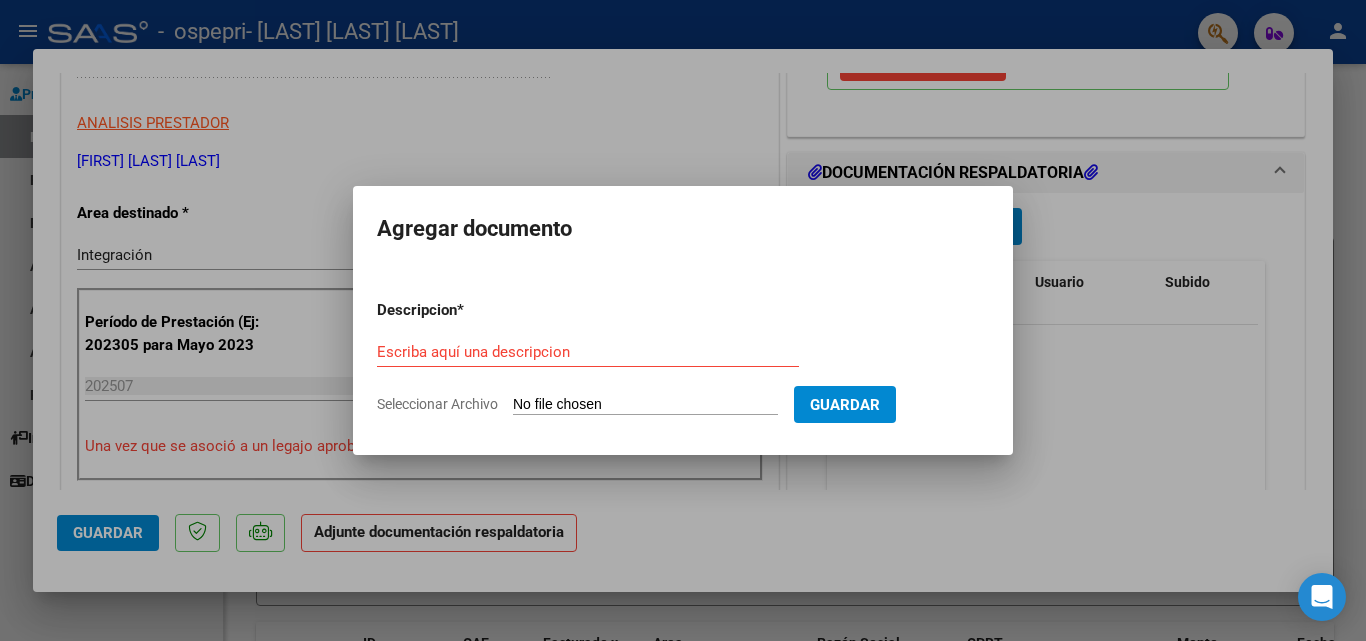 click on "Seleccionar Archivo" at bounding box center [645, 405] 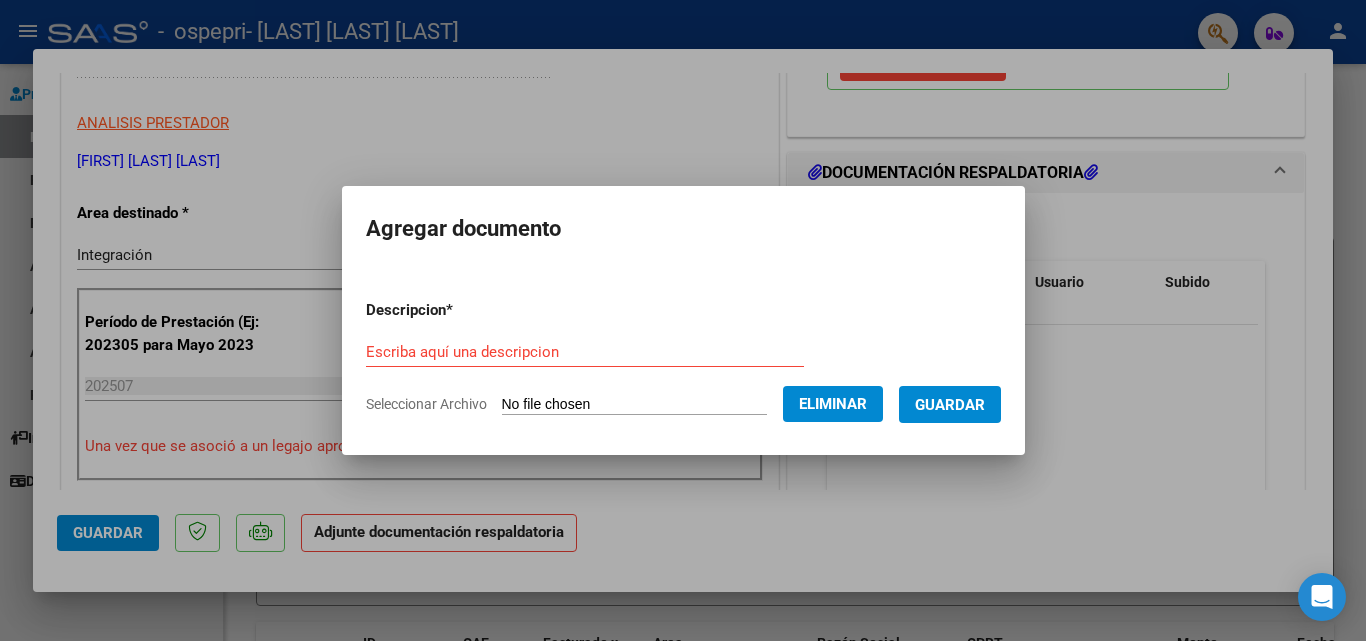 click on "Descripcion  *   Escriba aquí una descripcion  Seleccionar Archivo Eliminar Guardar" at bounding box center [683, 357] 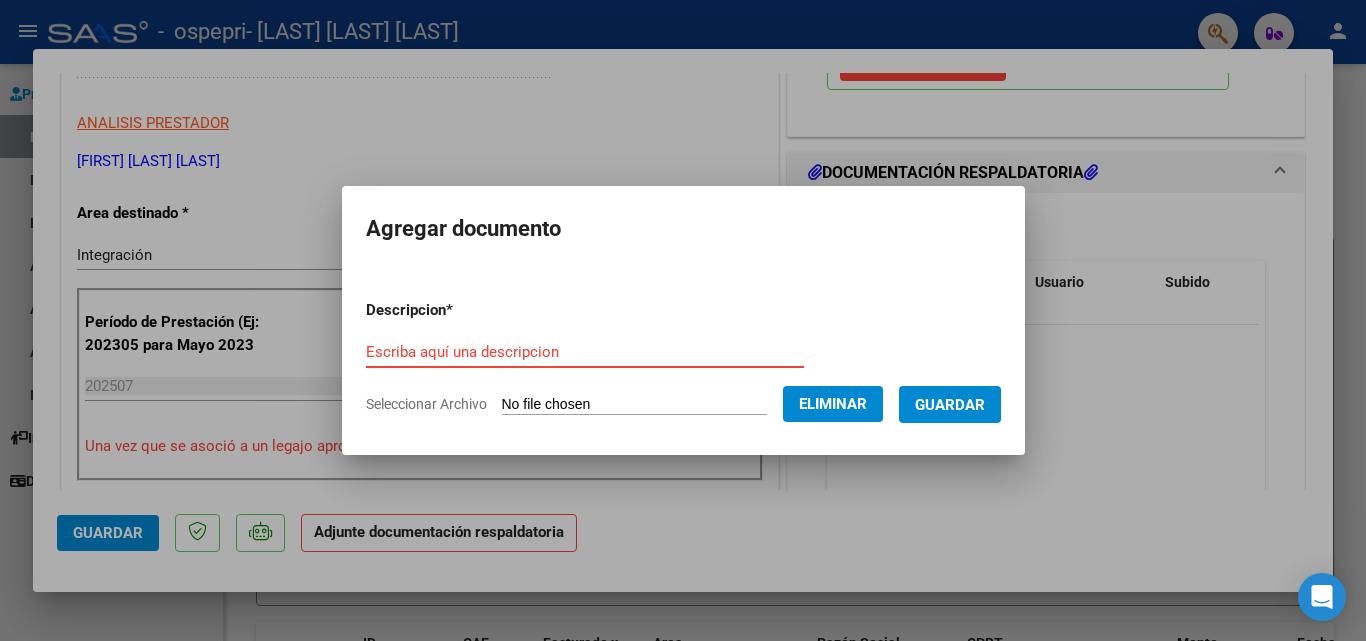 click on "Escriba aquí una descripcion" at bounding box center (585, 352) 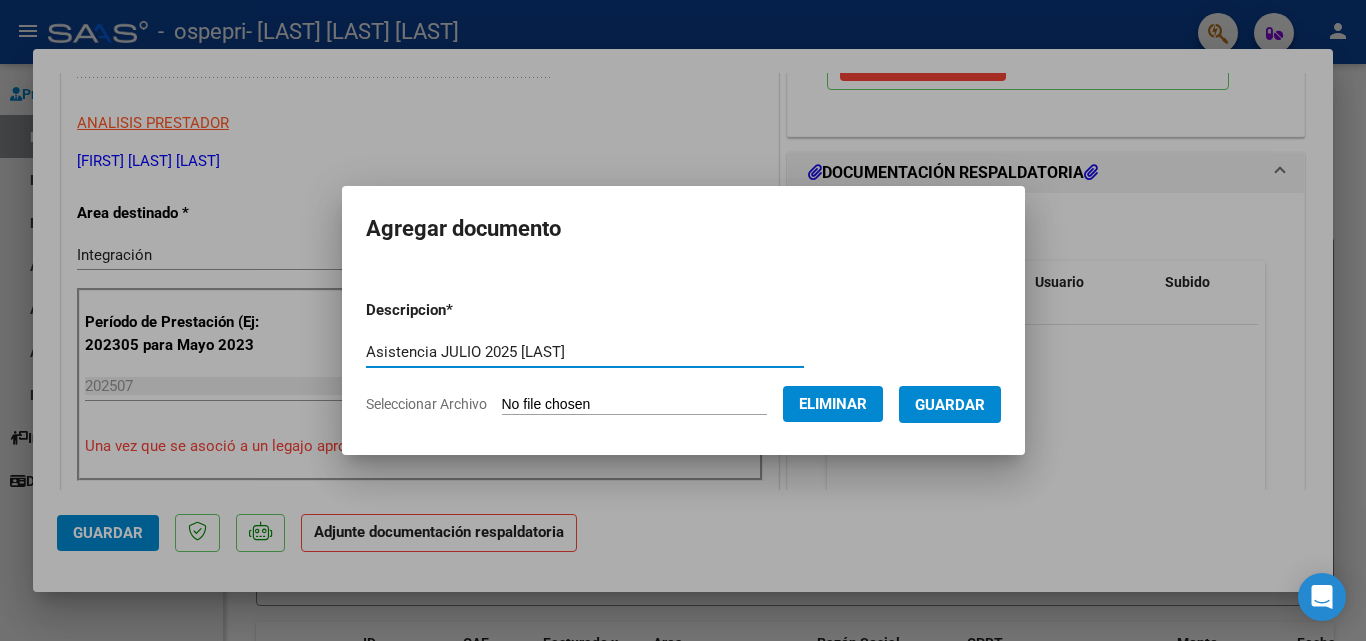 type on "Asistencia JULIO 2025 [LAST]" 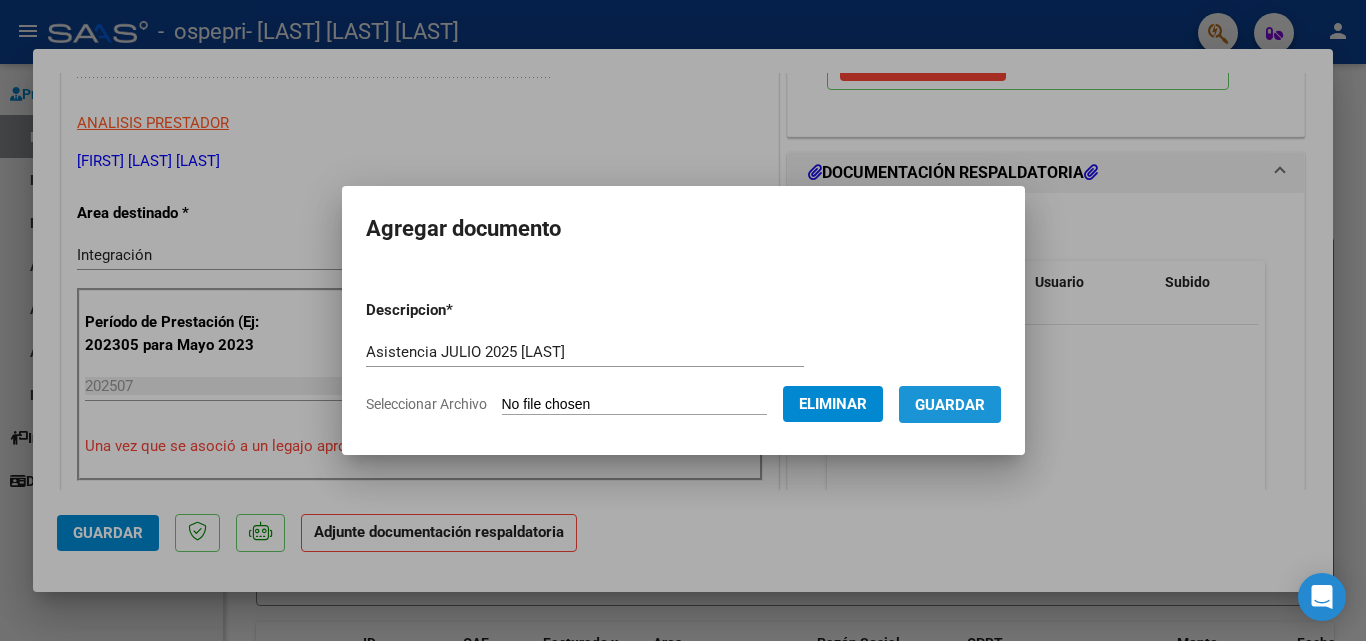 click on "Guardar" at bounding box center [950, 405] 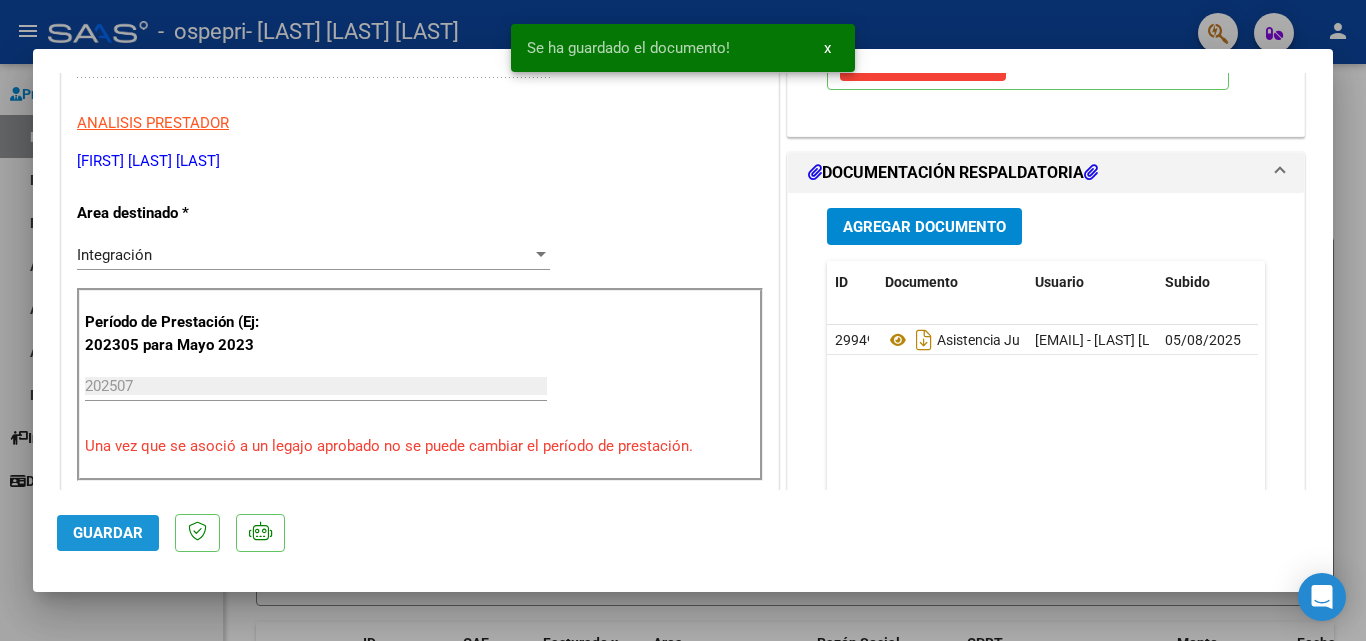 click on "Guardar" 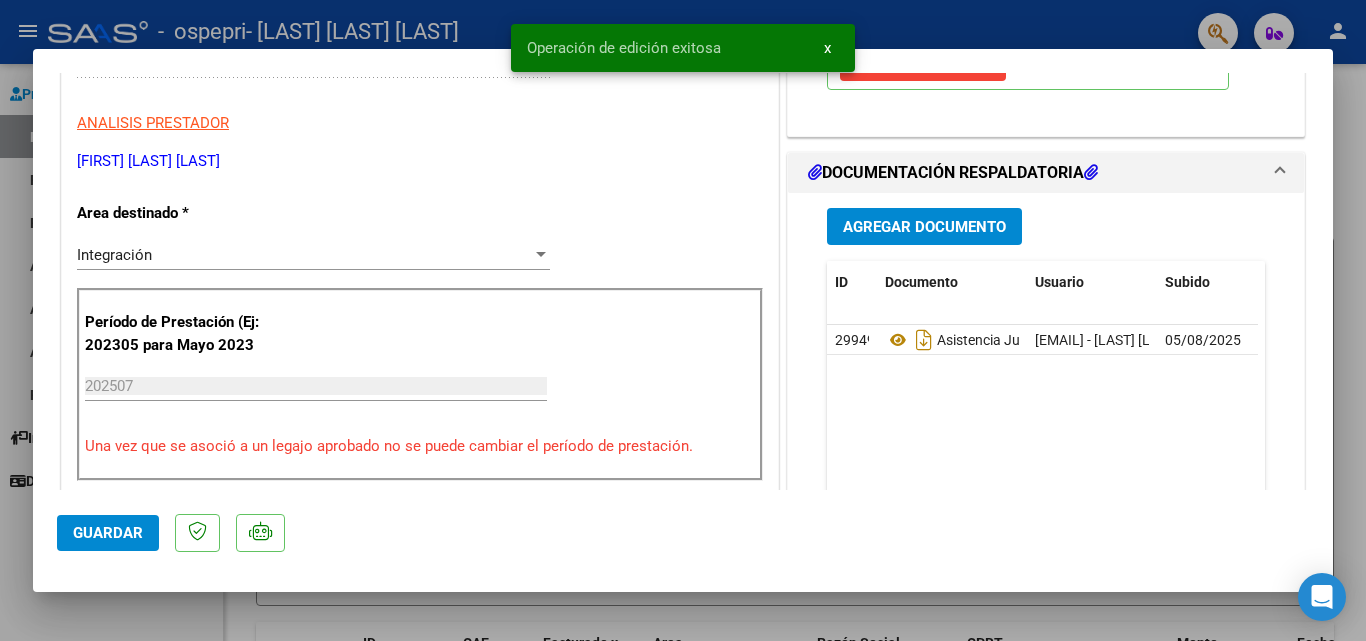 click at bounding box center [683, 320] 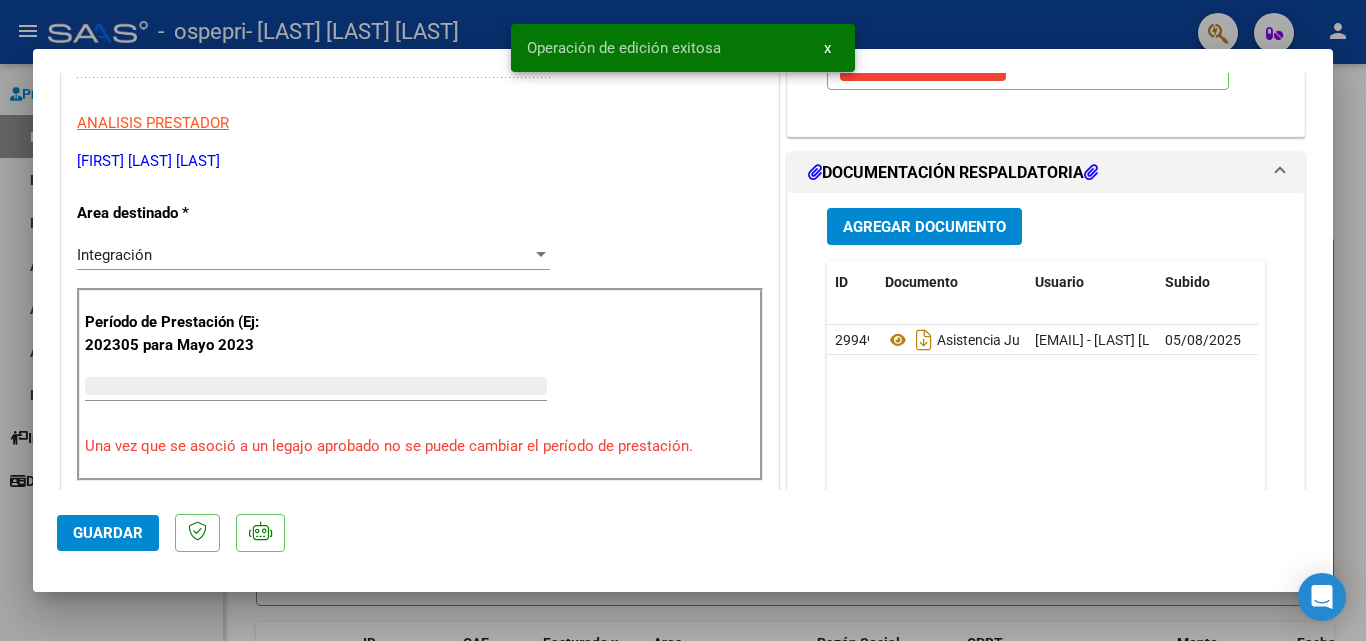 scroll, scrollTop: 0, scrollLeft: 0, axis: both 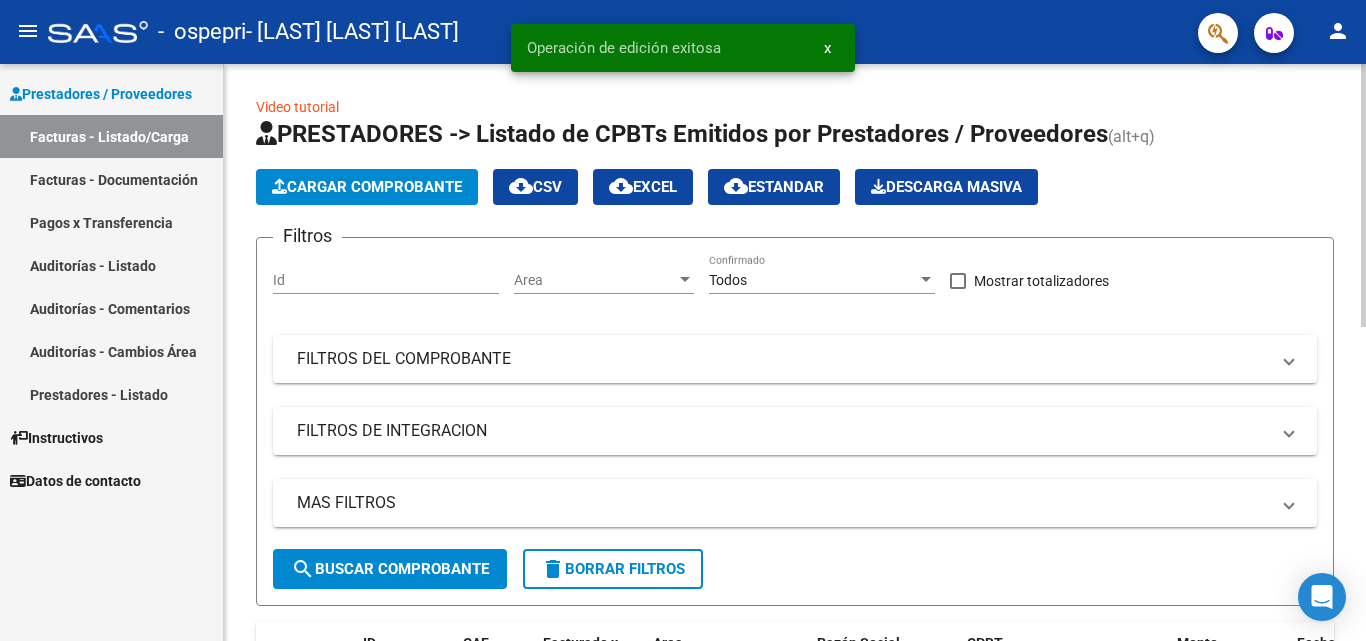 click on "Cargar Comprobante" 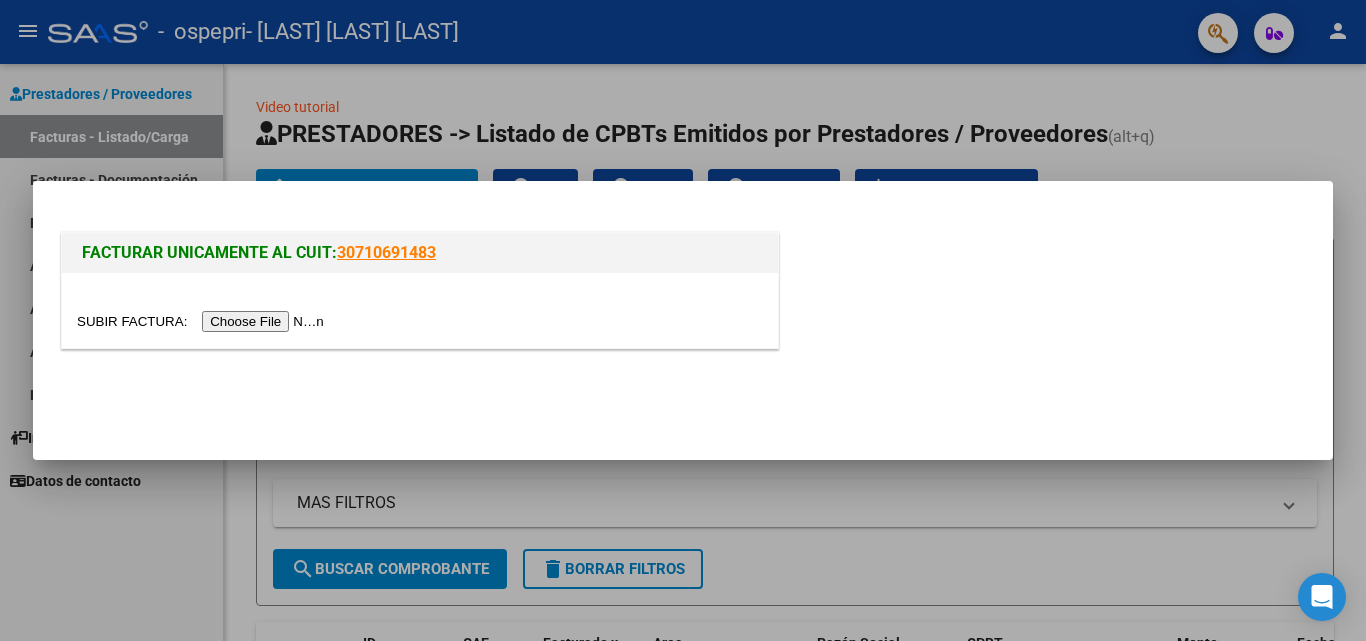 click at bounding box center [203, 321] 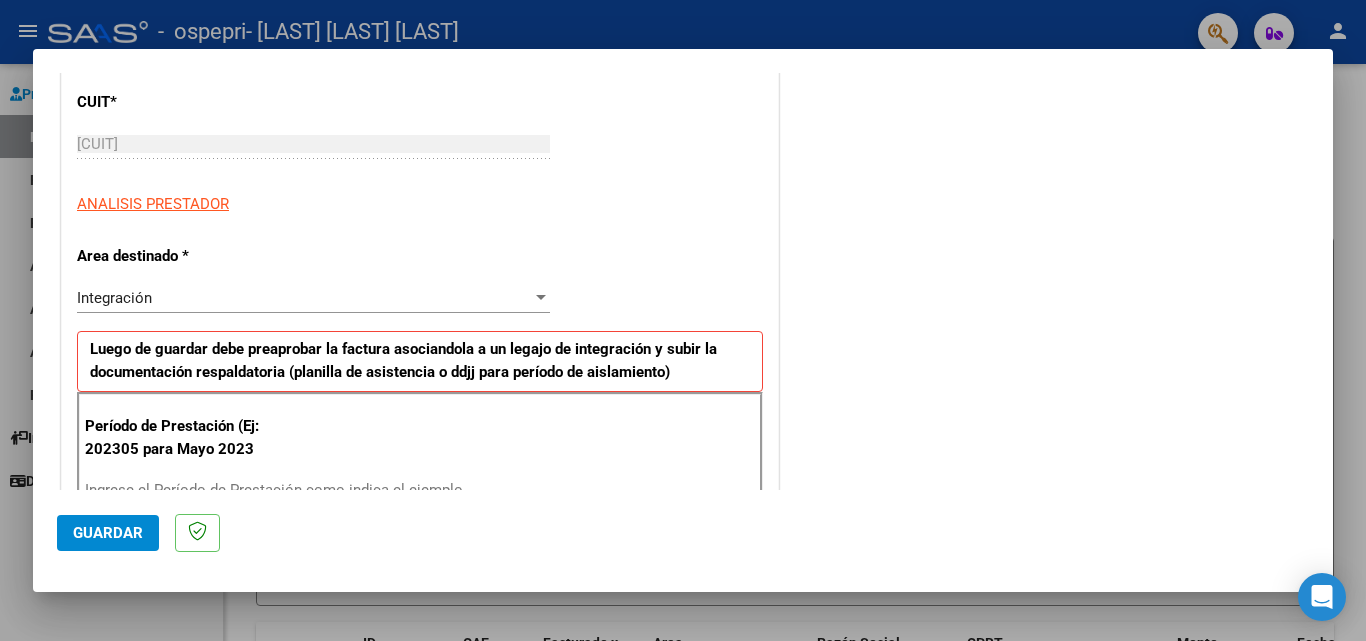 scroll, scrollTop: 316, scrollLeft: 0, axis: vertical 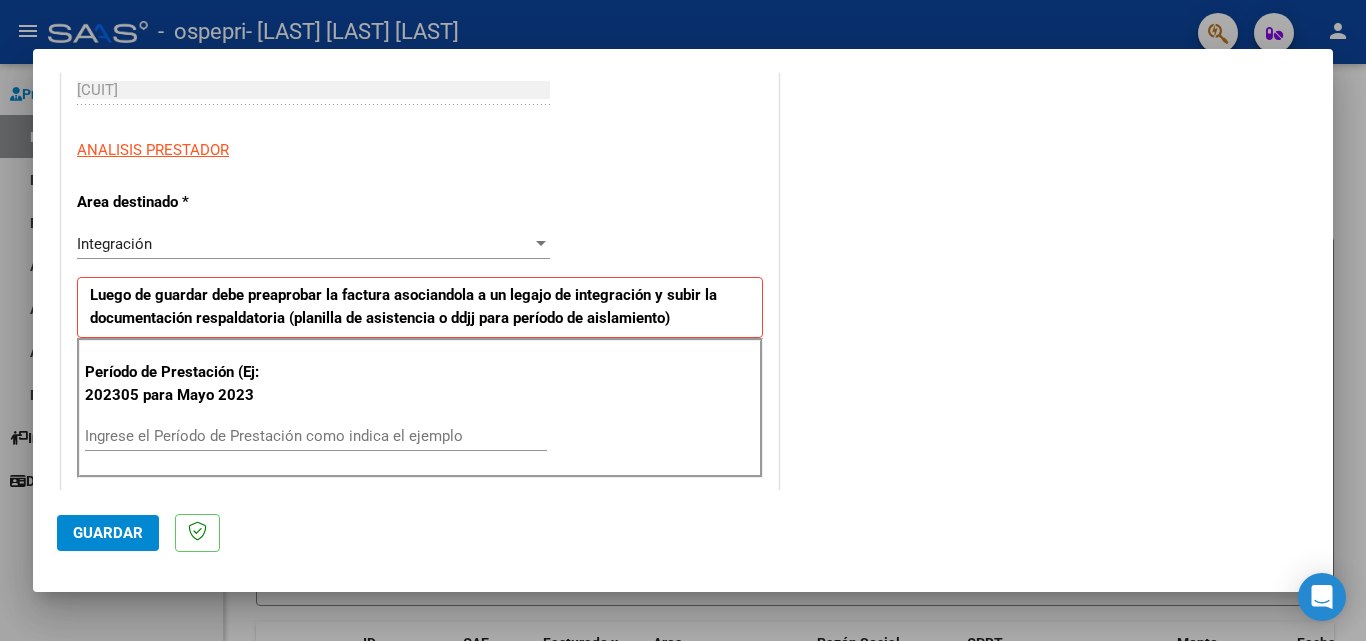 click on "Ingrese el Período de Prestación como indica el ejemplo" at bounding box center [316, 436] 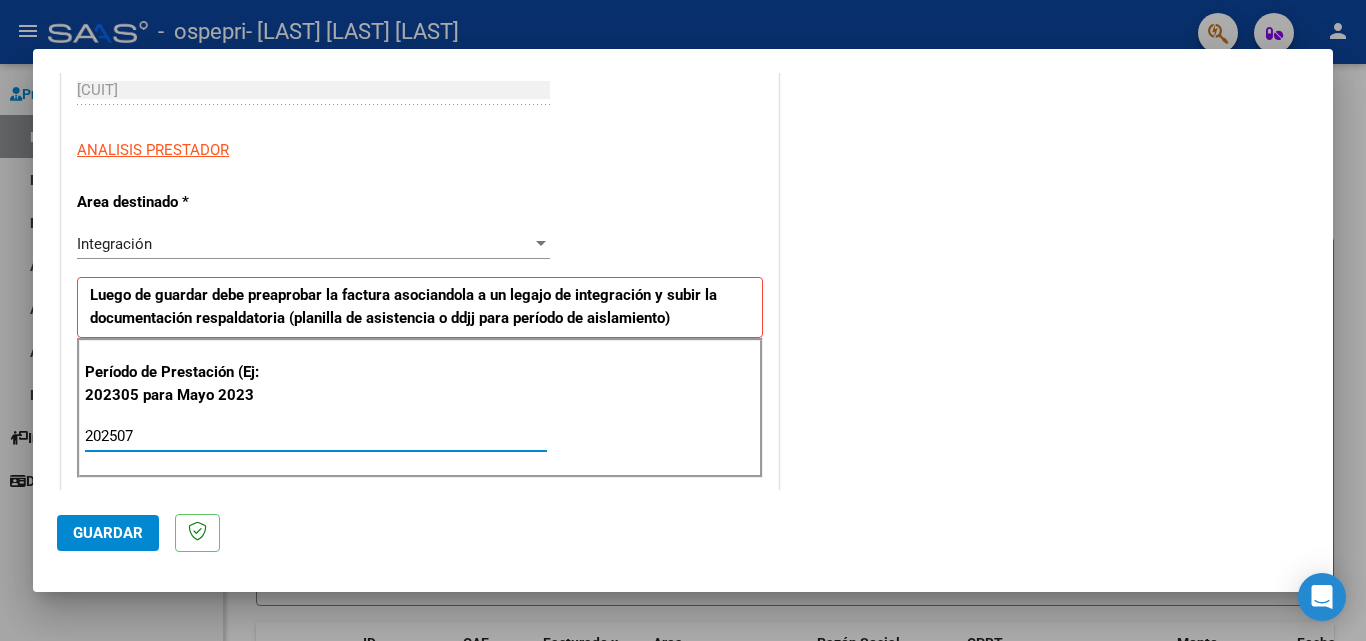 type on "202507" 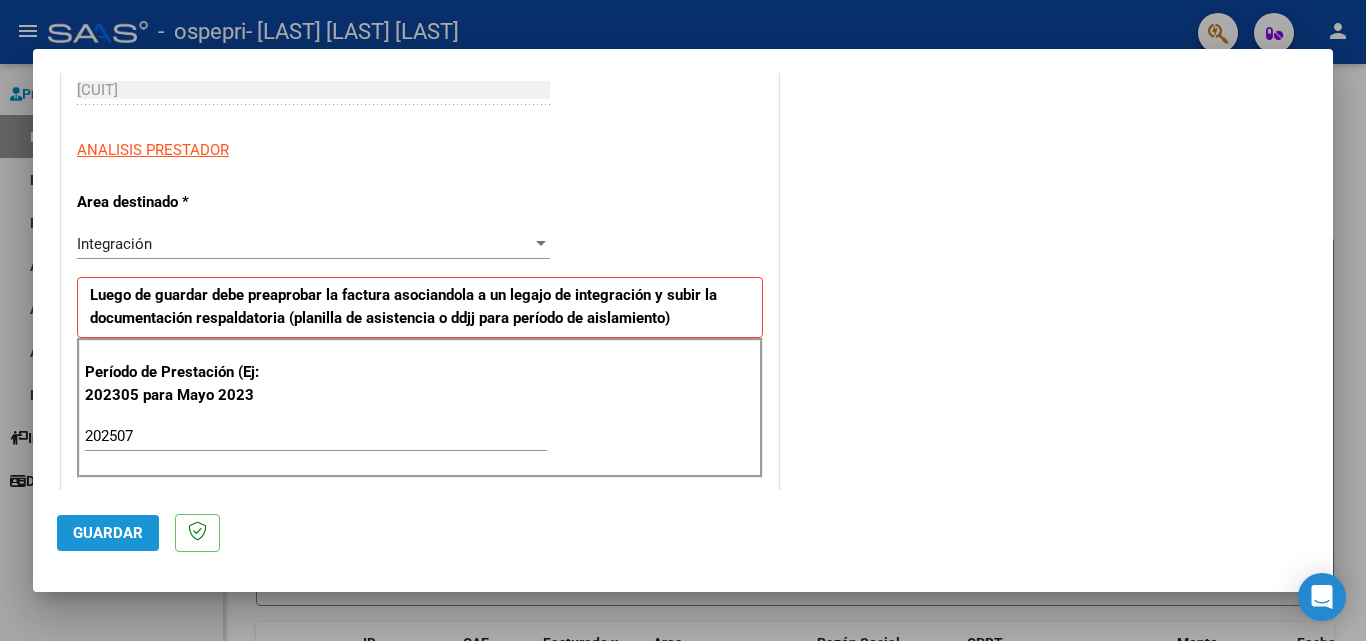 click on "Guardar" 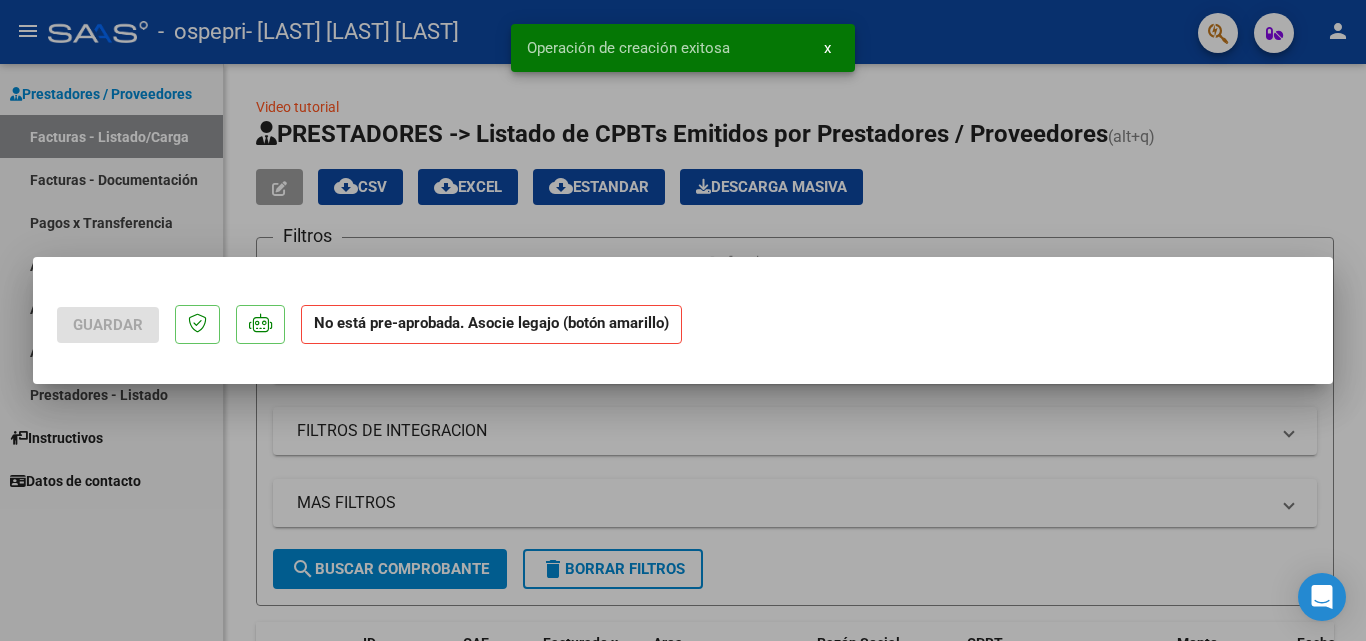scroll, scrollTop: 0, scrollLeft: 0, axis: both 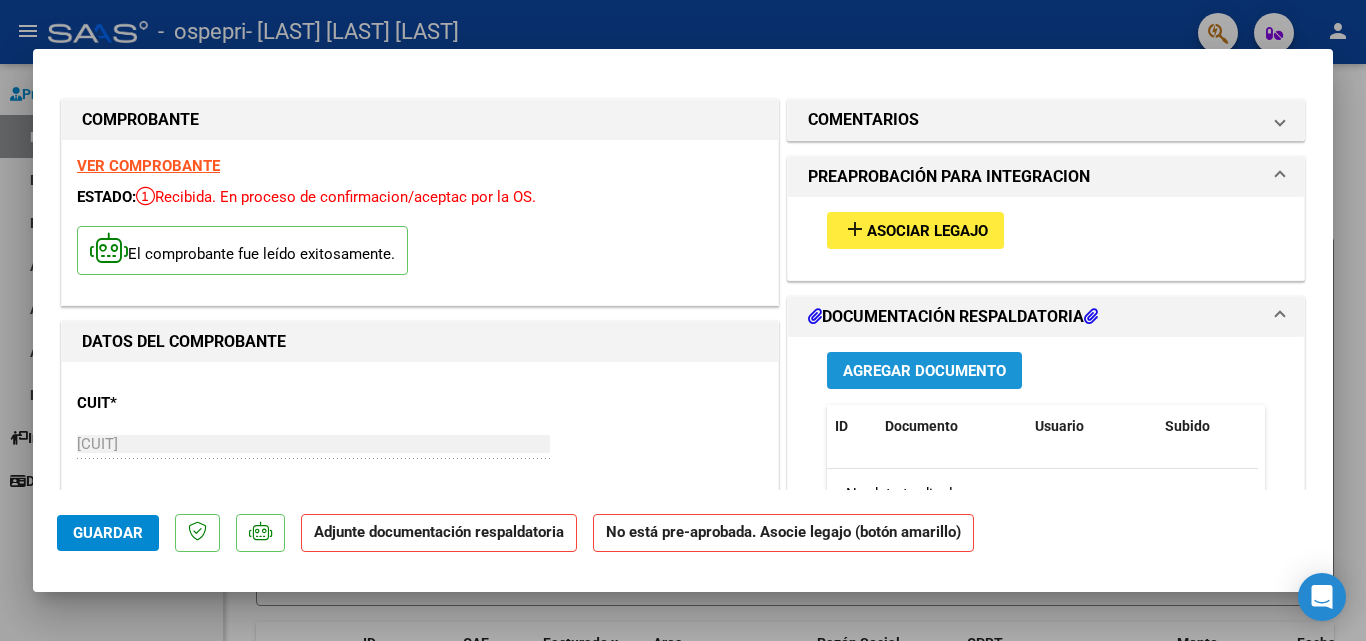 click on "Agregar Documento" at bounding box center (924, 371) 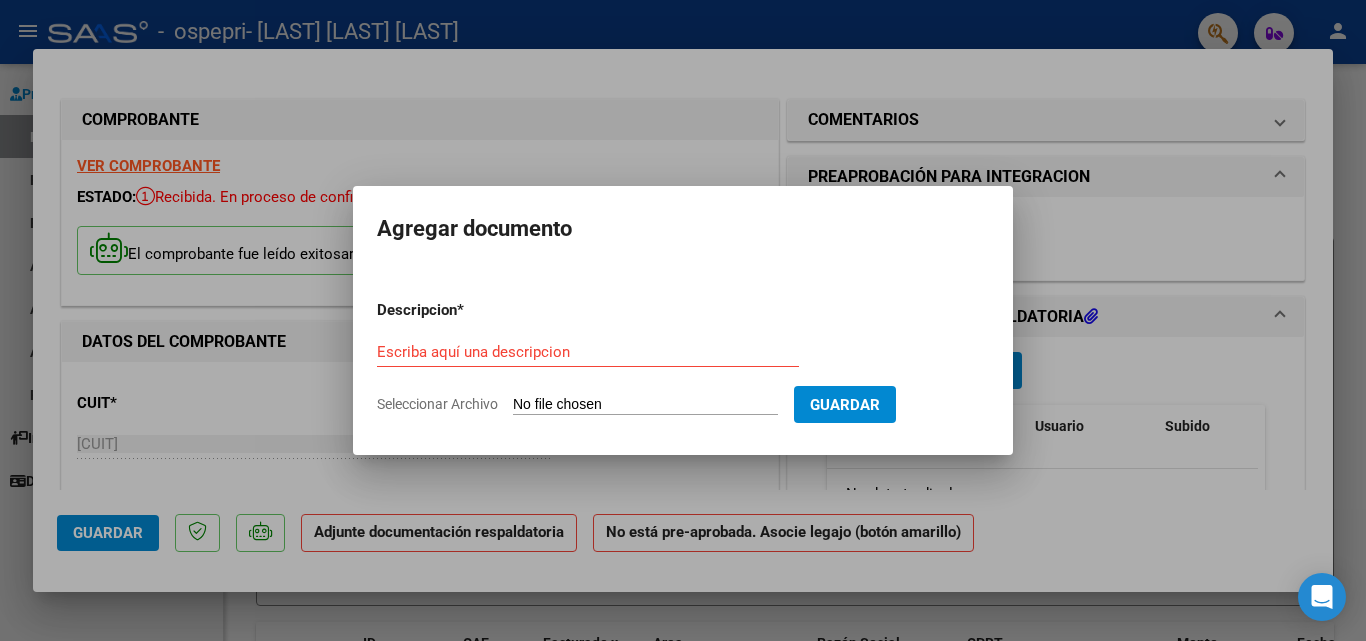 click at bounding box center (683, 320) 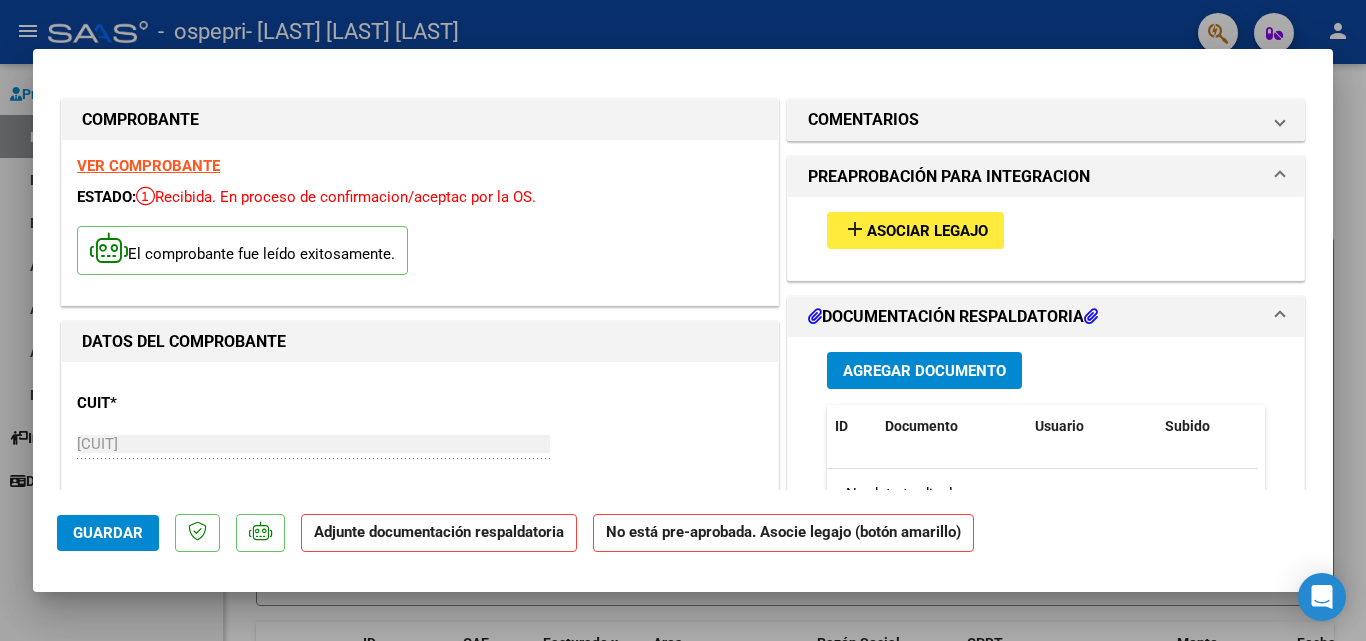 click on "Asociar Legajo" at bounding box center [927, 231] 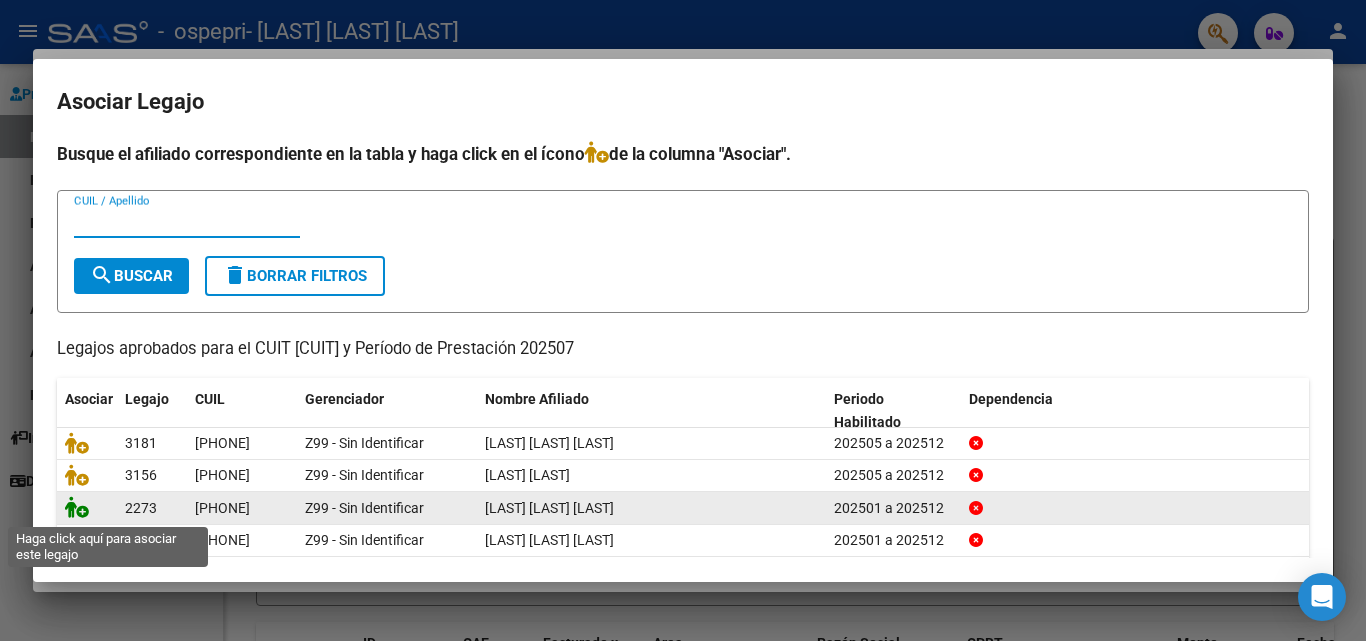 click 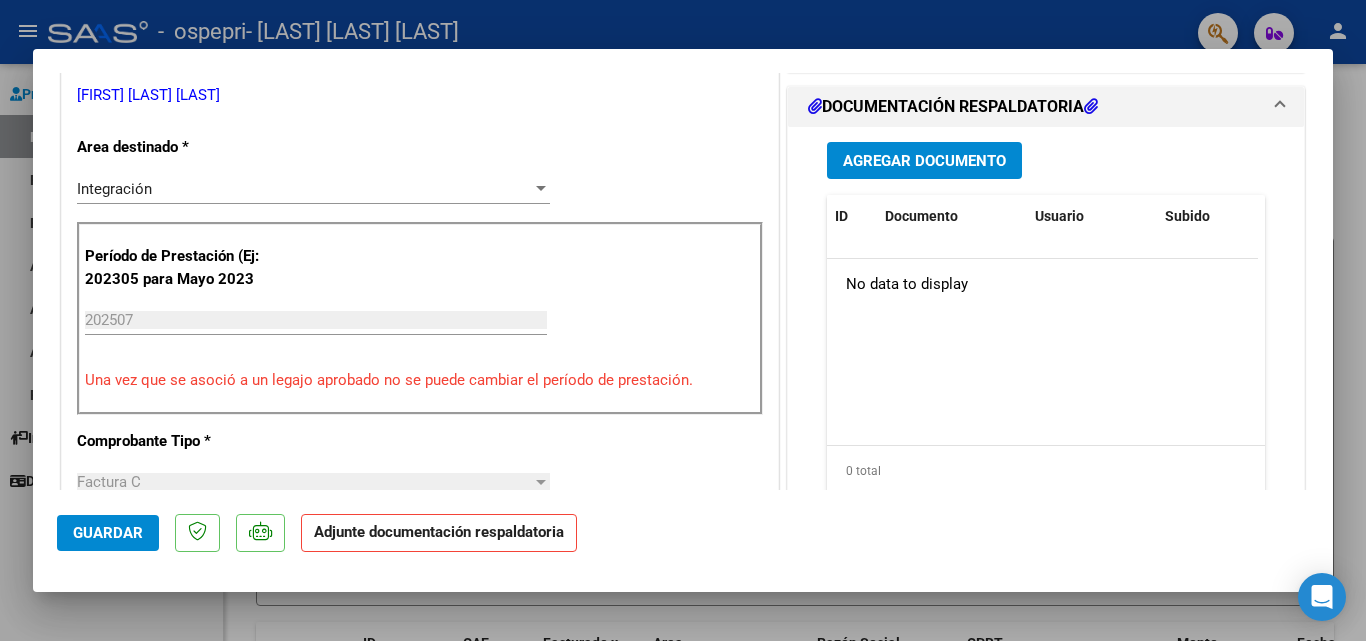 scroll, scrollTop: 484, scrollLeft: 0, axis: vertical 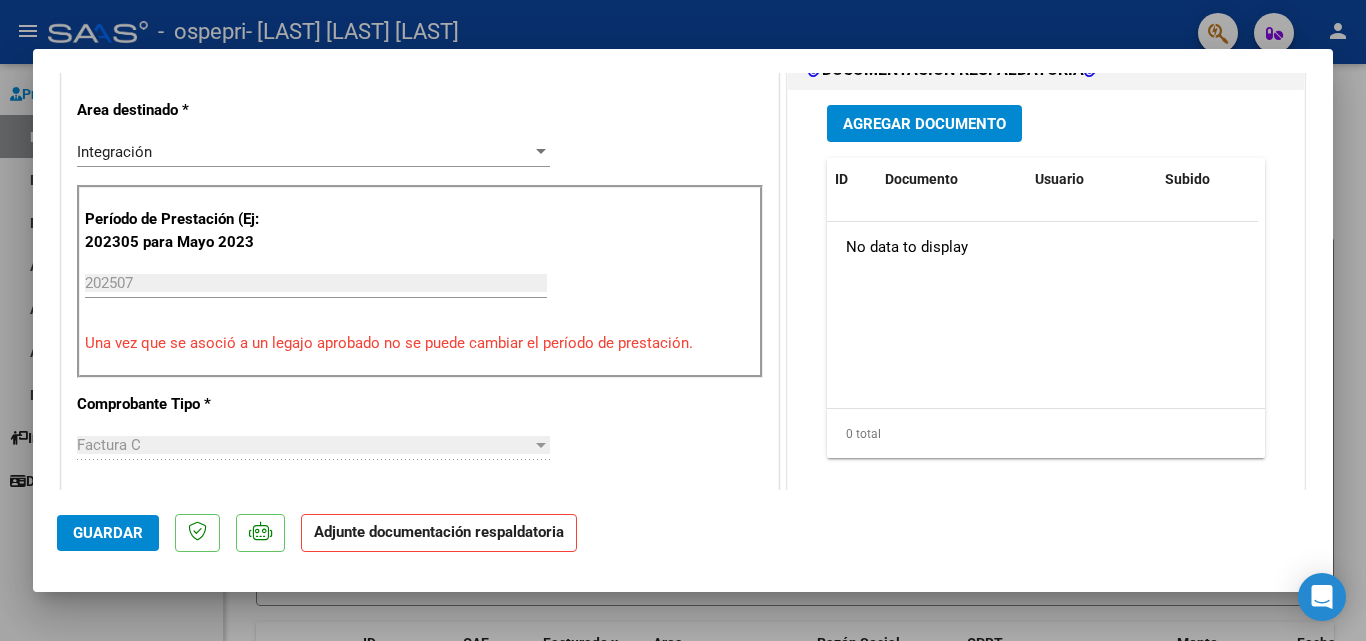 click on "Agregar Documento" at bounding box center [924, 124] 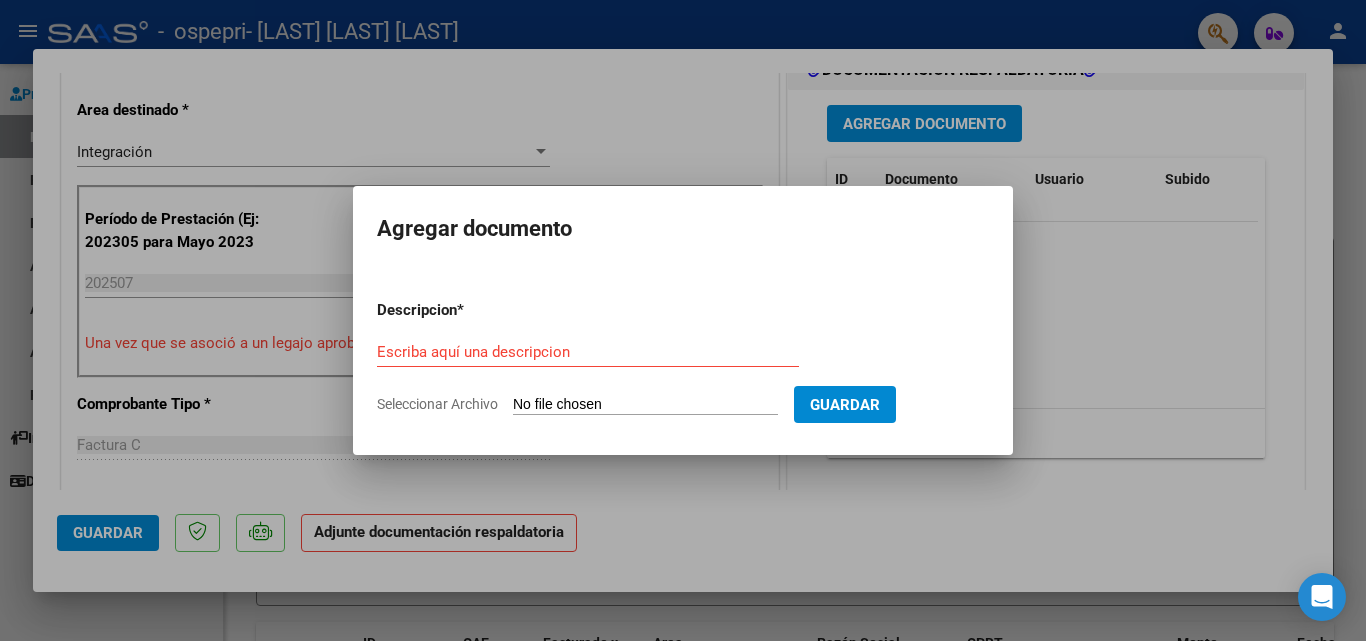 click on "Seleccionar Archivo" at bounding box center [645, 405] 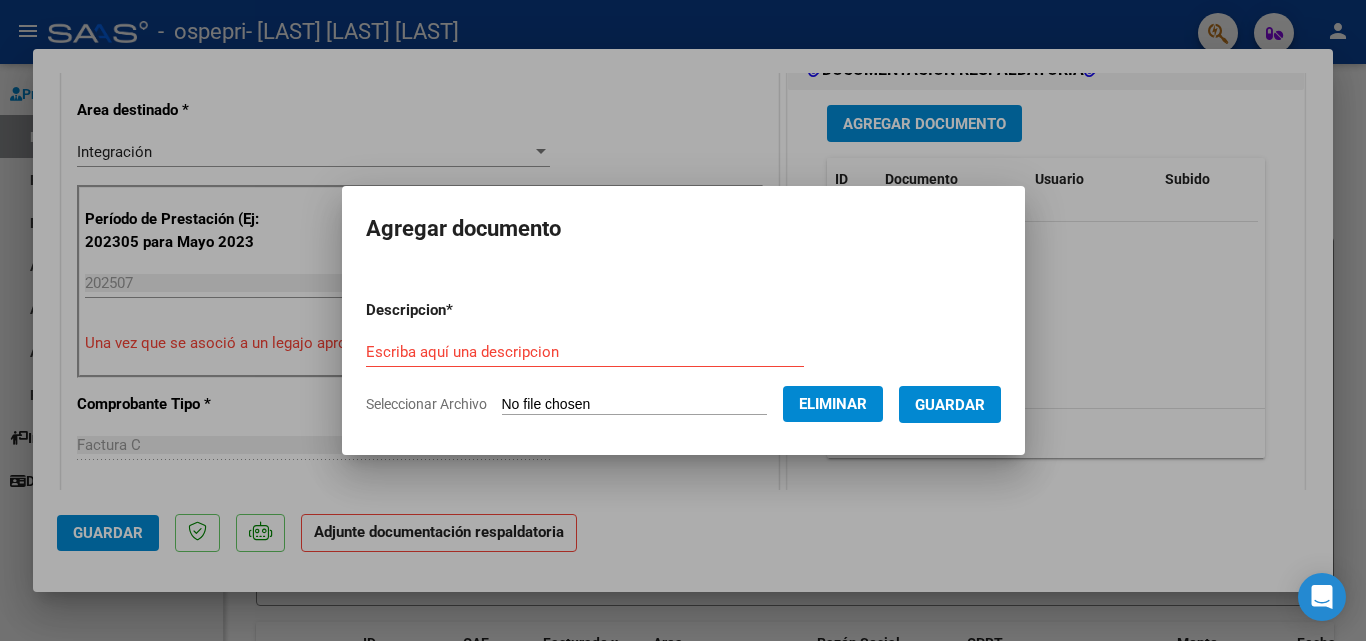 click on "Descripcion  *   Escriba aquí una descripcion  Seleccionar Archivo Eliminar Guardar" at bounding box center [683, 357] 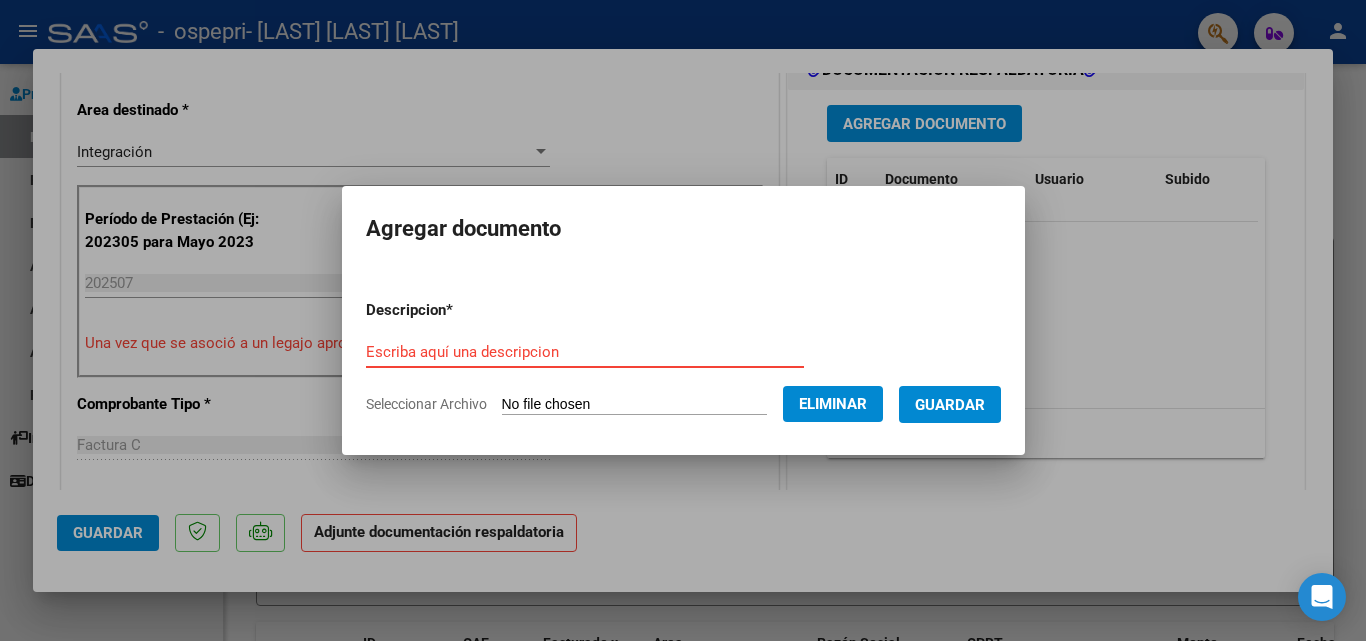 click on "Escriba aquí una descripcion" at bounding box center (585, 352) 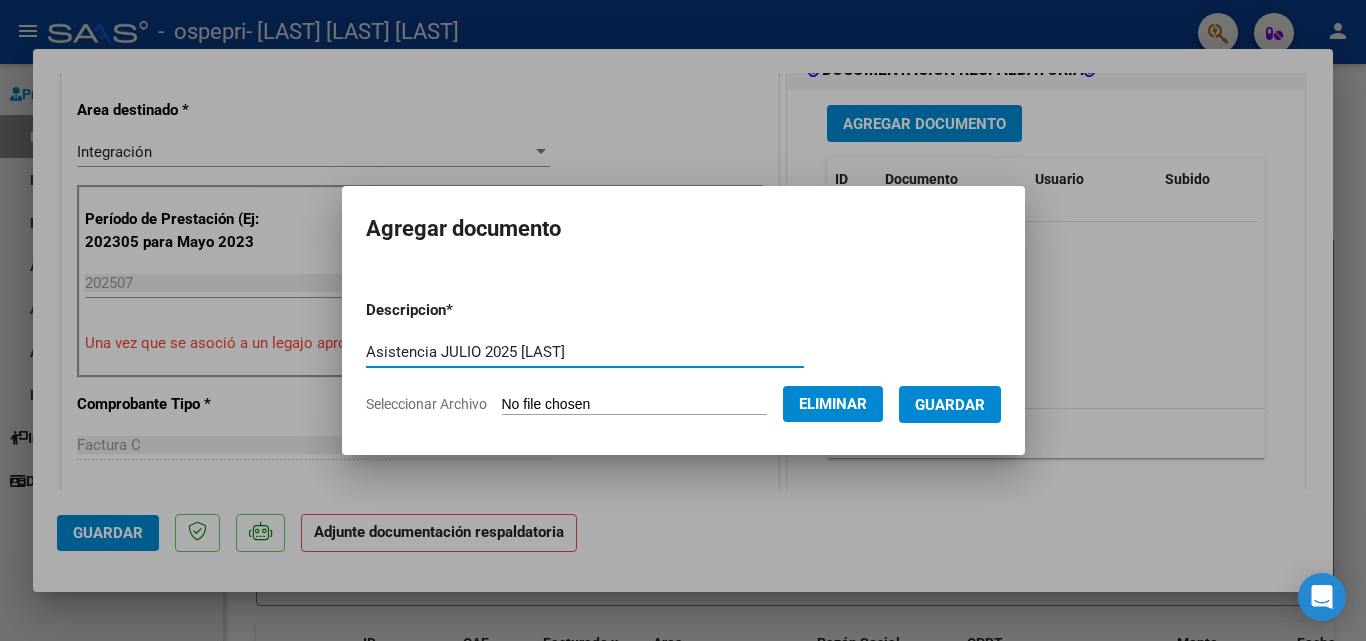 type on "Asistencia JULIO 2025 [LAST]" 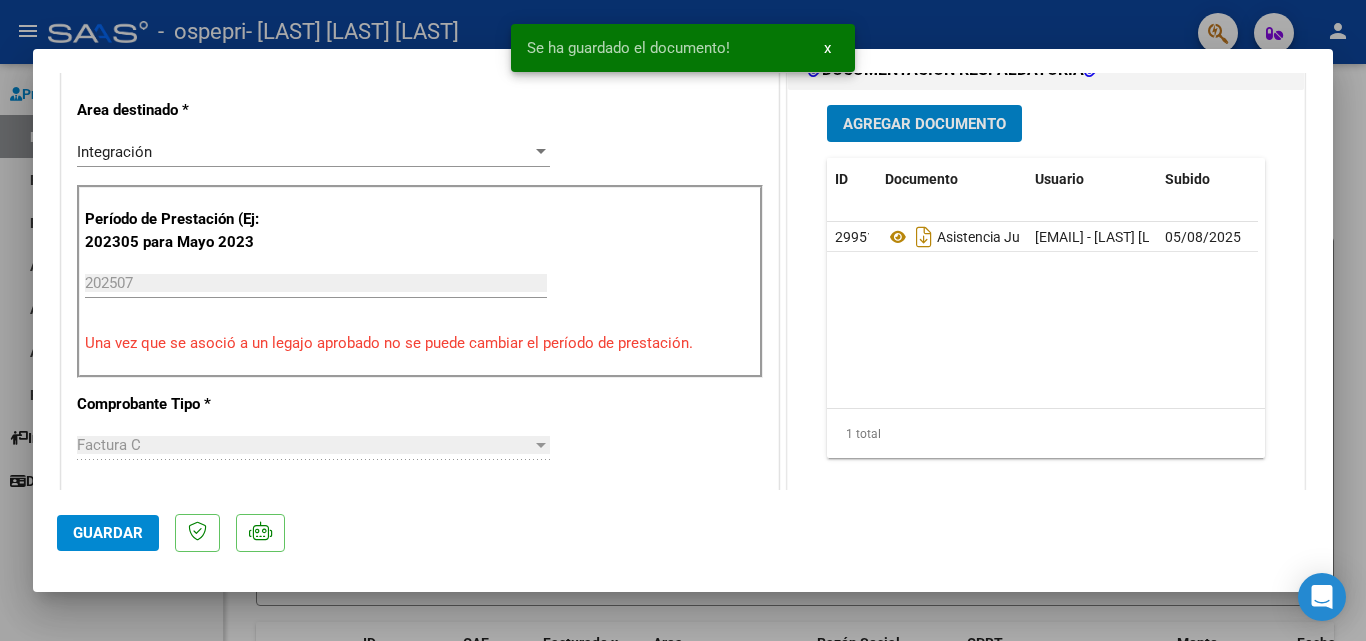 click on "Guardar" 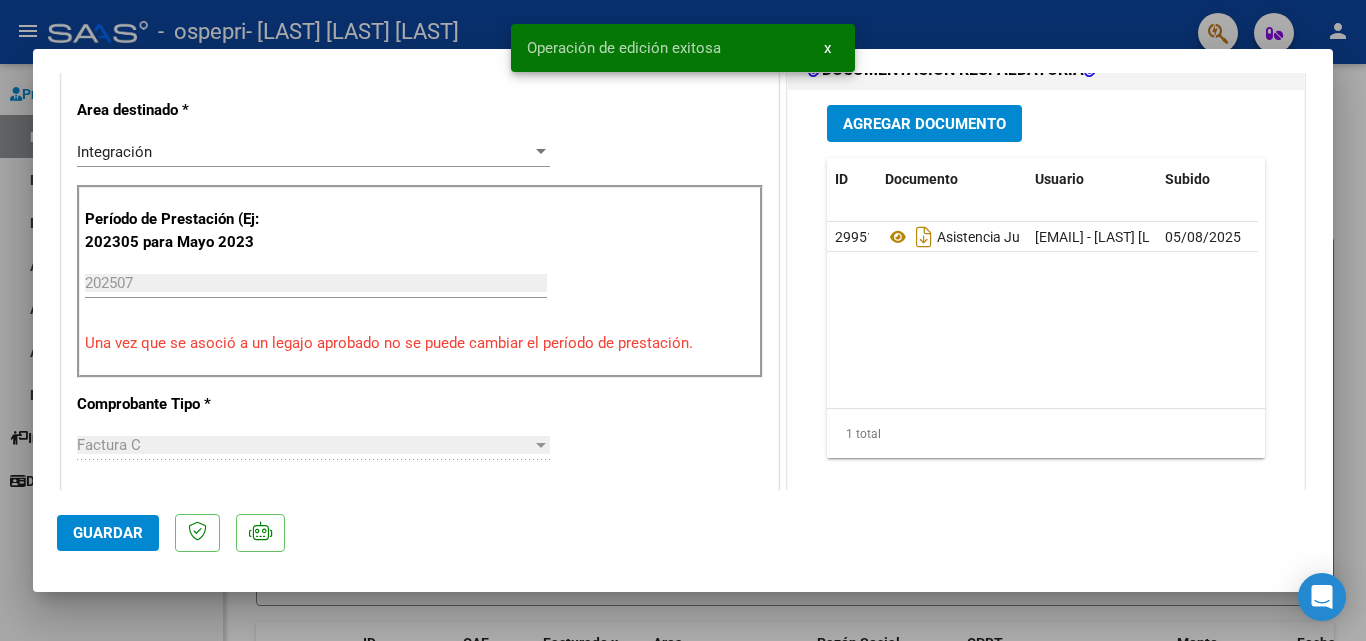 click at bounding box center [683, 320] 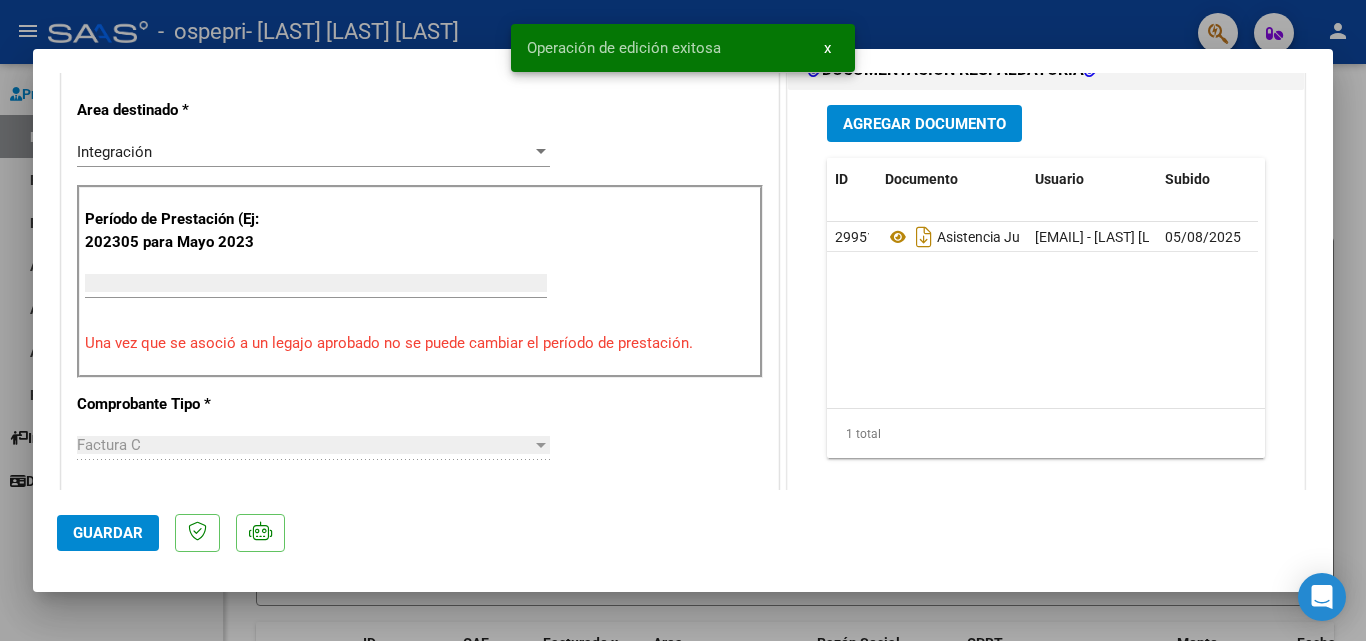 scroll, scrollTop: 0, scrollLeft: 0, axis: both 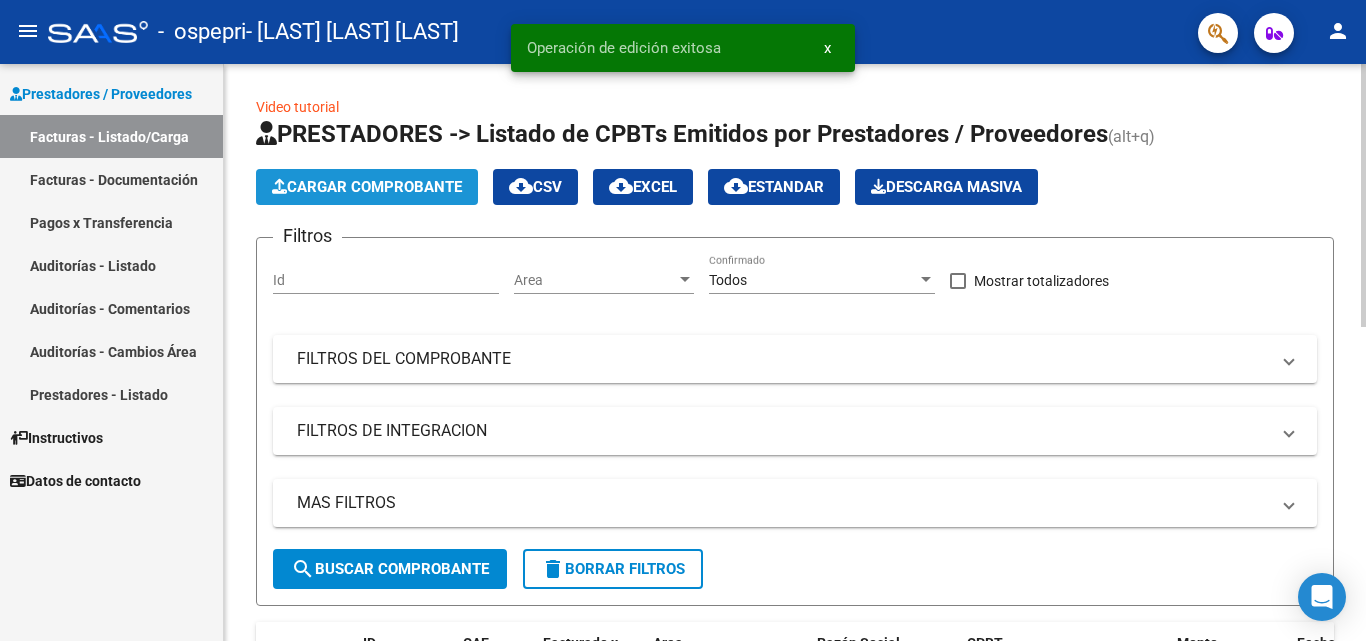click on "Cargar Comprobante" 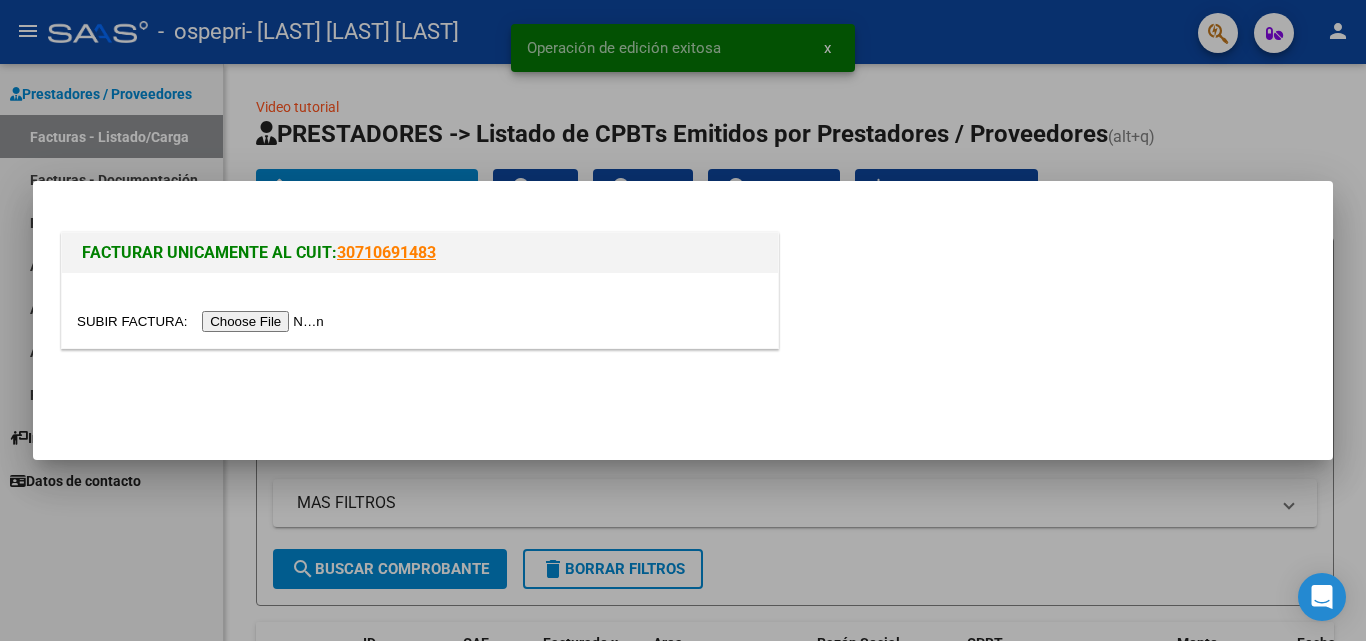 click at bounding box center (203, 321) 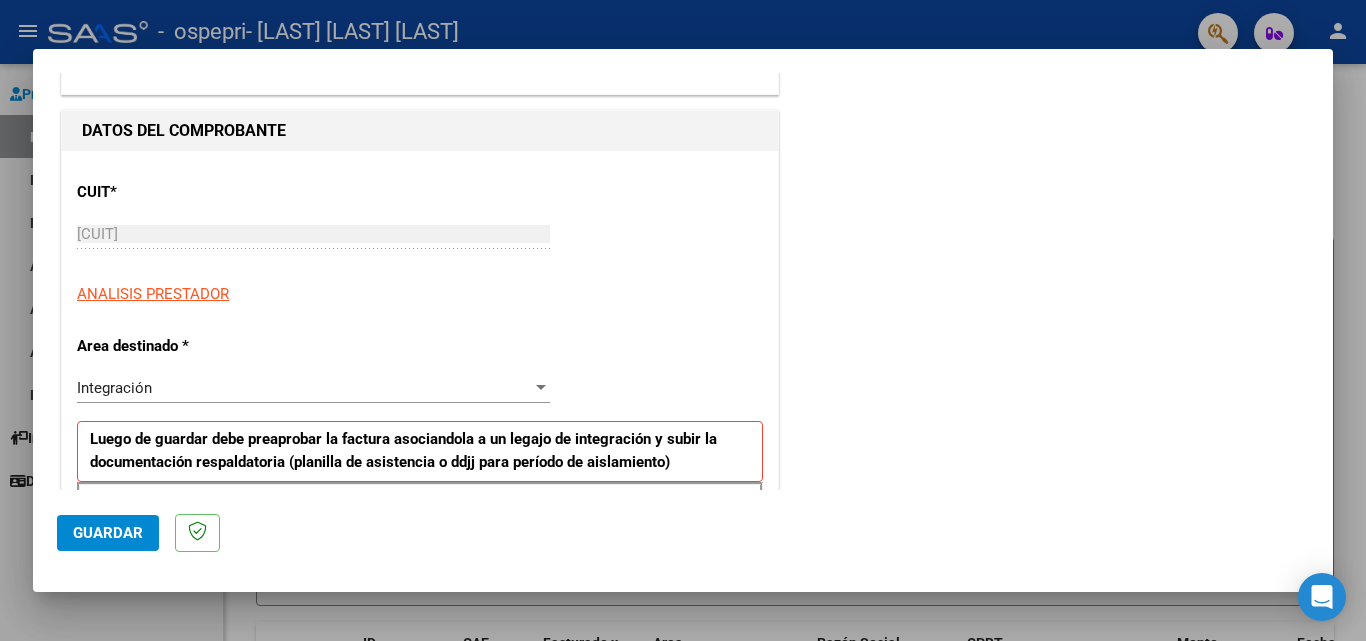 scroll, scrollTop: 221, scrollLeft: 0, axis: vertical 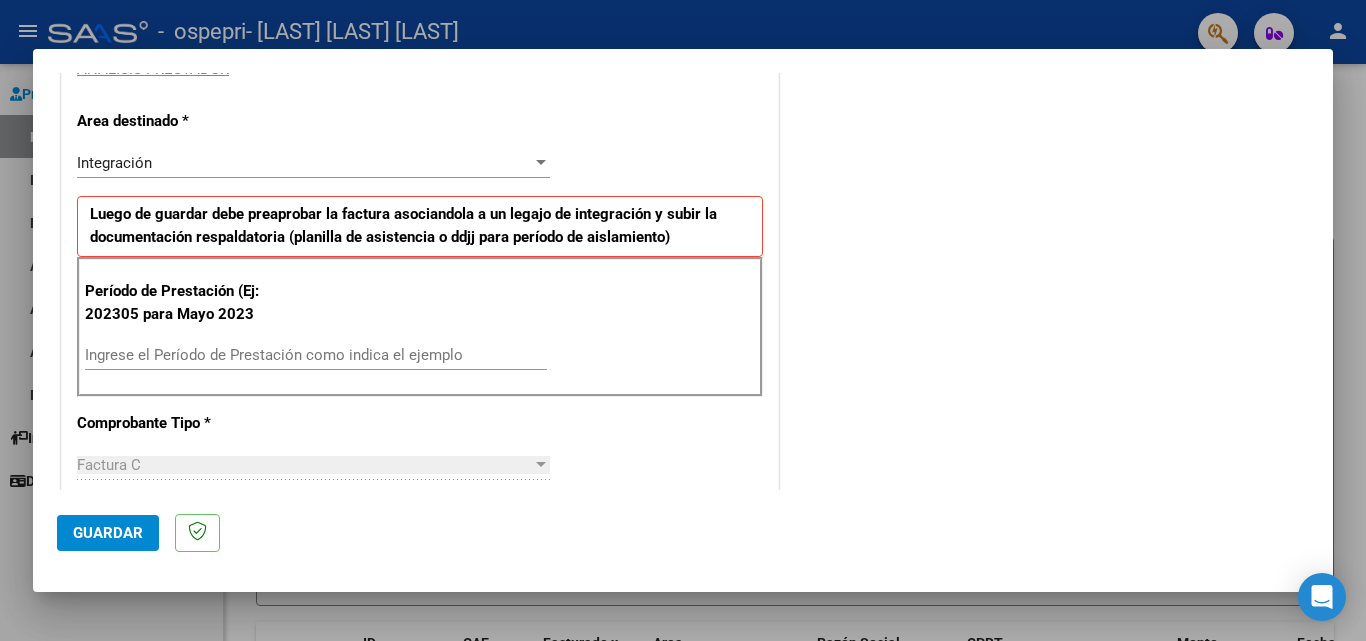 click on "Ingrese el Período de Prestación como indica el ejemplo" at bounding box center (316, 355) 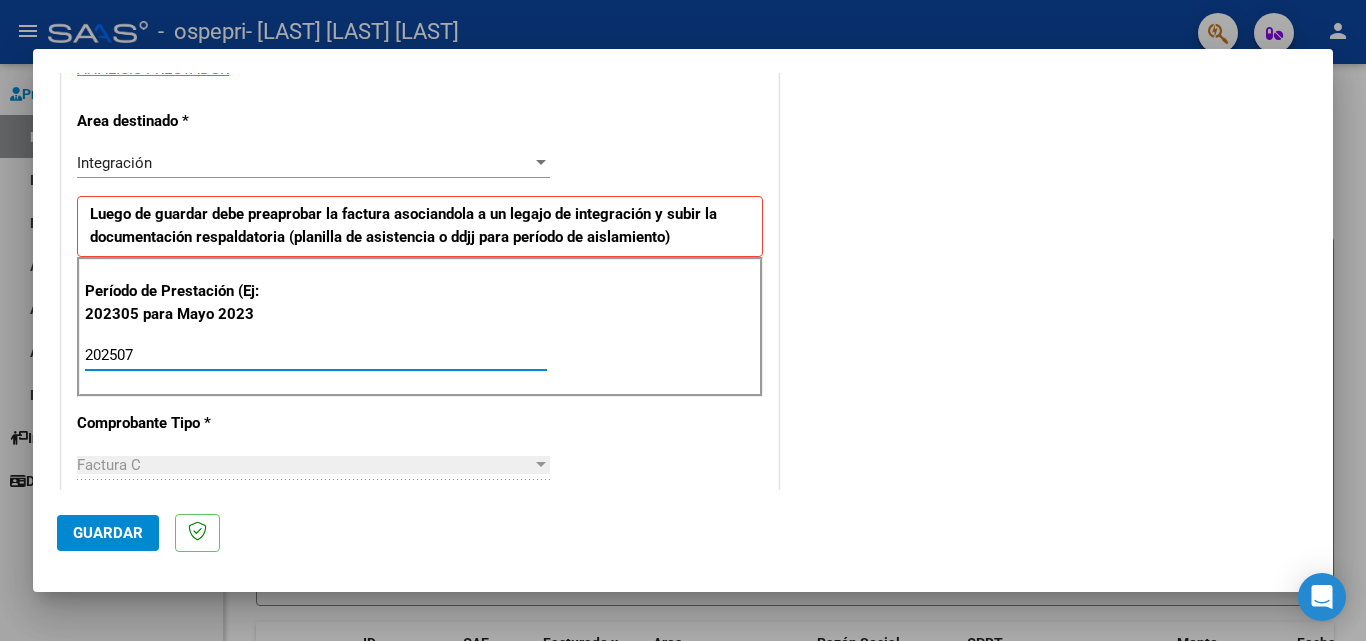 type on "202507" 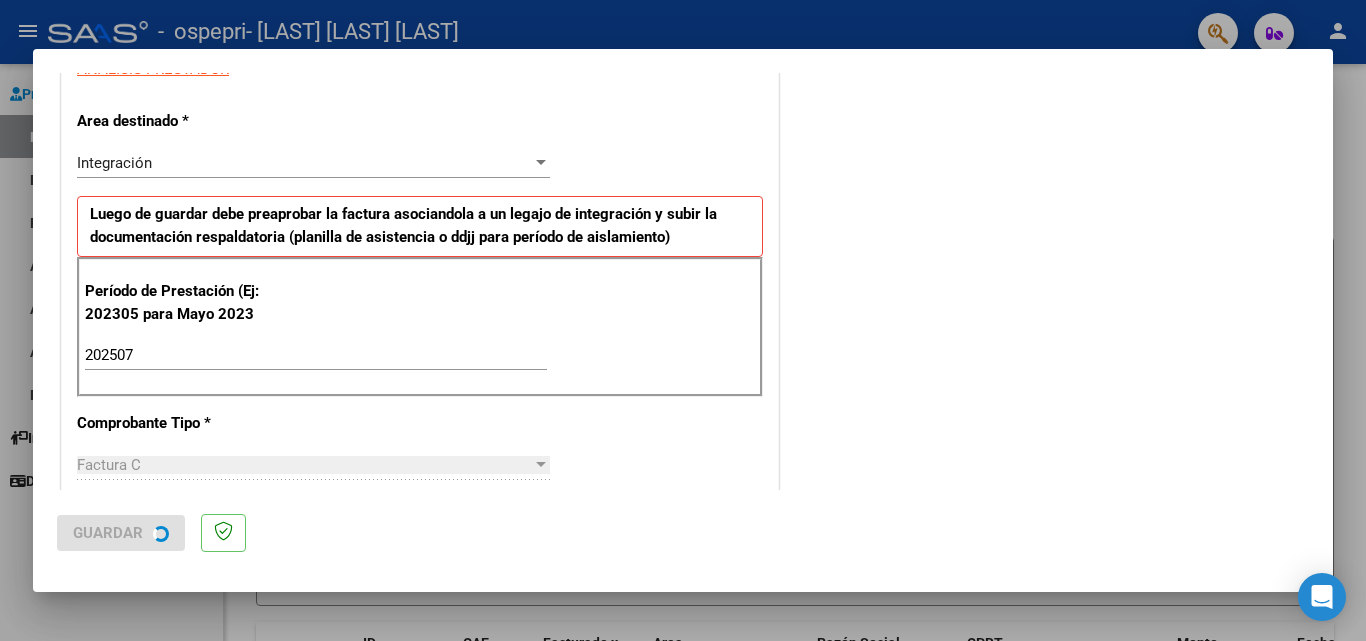 scroll, scrollTop: 0, scrollLeft: 0, axis: both 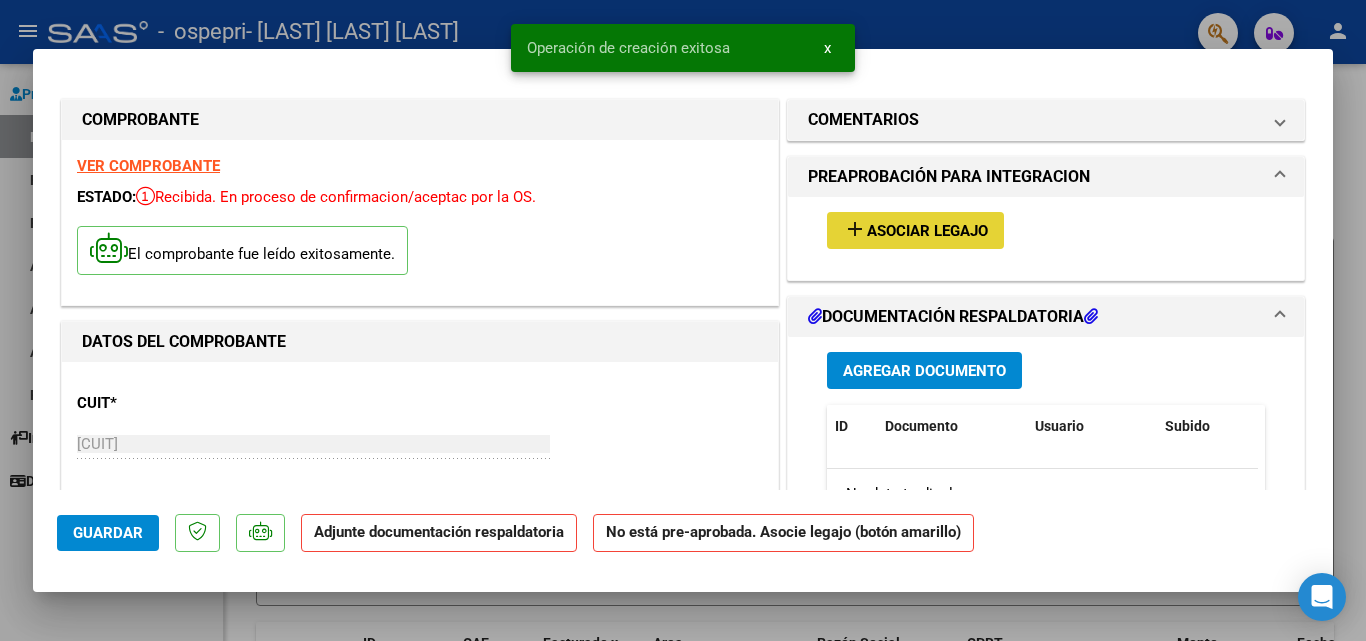 click on "Asociar Legajo" at bounding box center (927, 231) 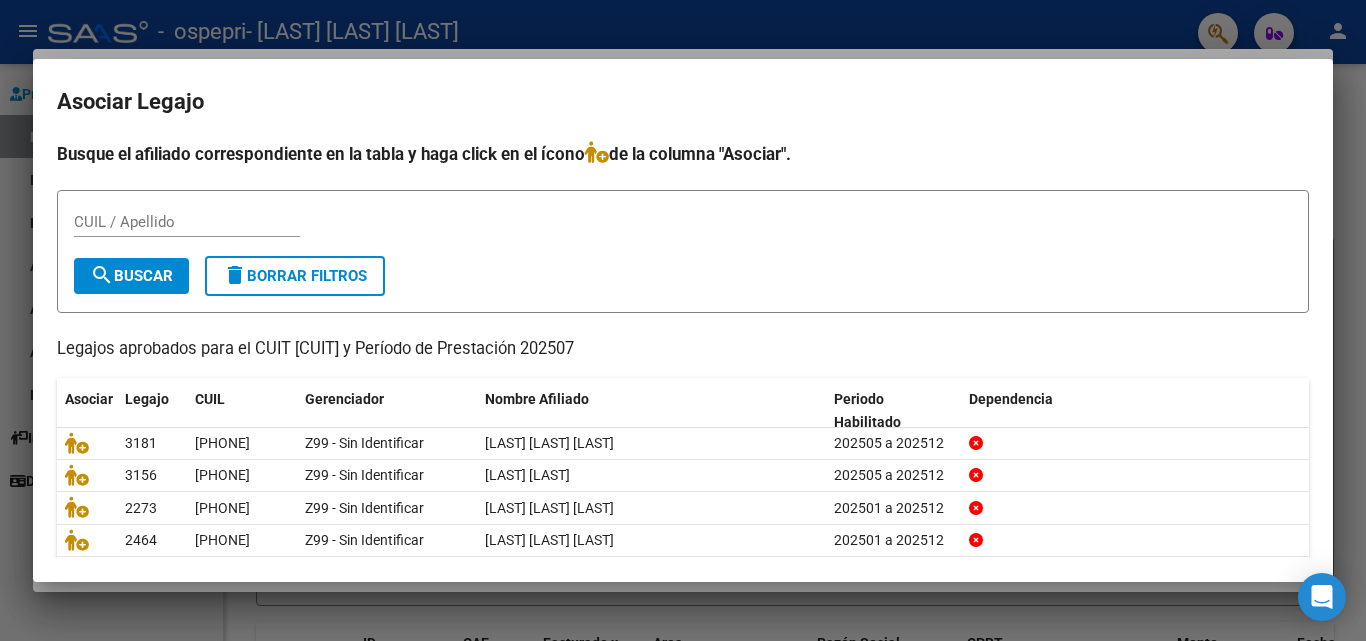 scroll, scrollTop: 109, scrollLeft: 0, axis: vertical 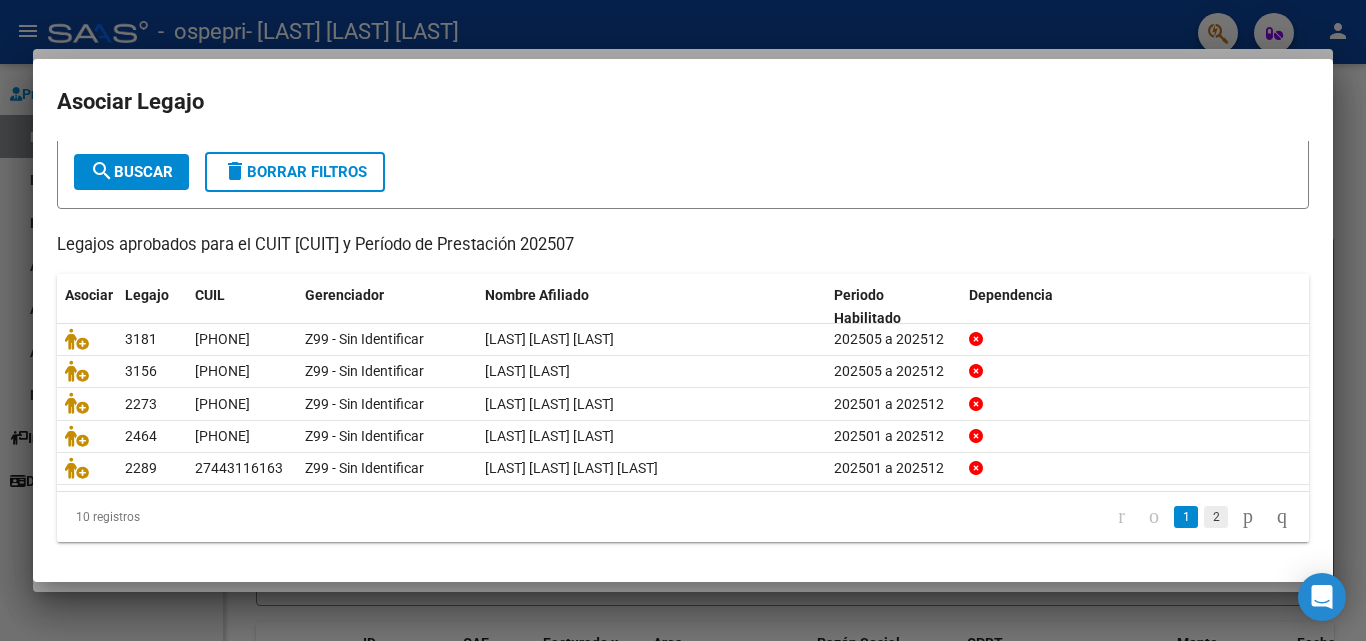 click on "2" 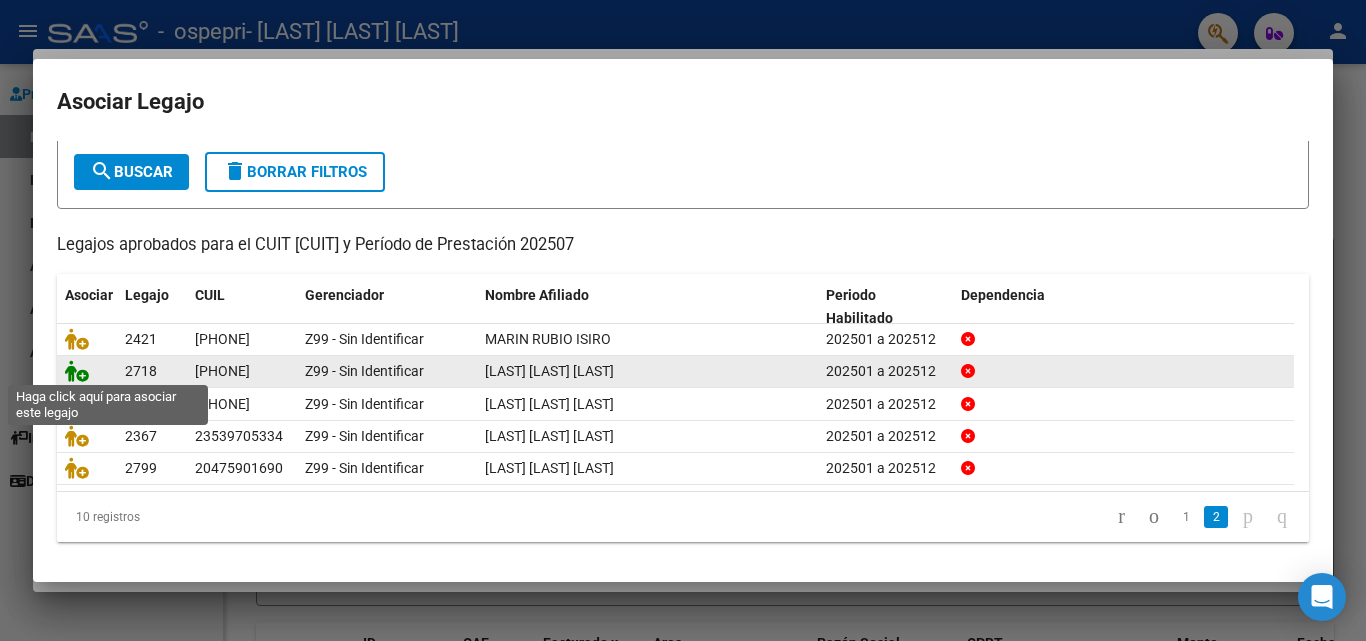 click 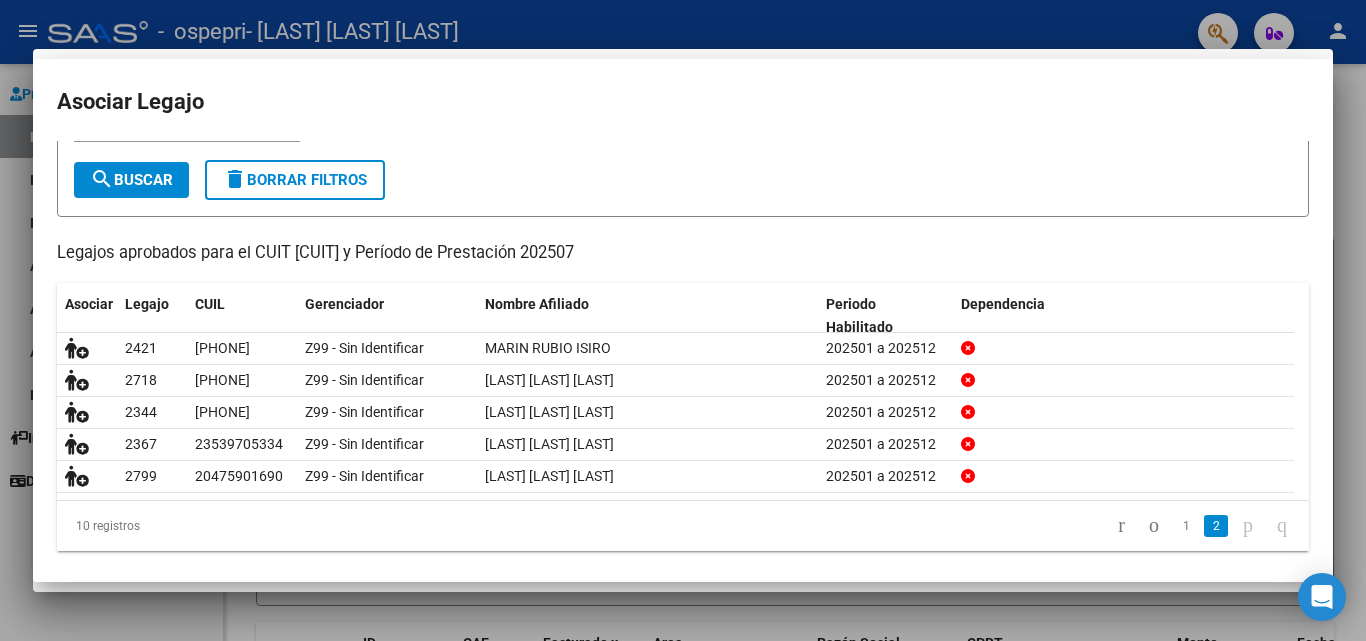 scroll, scrollTop: 122, scrollLeft: 0, axis: vertical 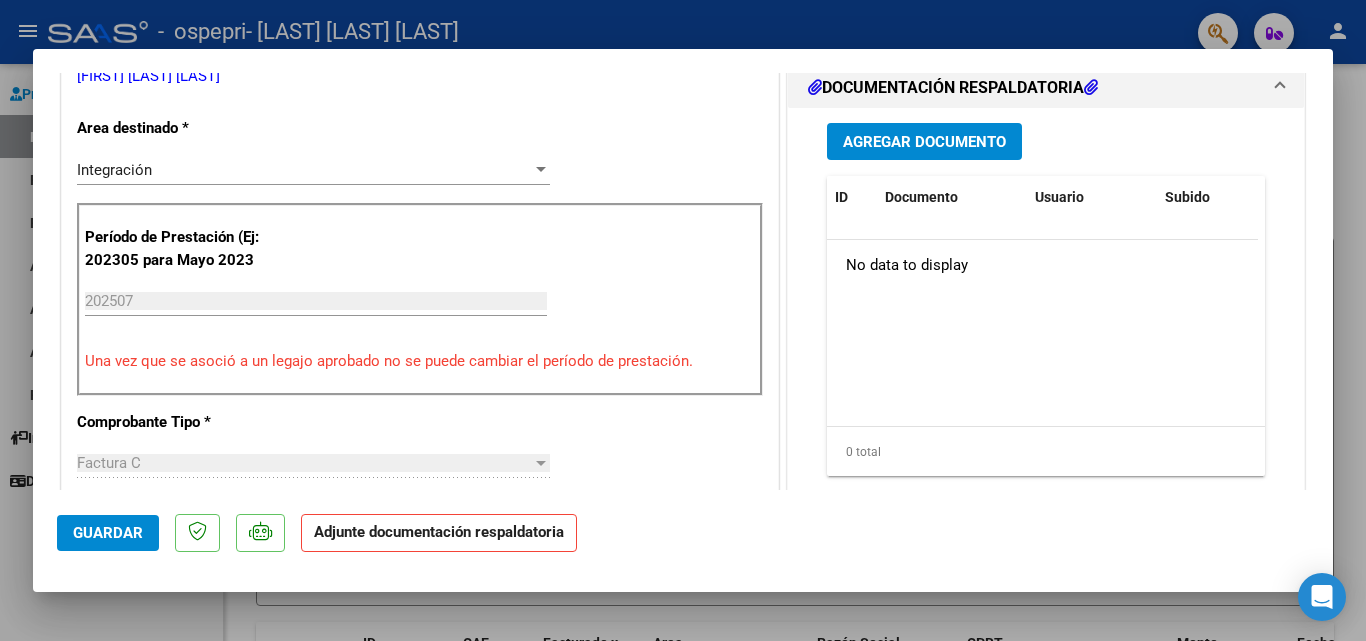 click on "Agregar Documento ID Documento Usuario Subido Acción No data to display  0 total   1" at bounding box center (1046, 307) 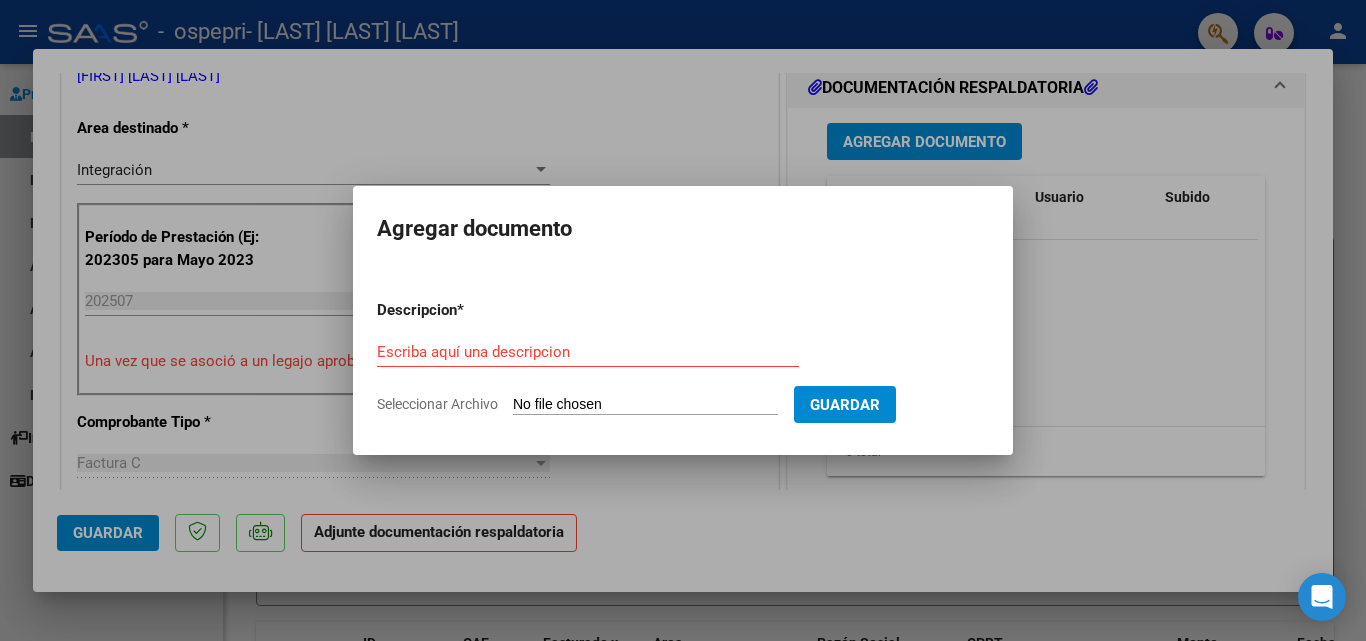 click on "Descripcion  *   Escriba aquí una descripcion  Seleccionar Archivo Guardar" at bounding box center [683, 357] 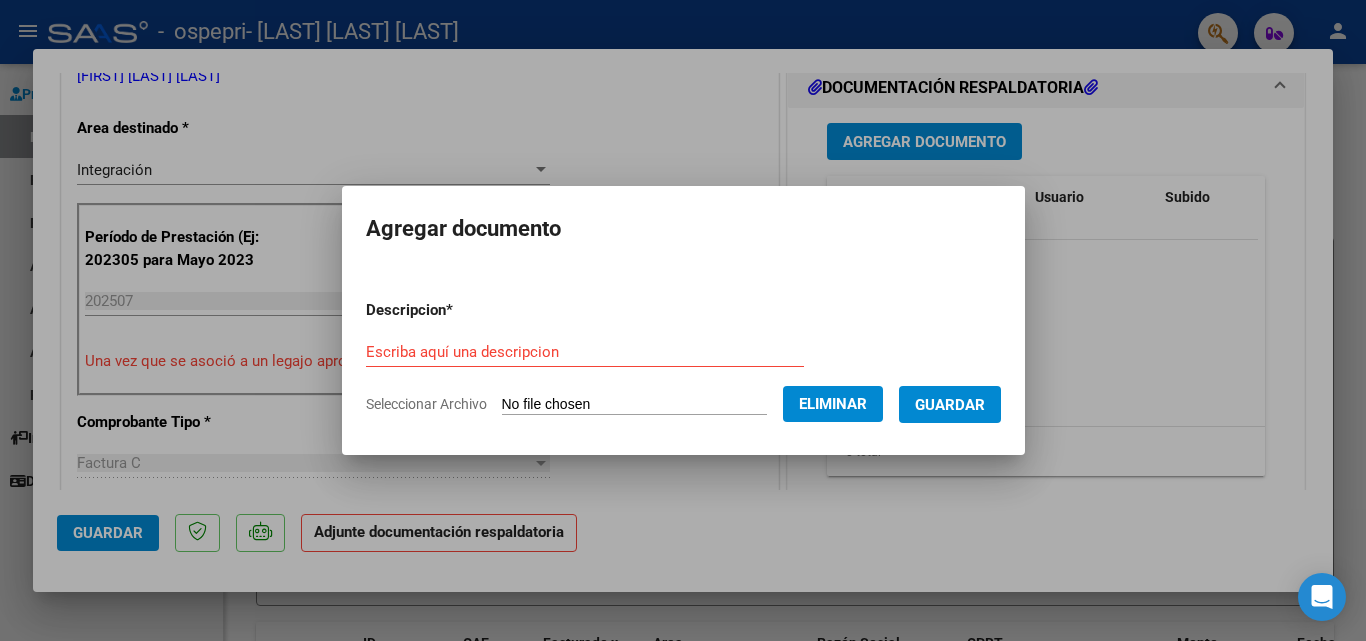 click on "Escriba aquí una descripcion" at bounding box center [585, 352] 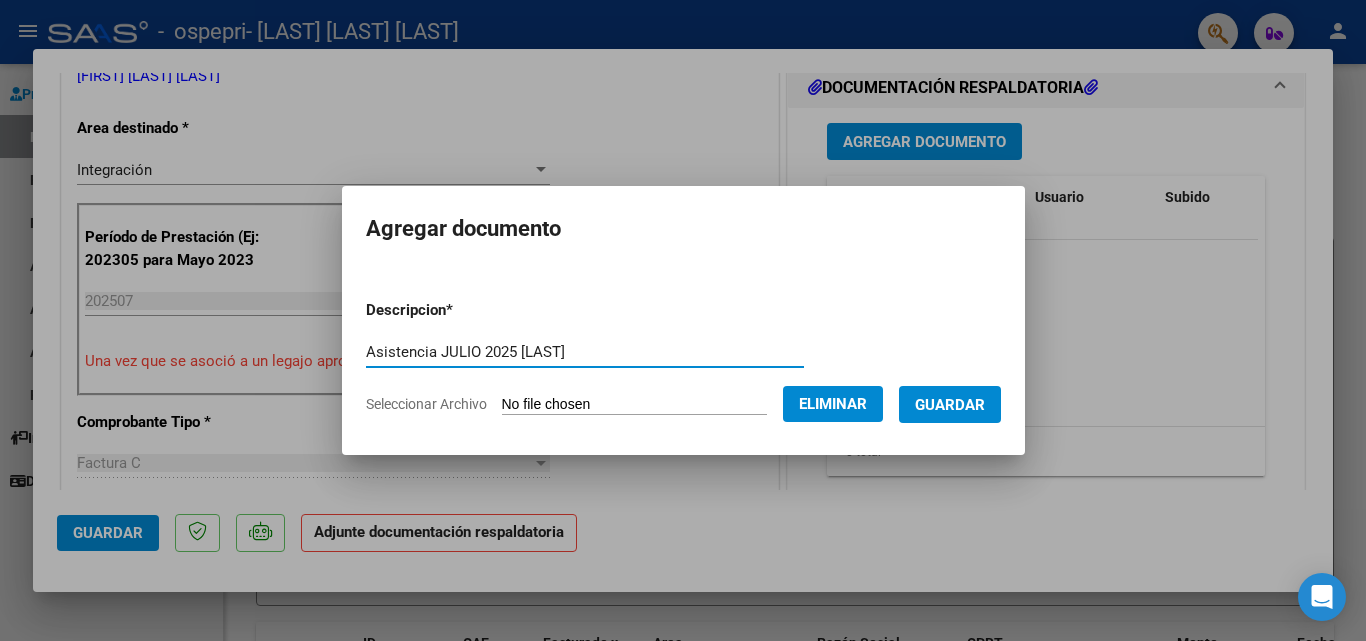 type on "Asistencia JULIO 2025 [LAST]" 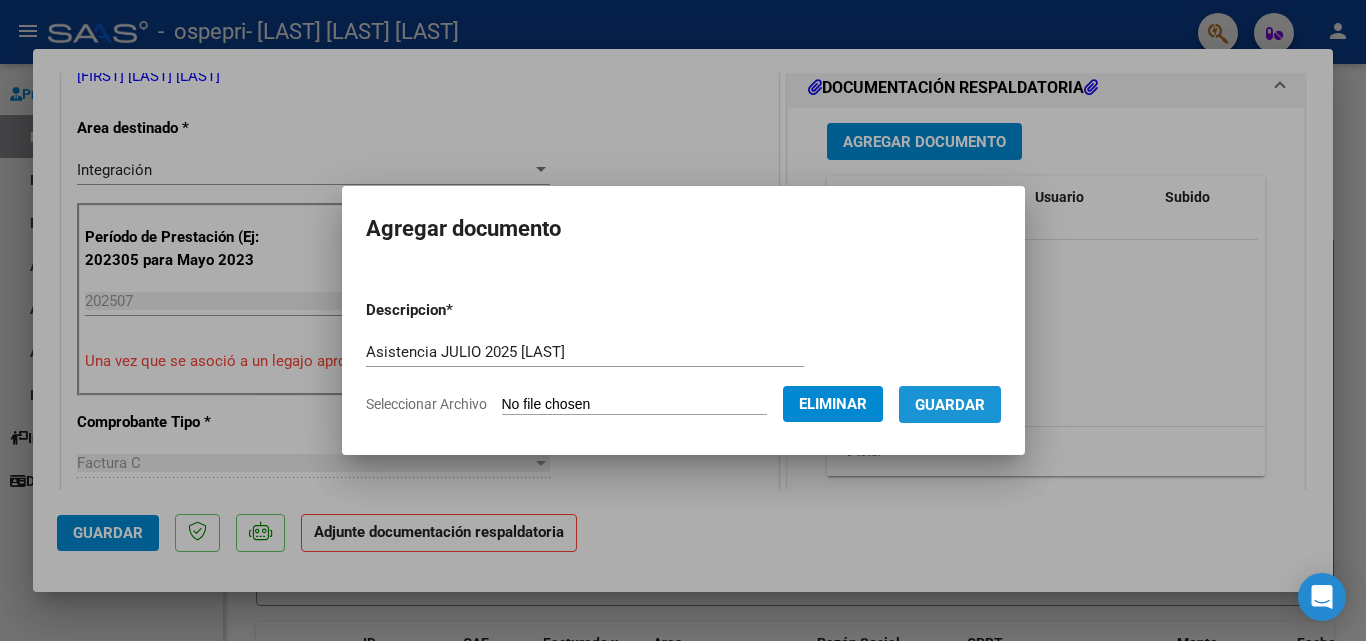 click on "Guardar" at bounding box center [950, 405] 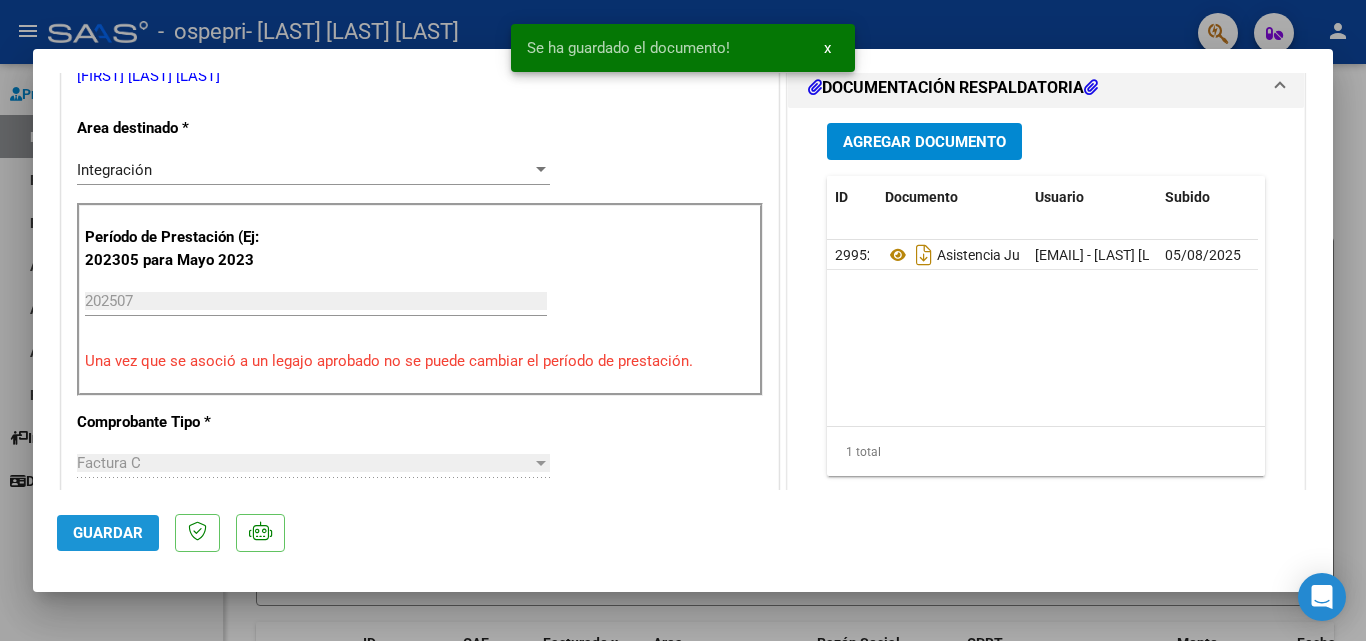 click on "Guardar" 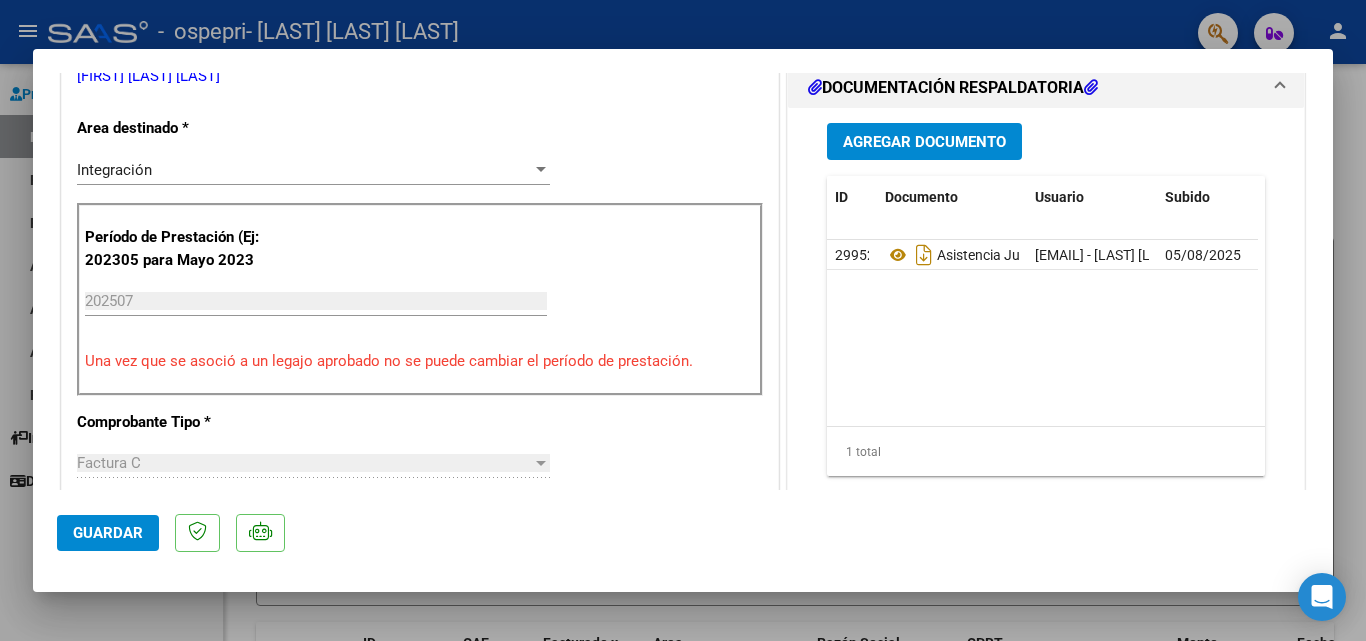 click at bounding box center (683, 320) 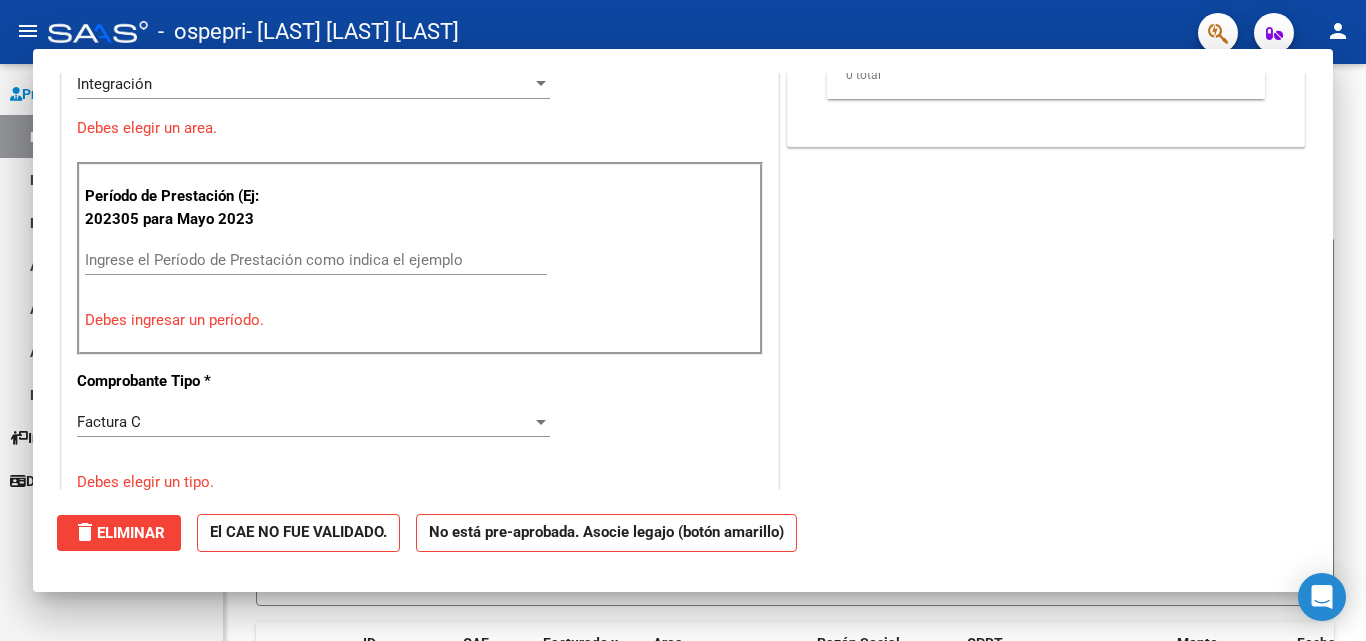 scroll, scrollTop: 380, scrollLeft: 0, axis: vertical 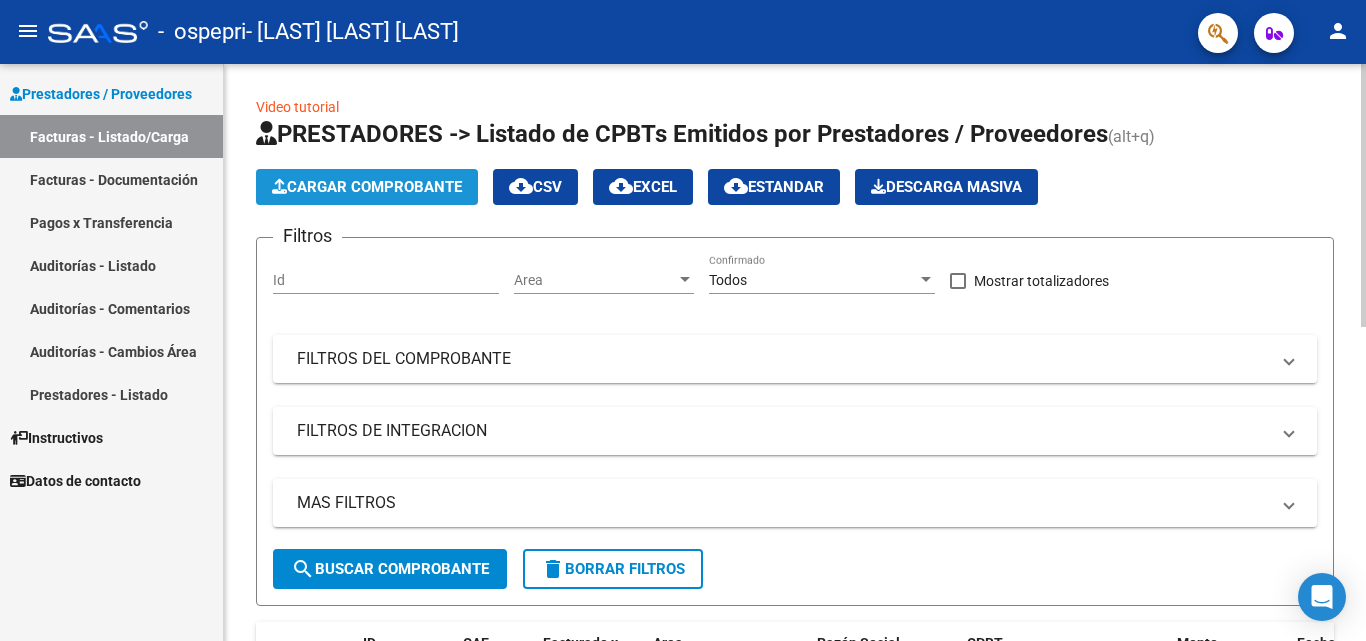 click on "Cargar Comprobante" 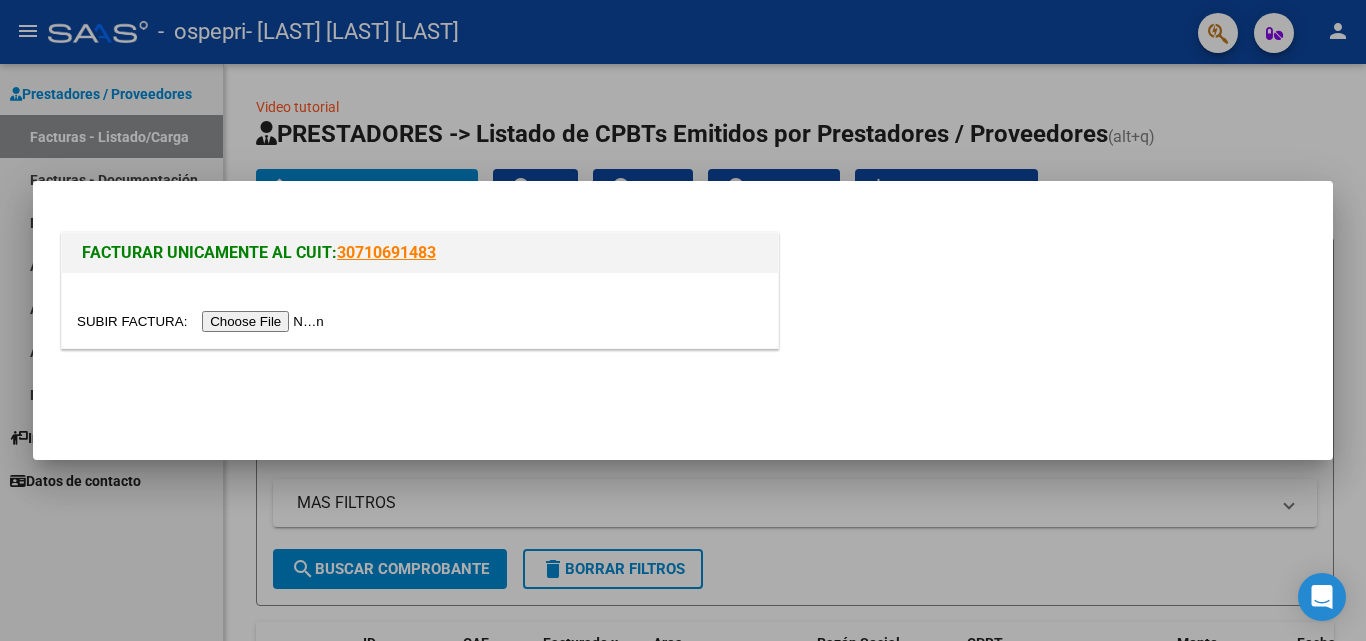 click at bounding box center [203, 321] 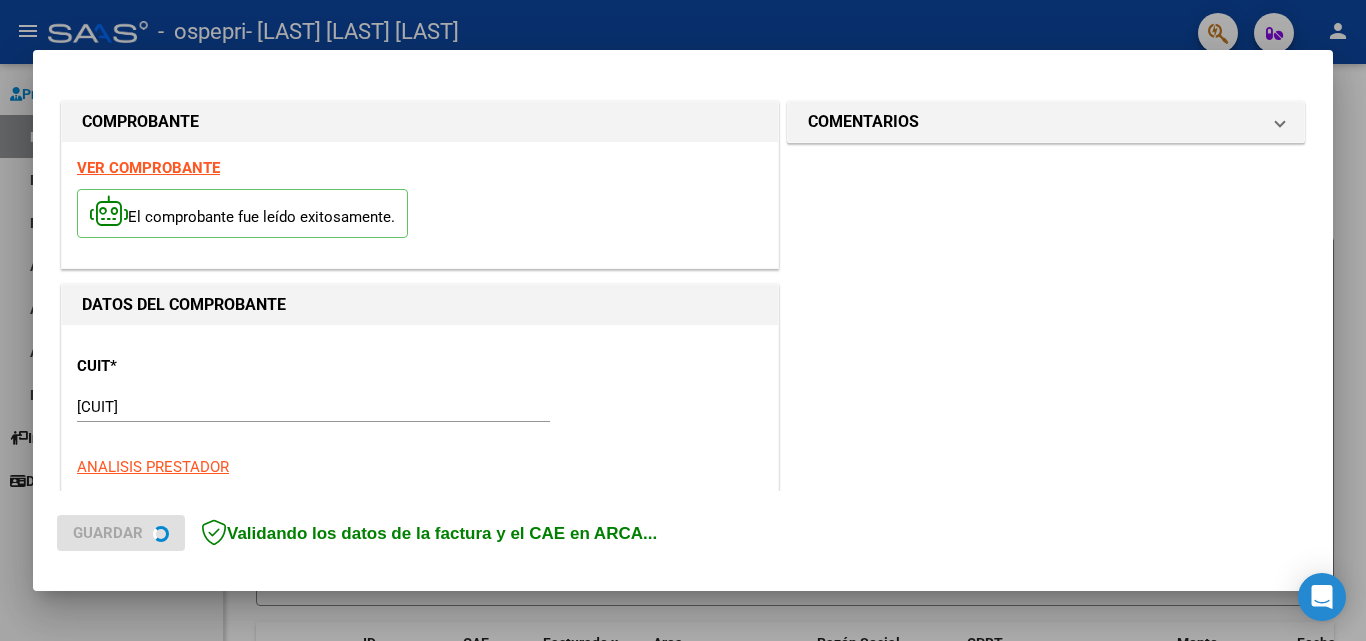 click at bounding box center [683, 320] 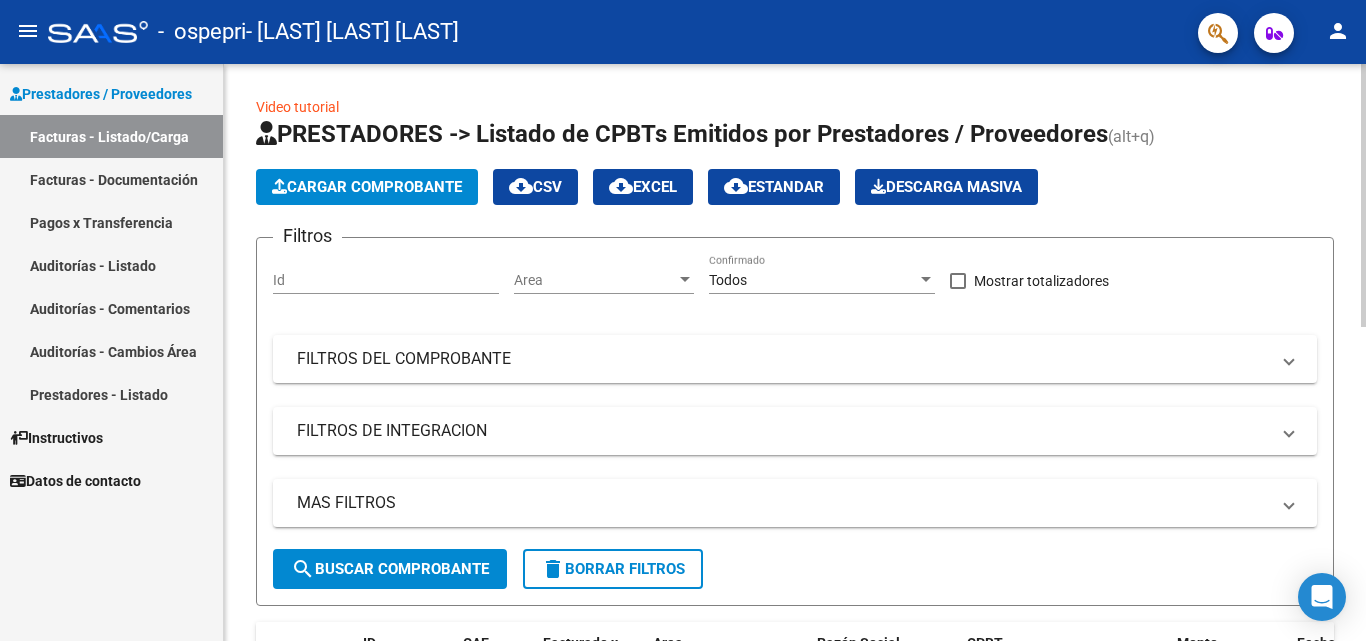 click on "Cargar Comprobante" 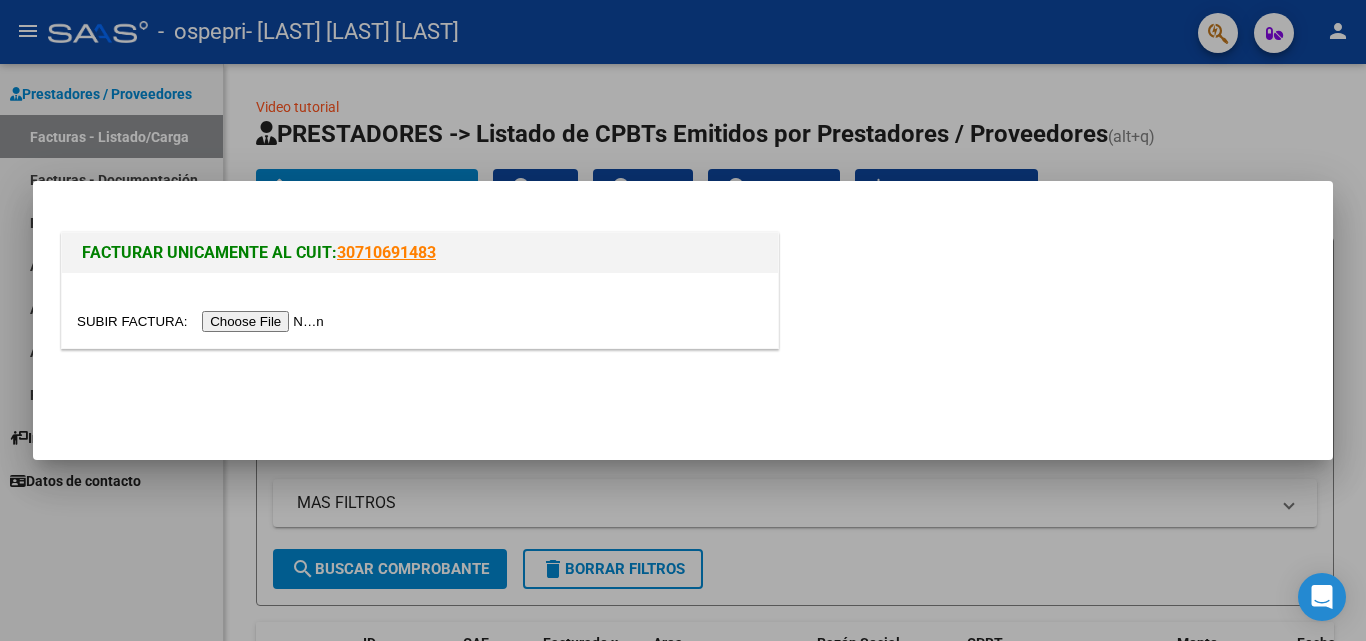 click at bounding box center [203, 321] 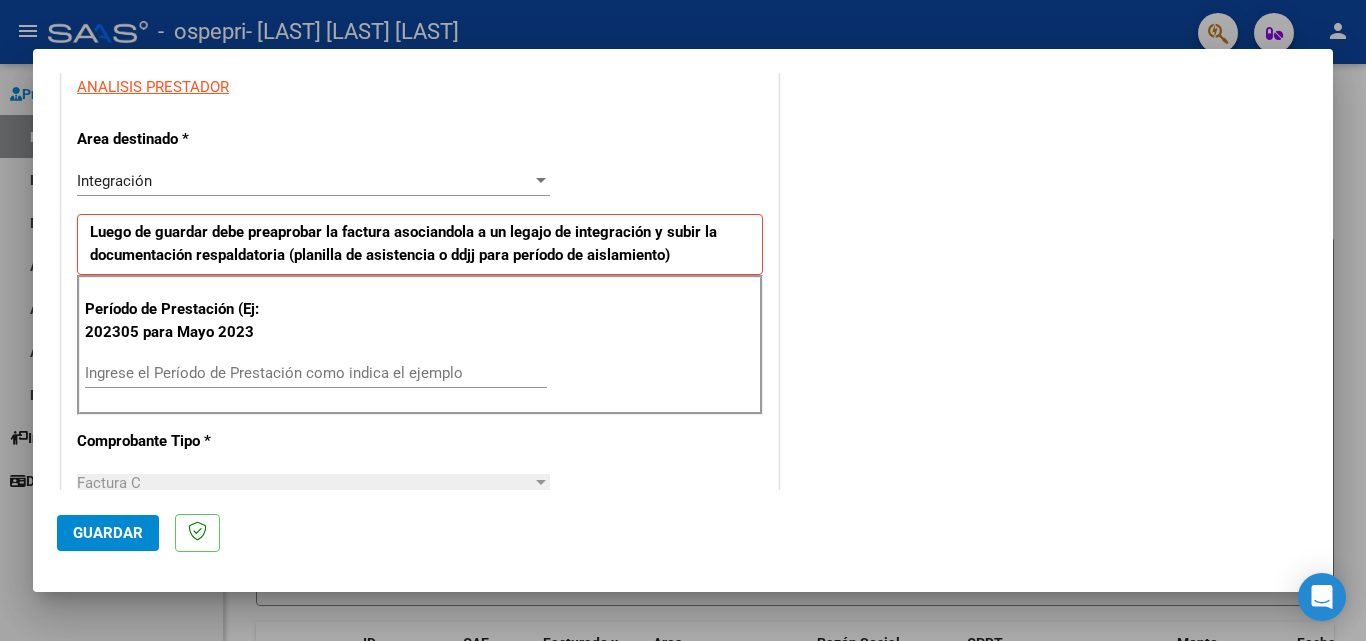 scroll, scrollTop: 388, scrollLeft: 0, axis: vertical 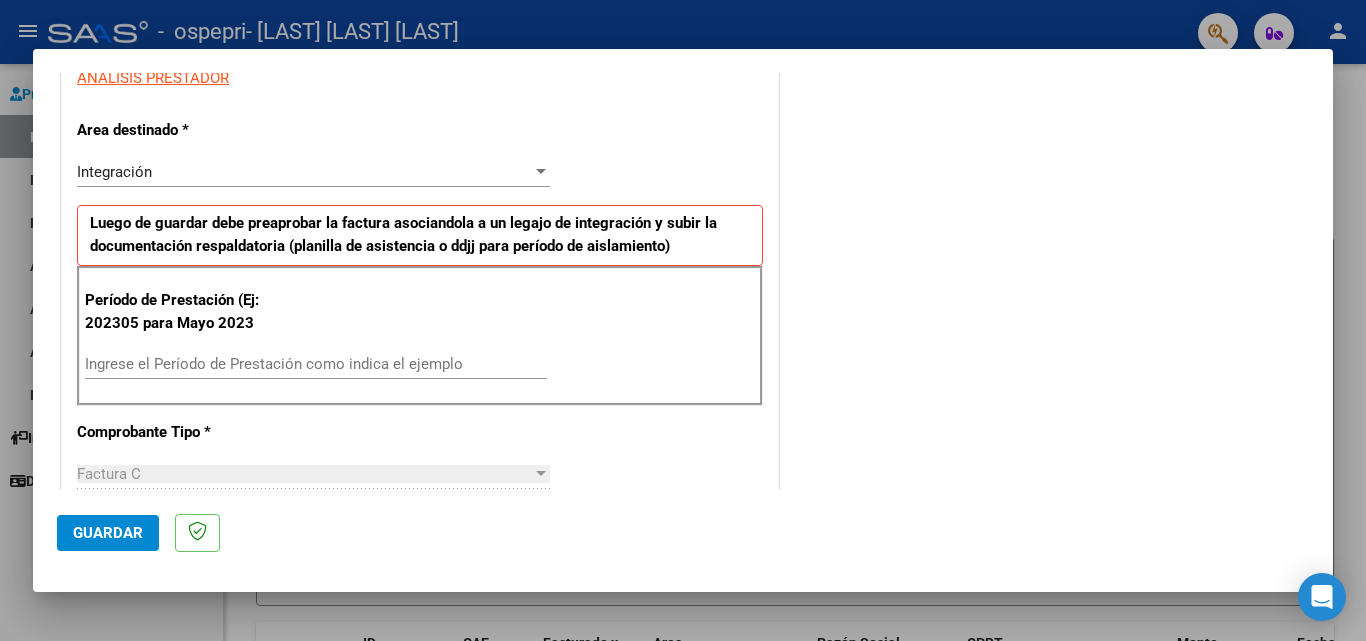 click on "Ingrese el Período de Prestación como indica el ejemplo" at bounding box center (316, 364) 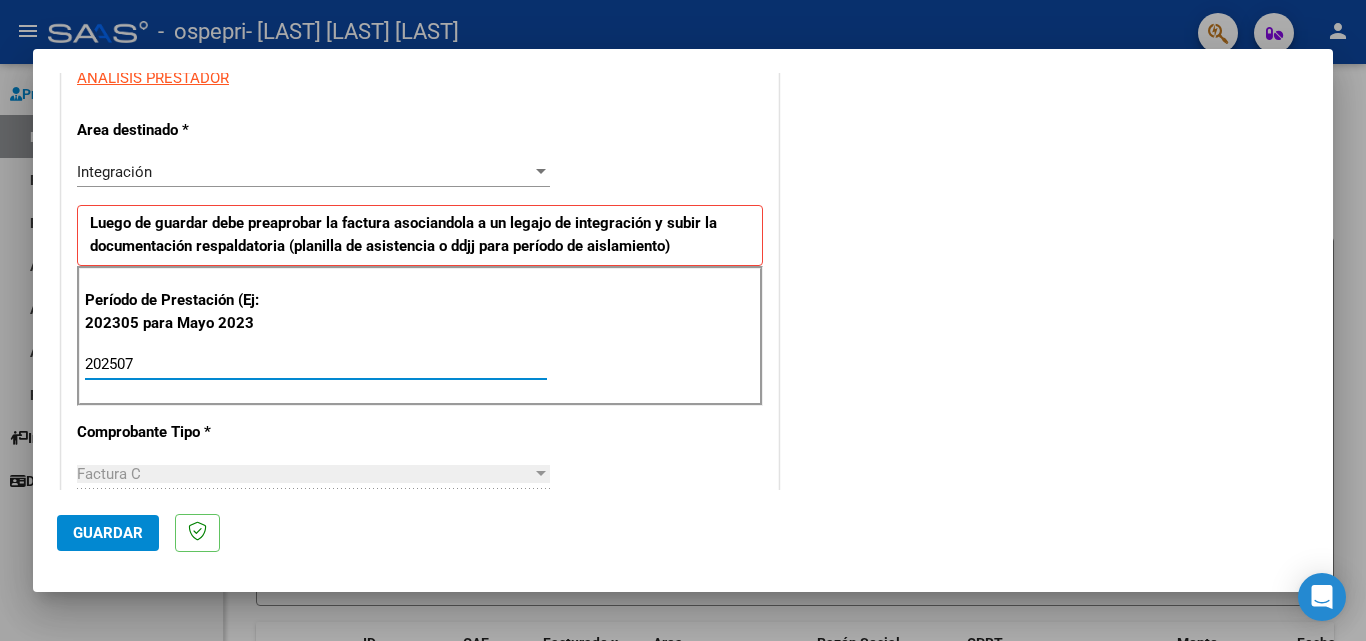 type on "202507" 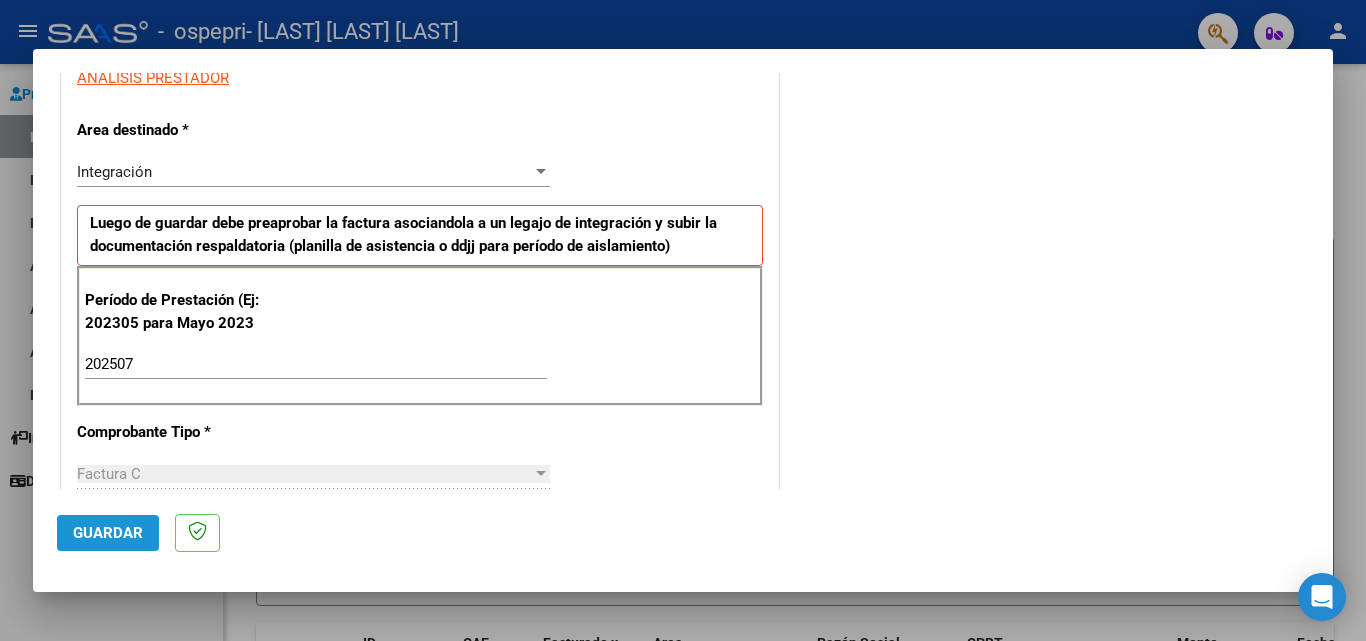 click on "Guardar" 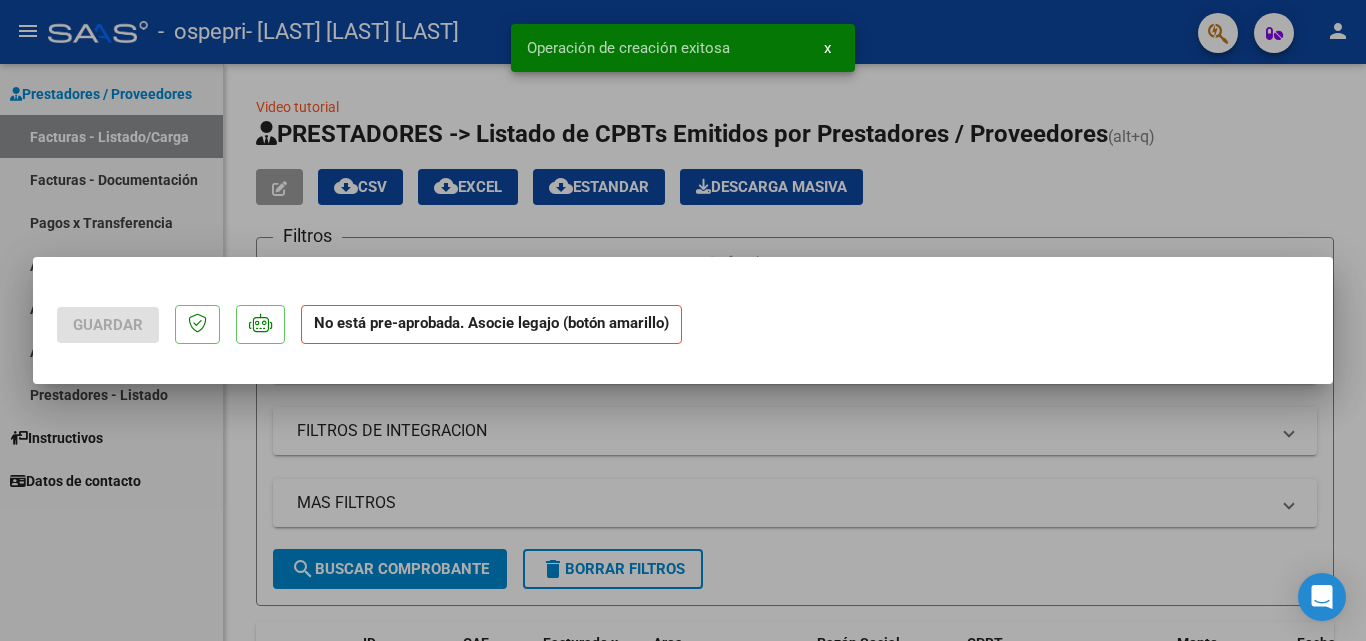 scroll, scrollTop: 0, scrollLeft: 0, axis: both 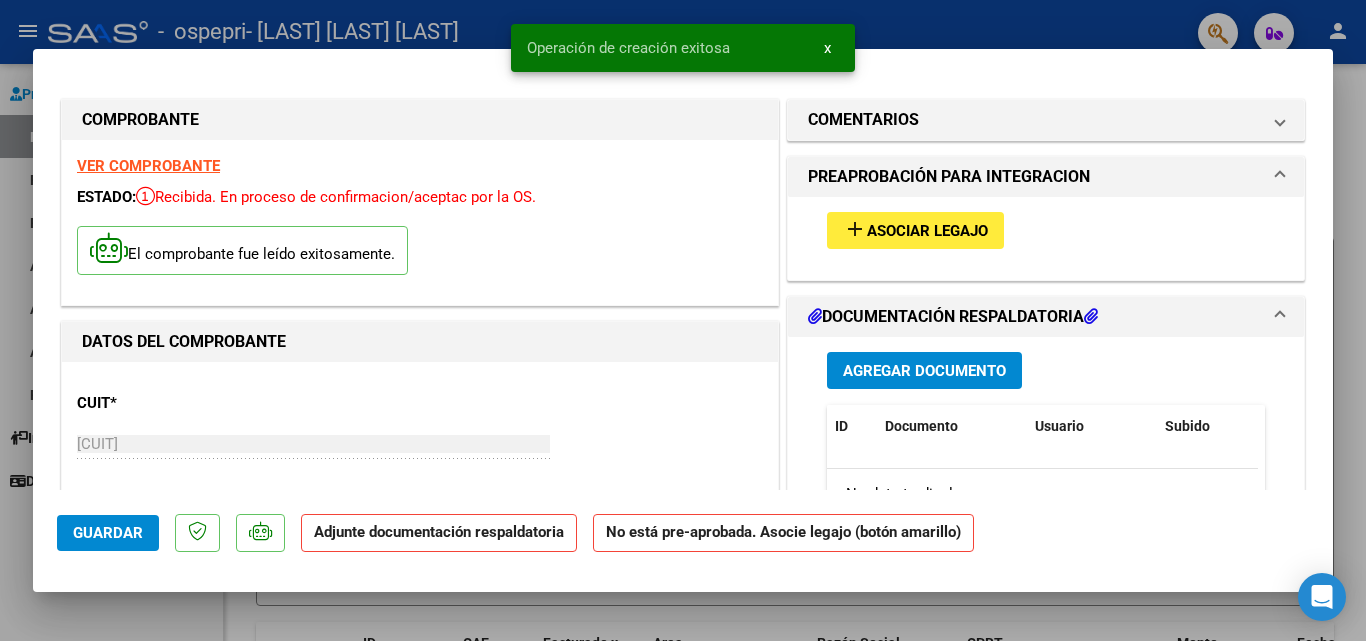 click on "Asociar Legajo" at bounding box center [927, 231] 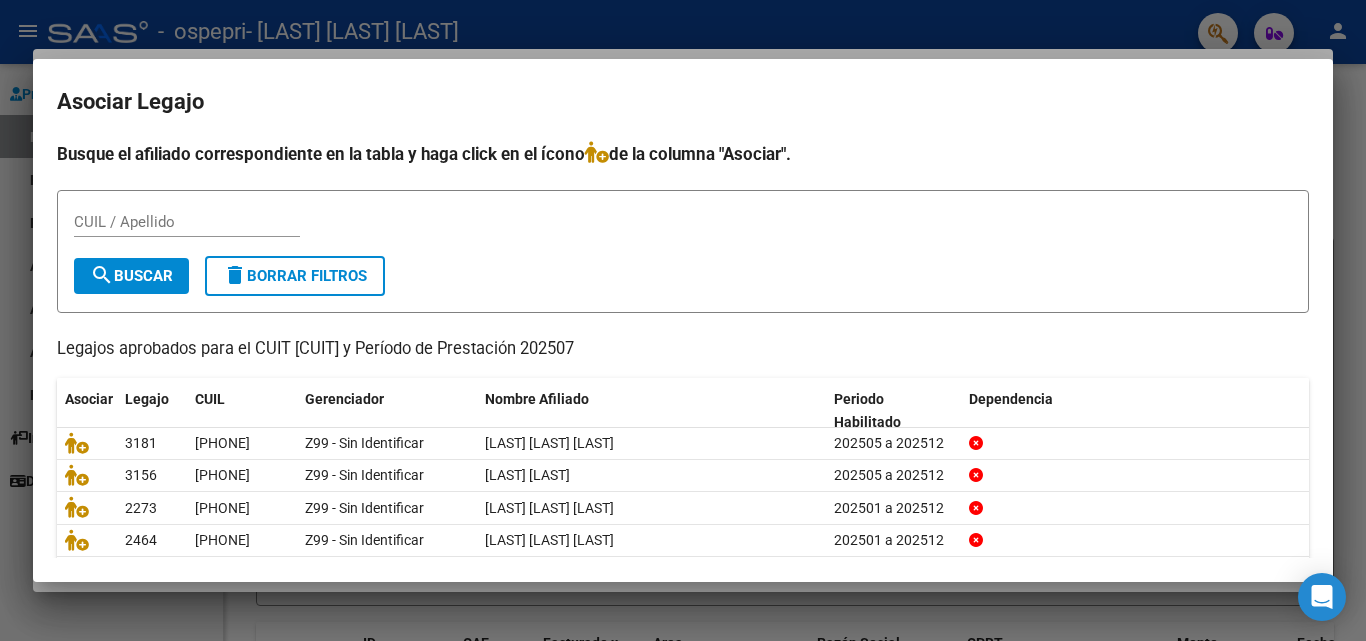 scroll, scrollTop: 109, scrollLeft: 0, axis: vertical 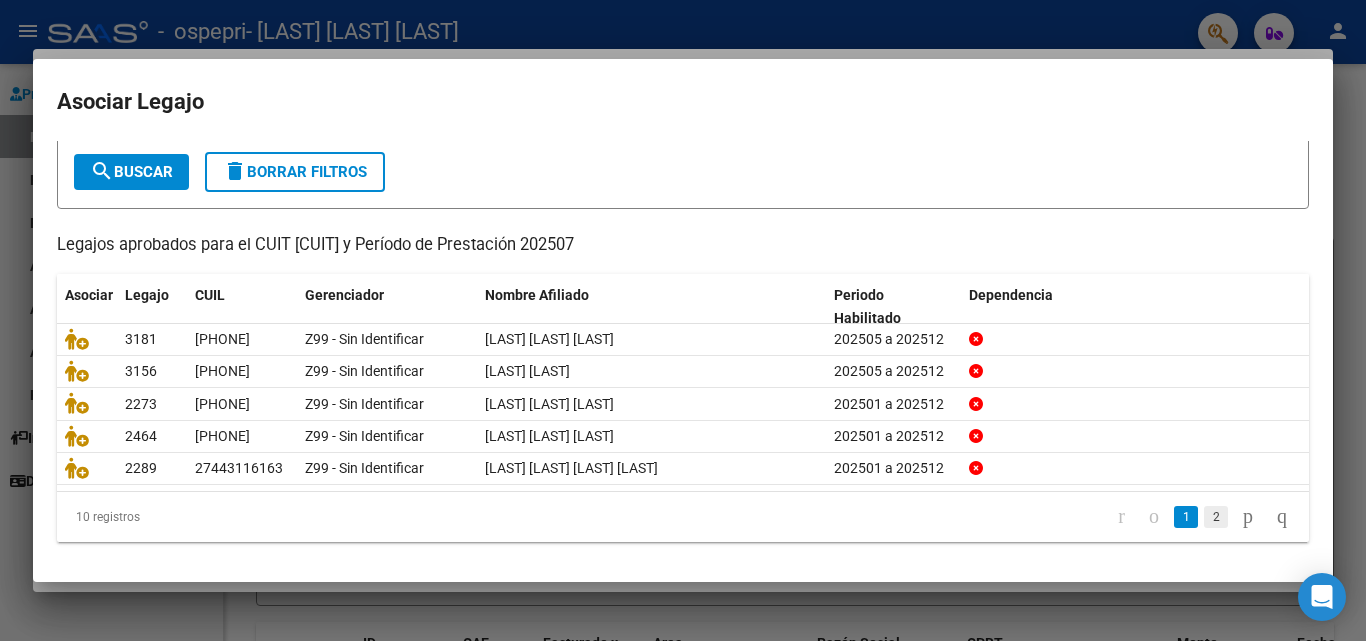 click on "2" 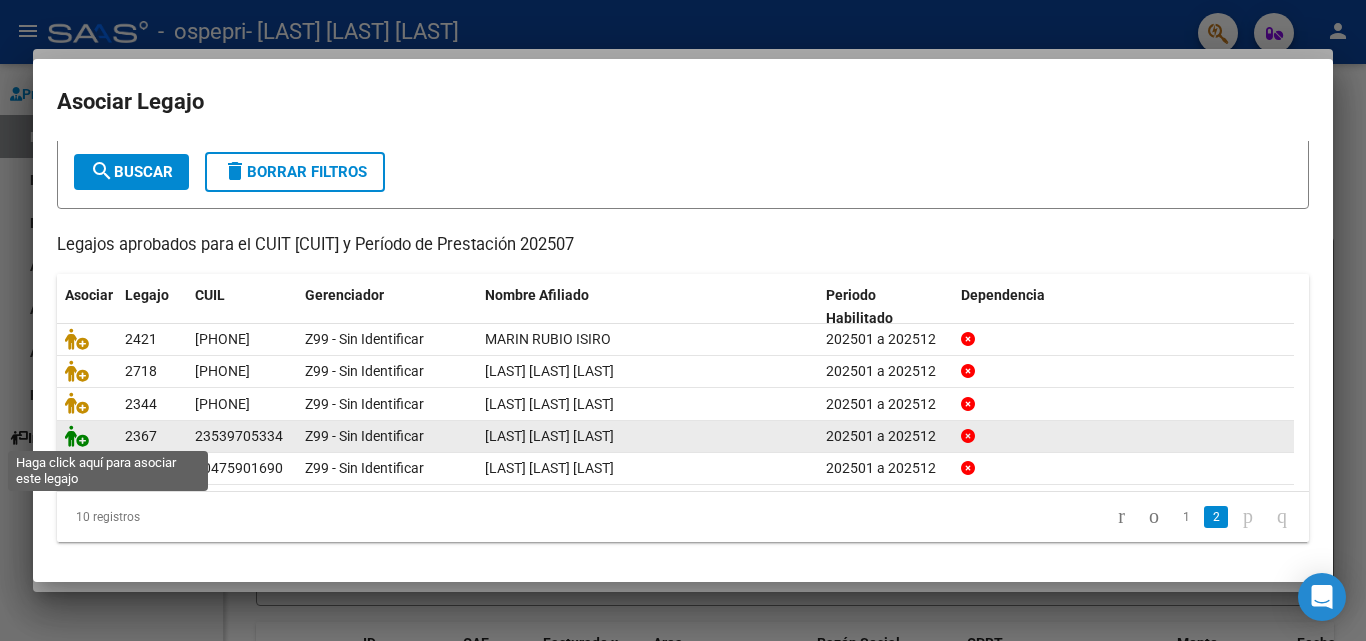 click 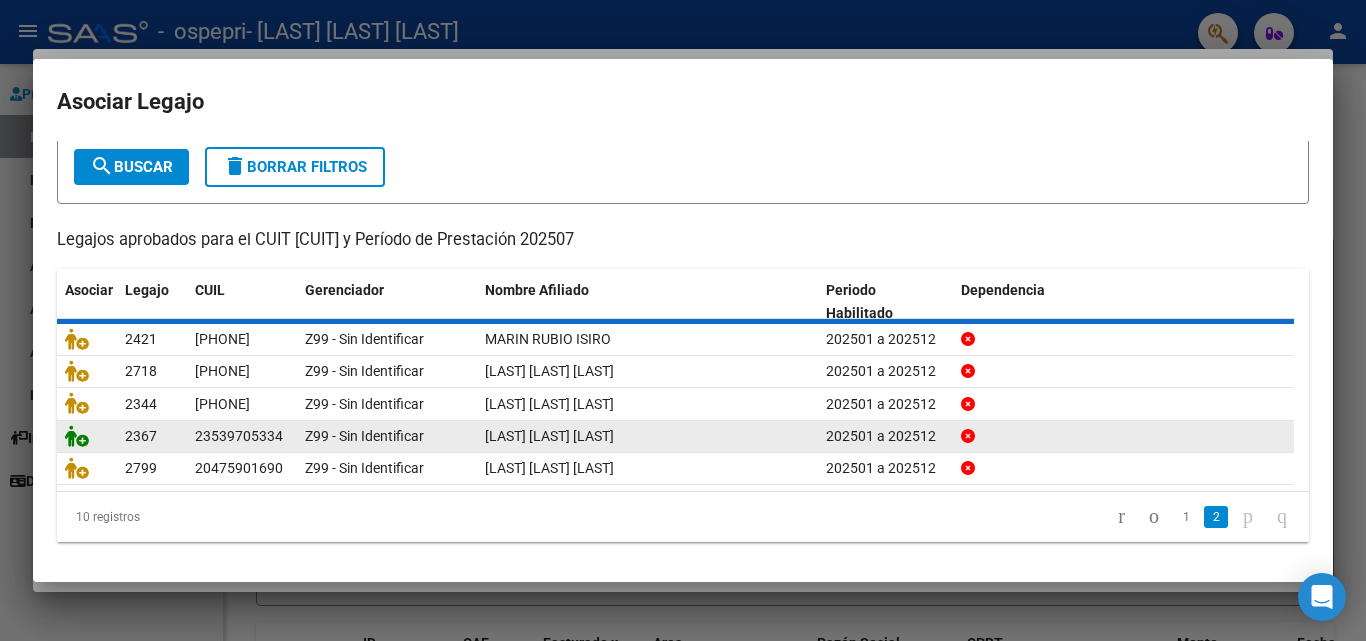 scroll, scrollTop: 0, scrollLeft: 0, axis: both 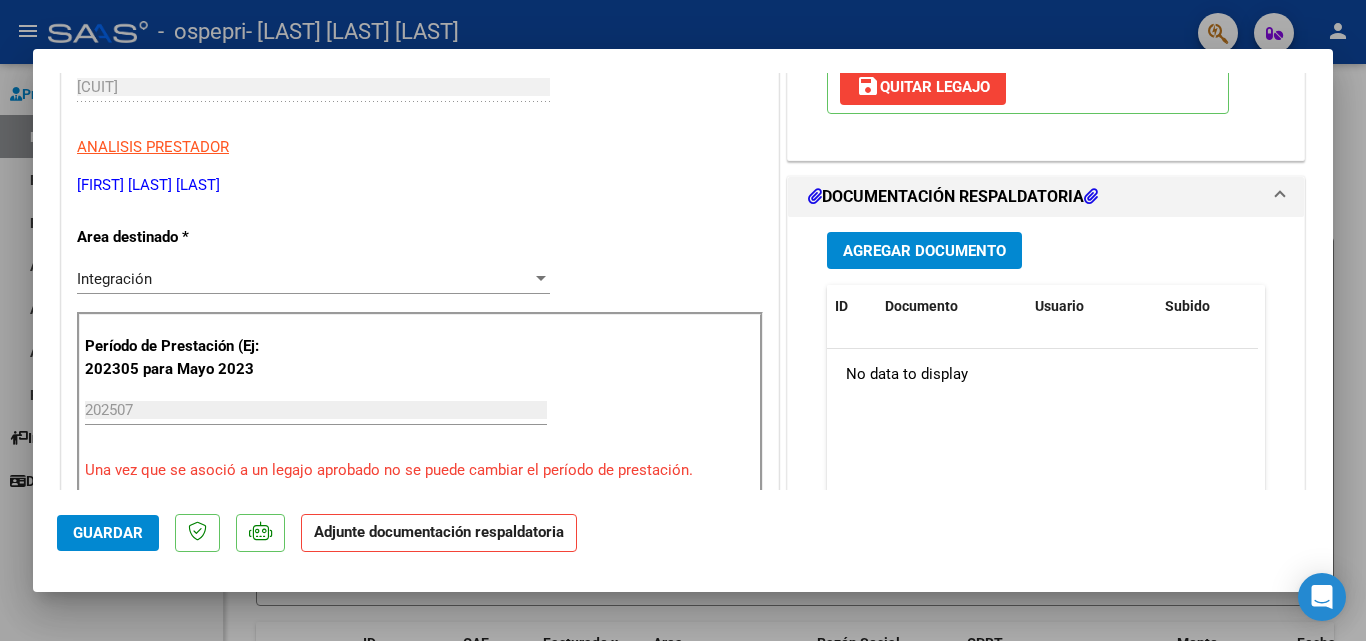 click on "Agregar Documento" at bounding box center [924, 250] 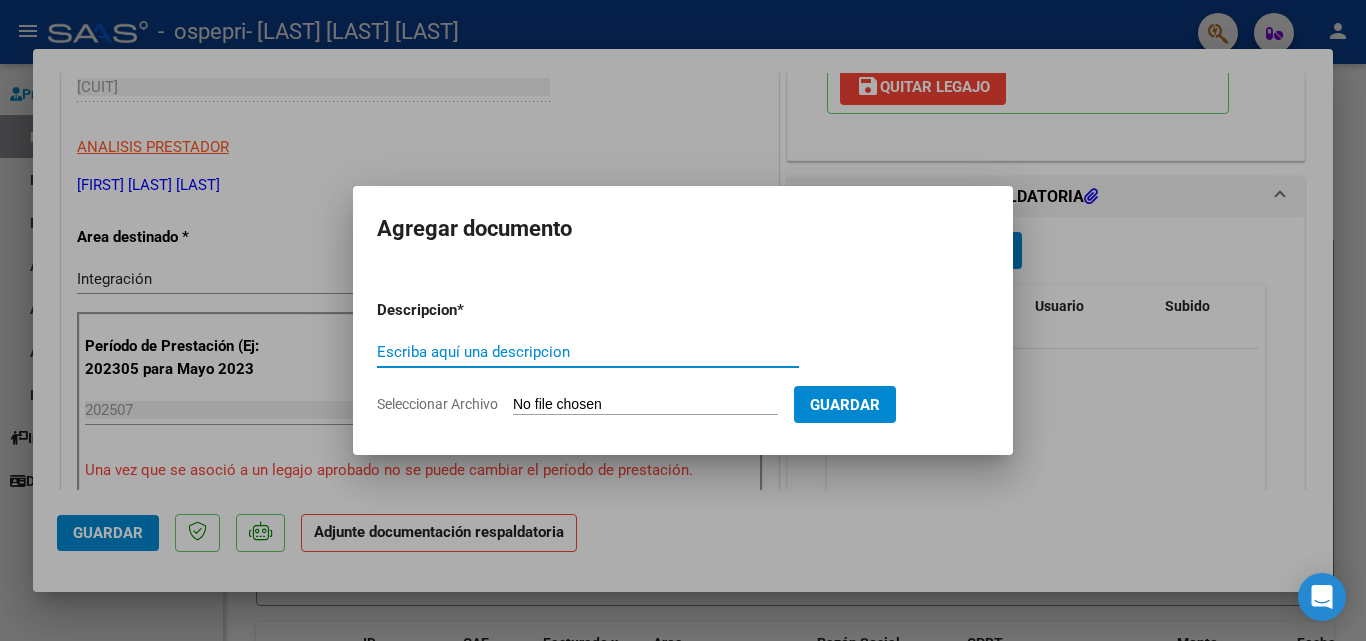 click on "Seleccionar Archivo" at bounding box center [645, 405] 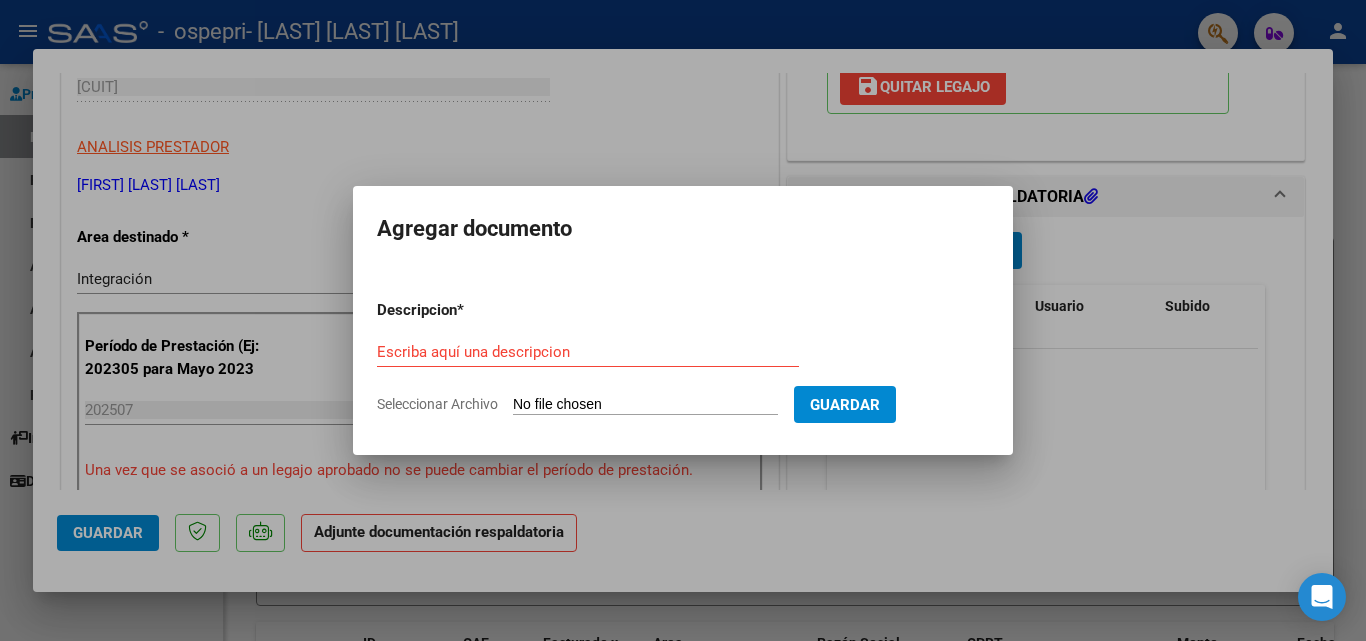 type on "C:\fakepath\Asistencia JULIO [YEAR] [LAST].pdf" 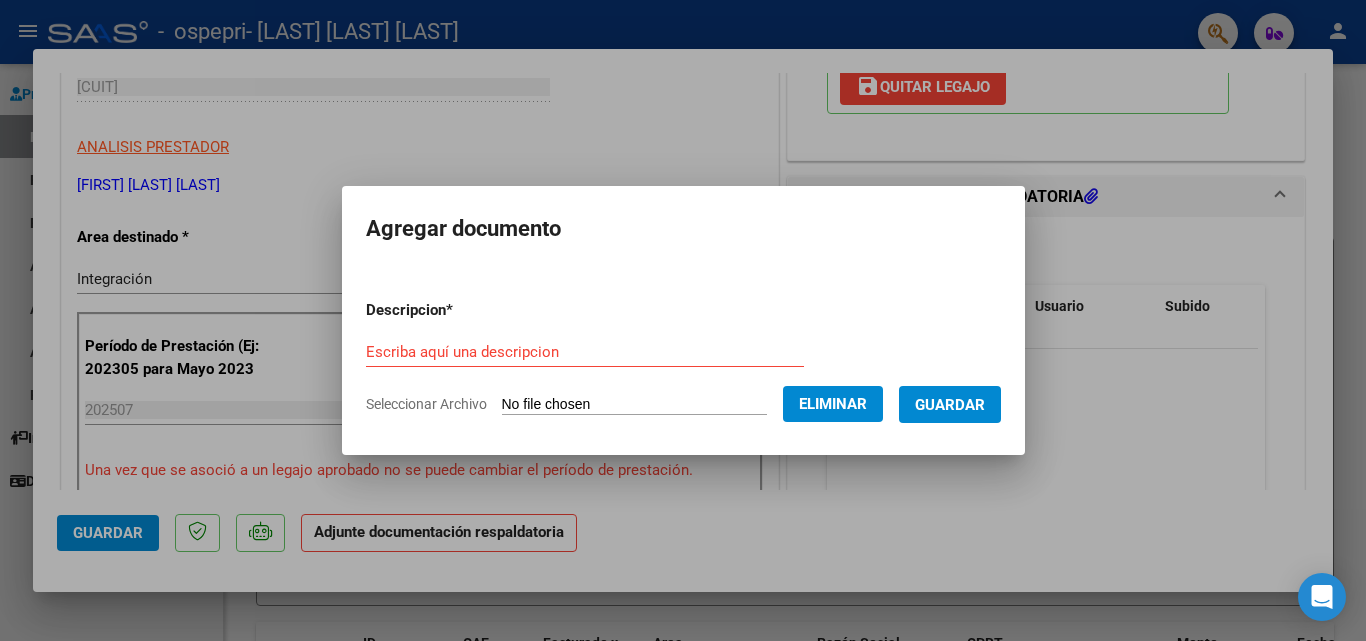 click on "Escriba aquí una descripcion" at bounding box center (585, 352) 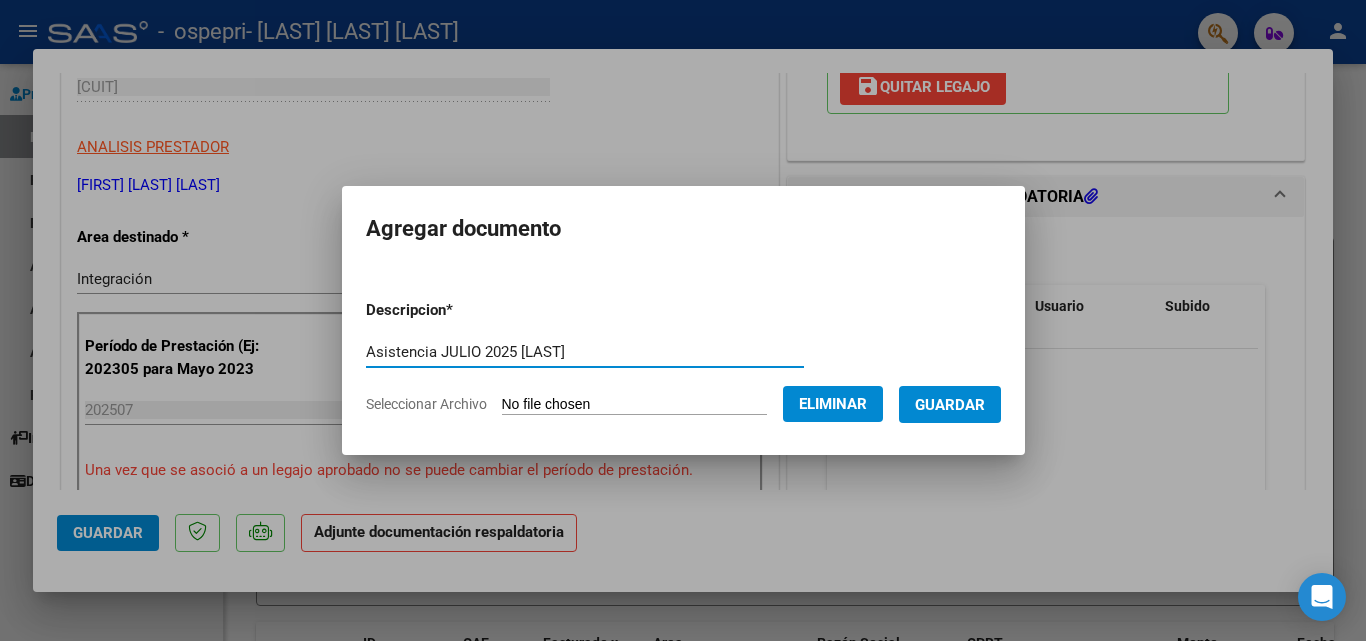 type on "Asistencia JULIO 2025 [LAST]" 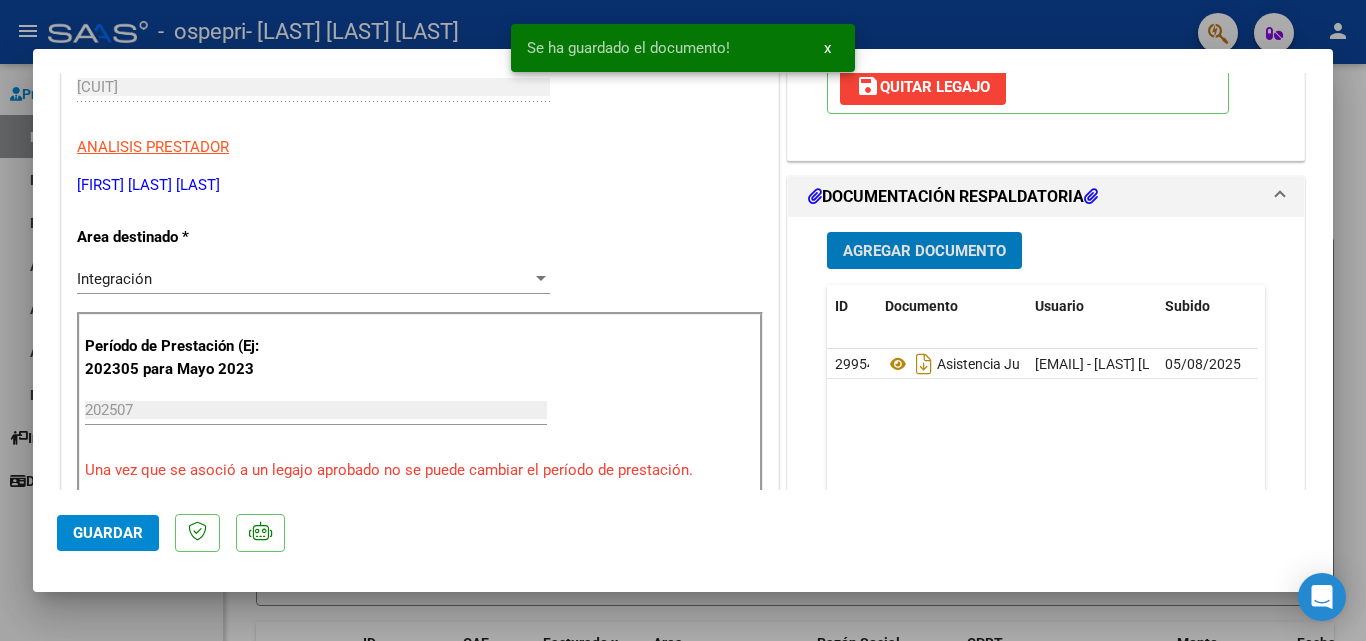click on "Guardar" 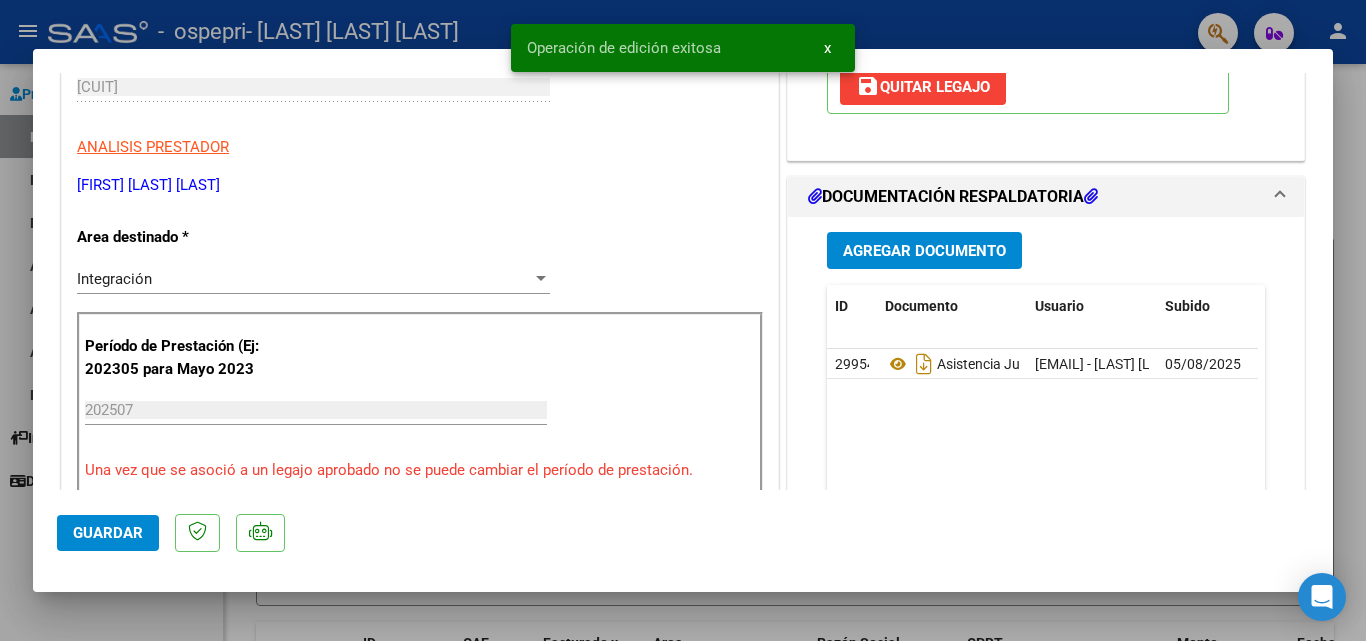 click at bounding box center (683, 320) 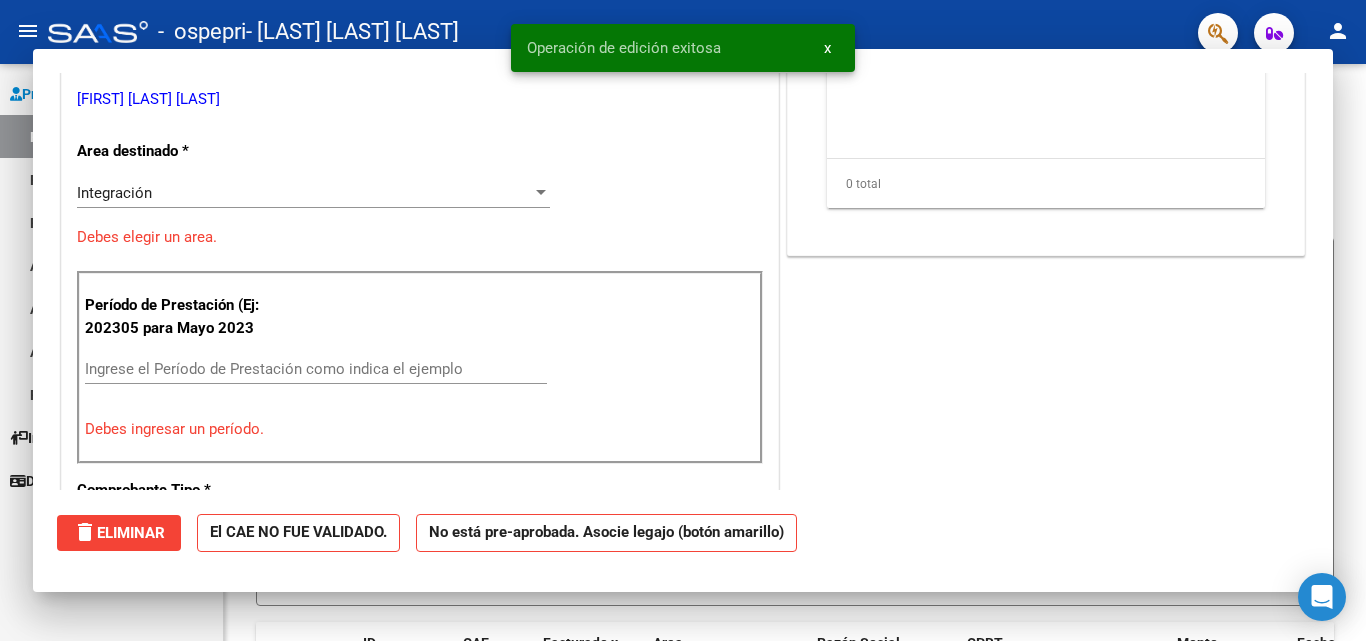 scroll, scrollTop: 0, scrollLeft: 0, axis: both 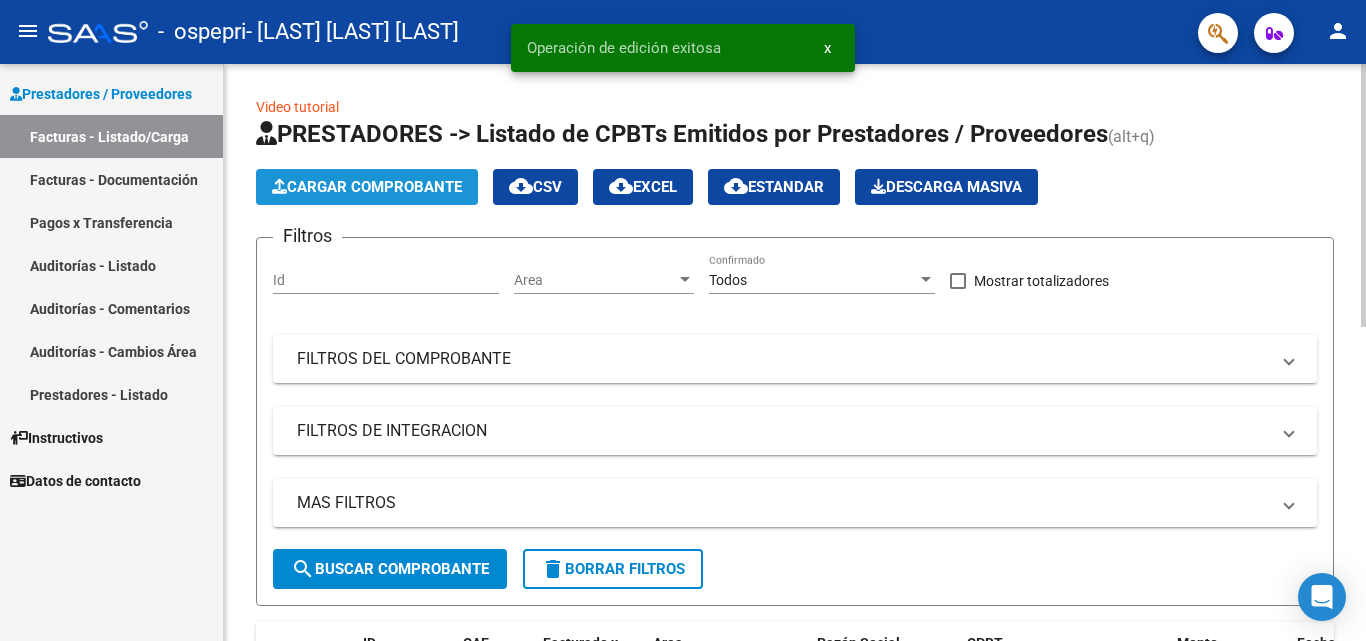 click on "Cargar Comprobante" 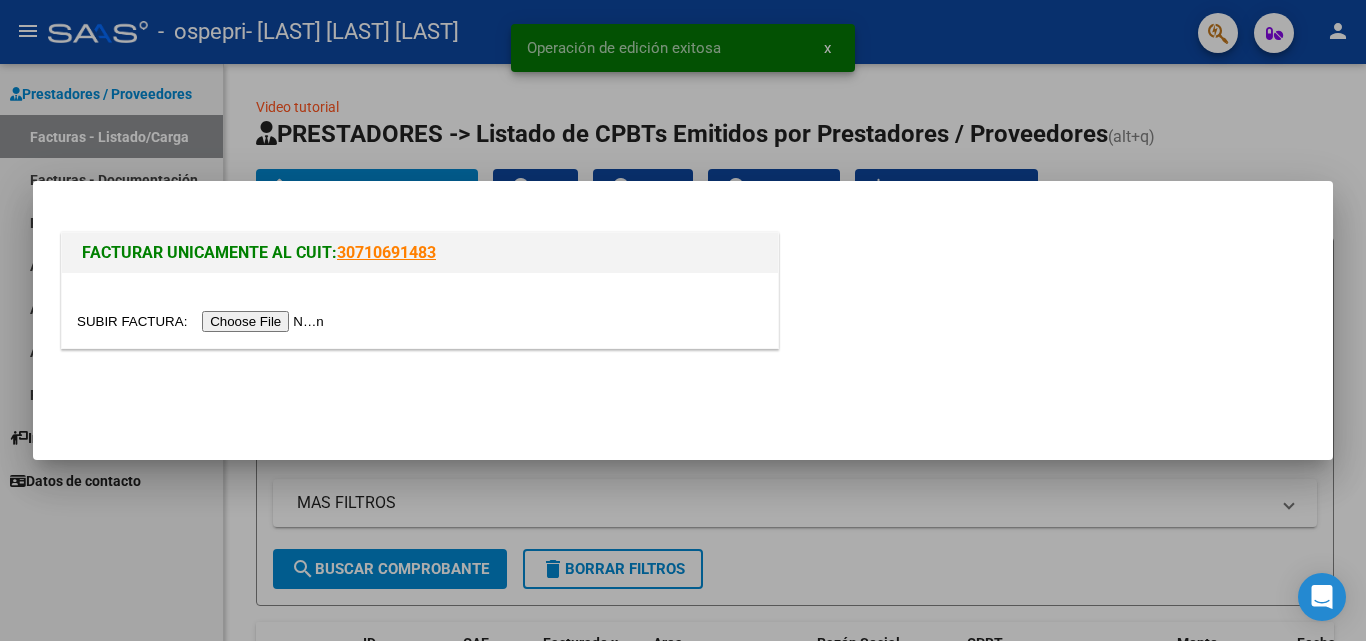 click at bounding box center [203, 321] 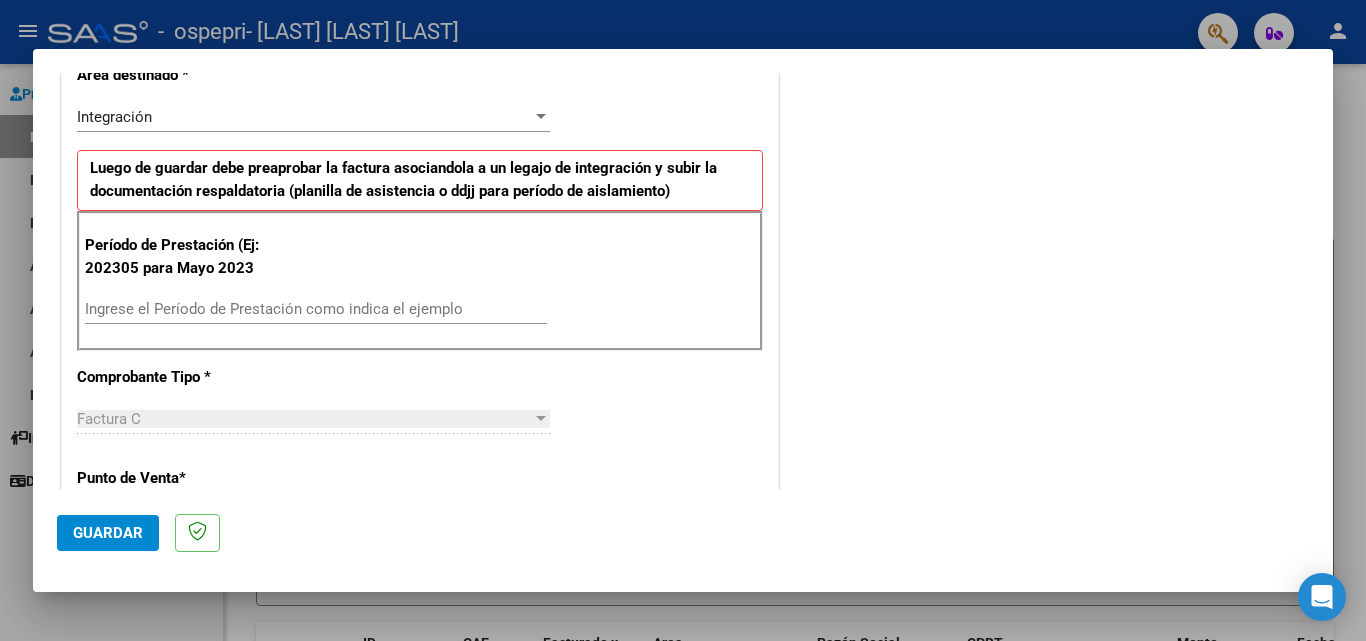 scroll, scrollTop: 560, scrollLeft: 0, axis: vertical 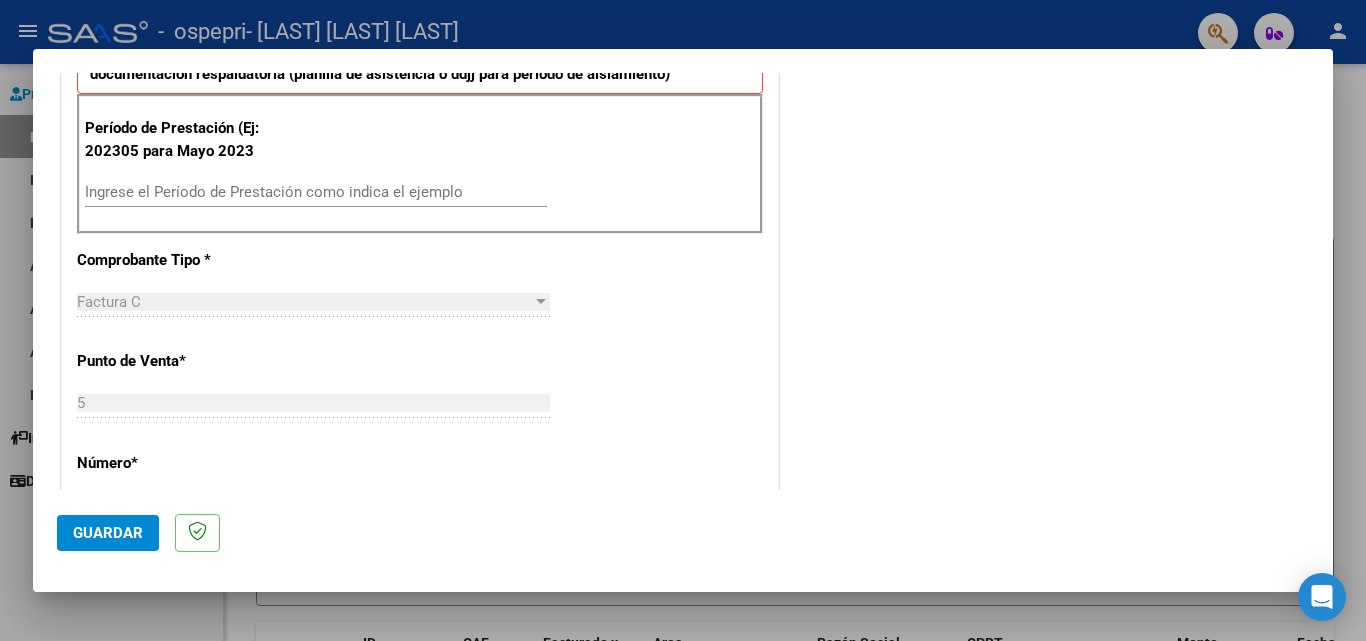 click on "Ingrese el Período de Prestación como indica el ejemplo" at bounding box center [316, 192] 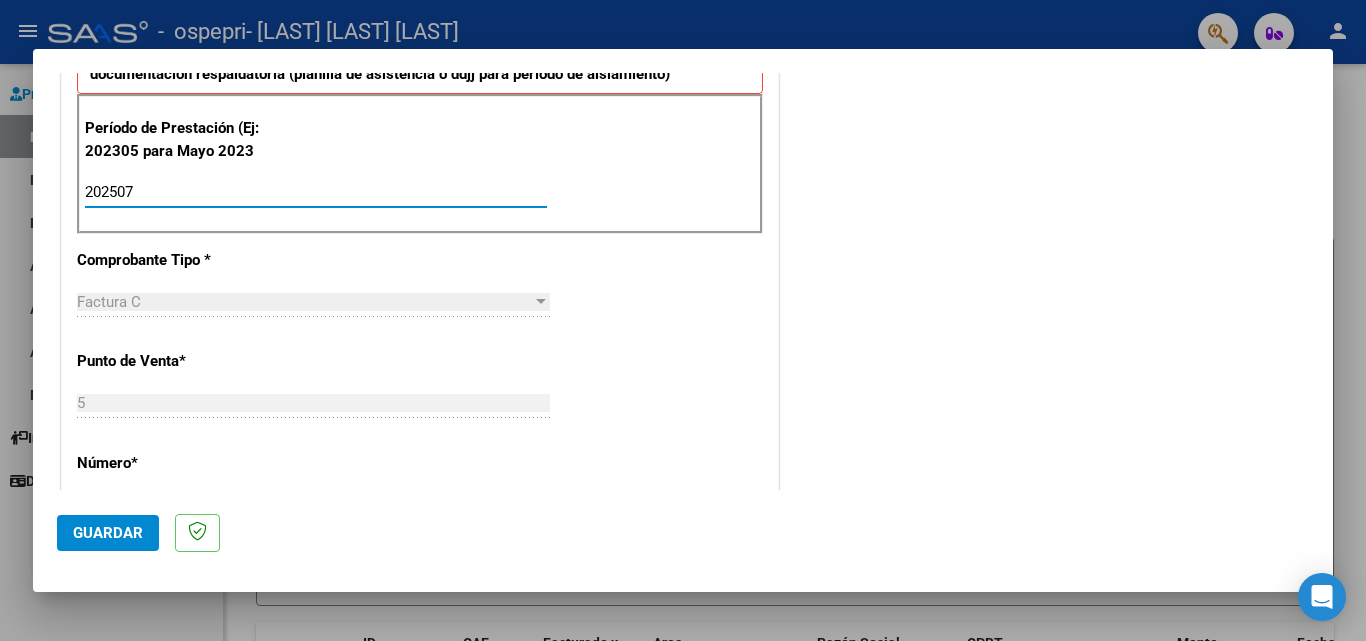 type on "202507" 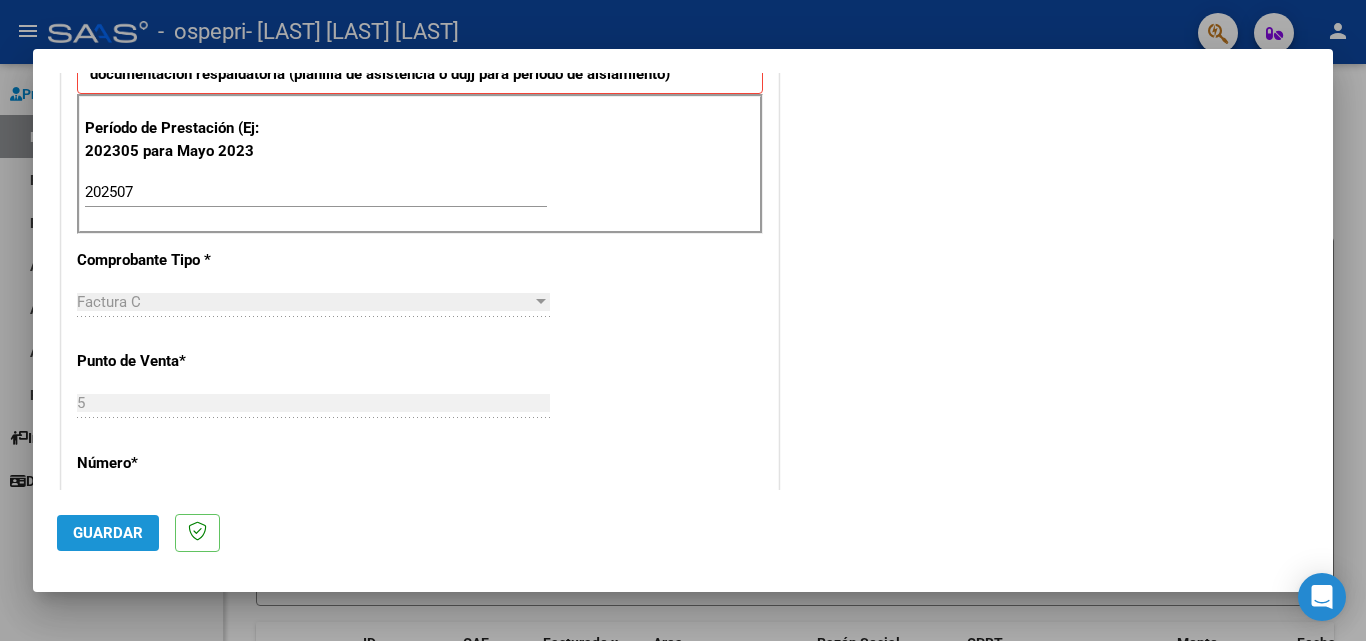 click on "Guardar" 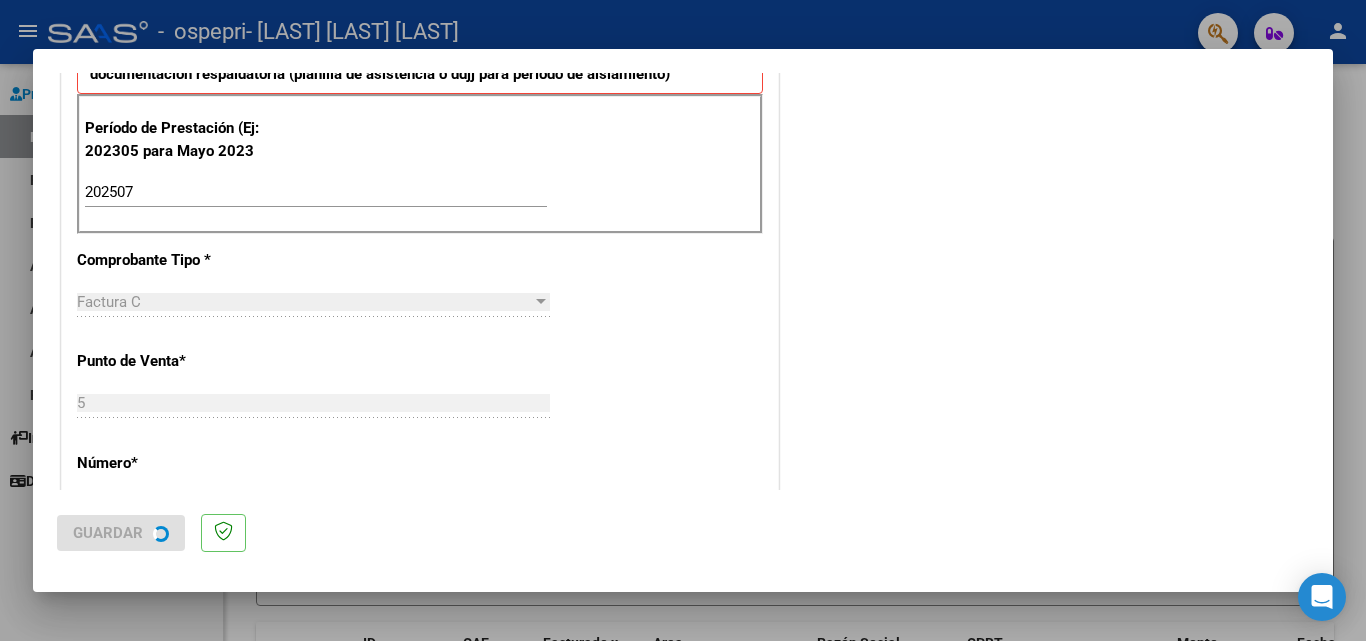 scroll, scrollTop: 0, scrollLeft: 0, axis: both 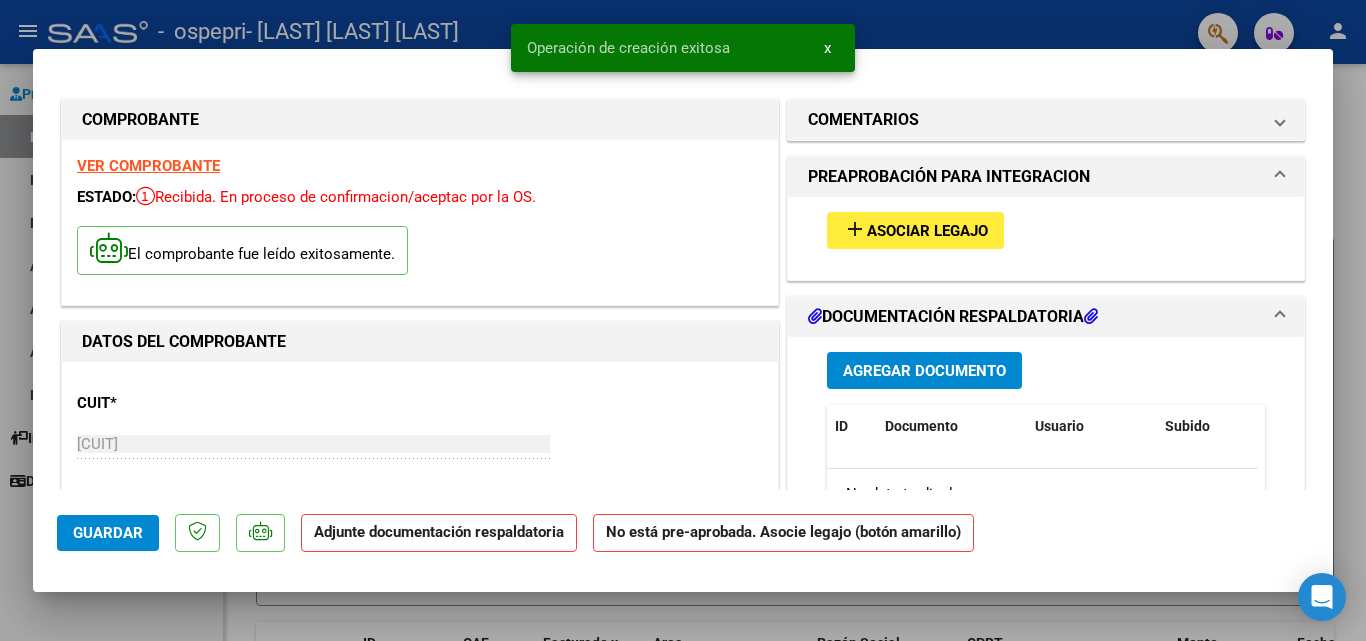 click on "Asociar Legajo" at bounding box center [927, 231] 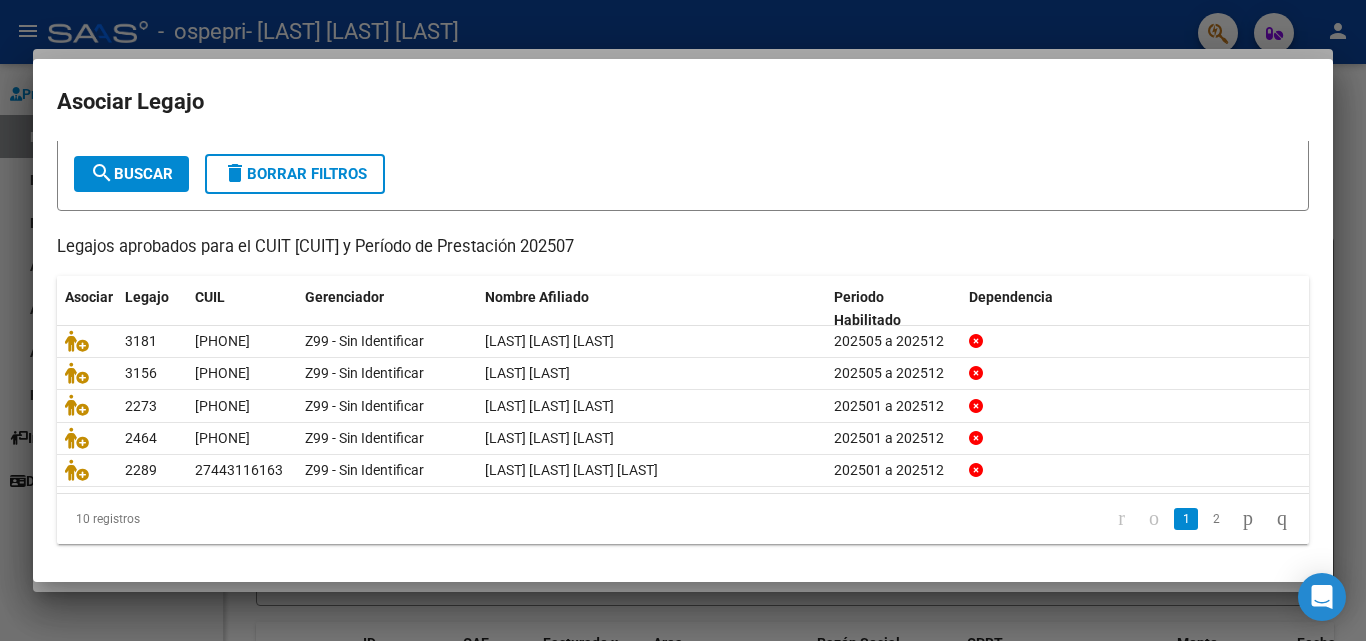 scroll, scrollTop: 109, scrollLeft: 0, axis: vertical 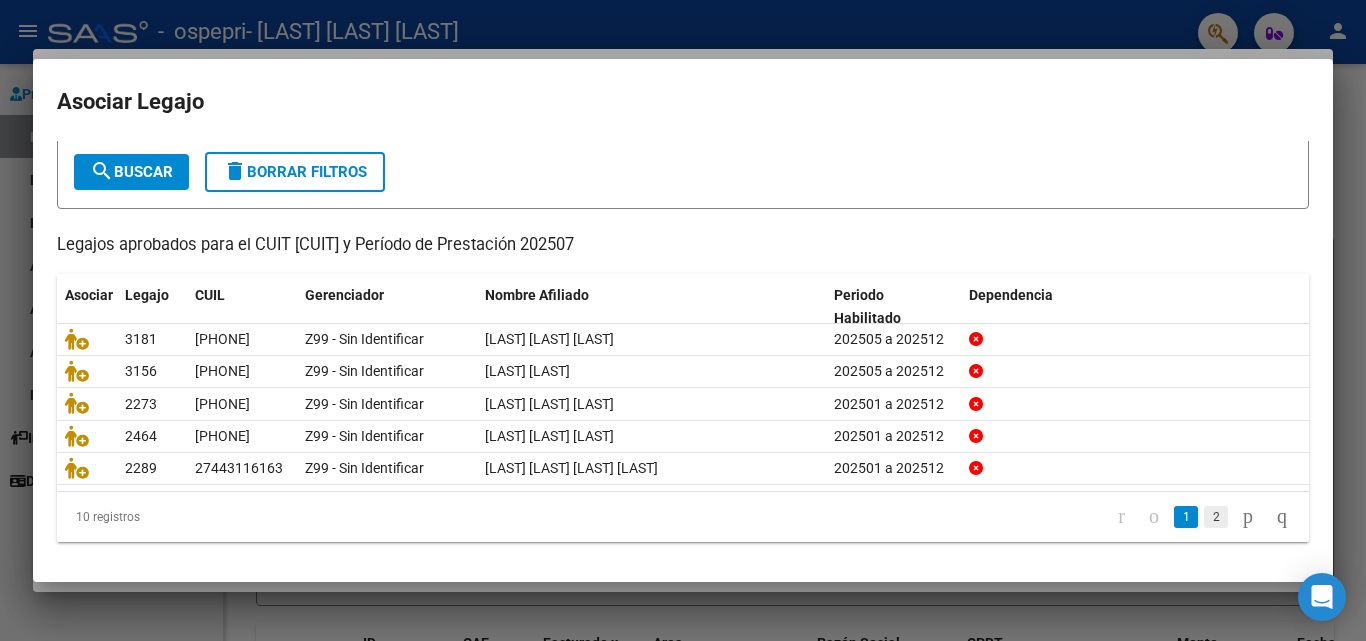 click on "2" 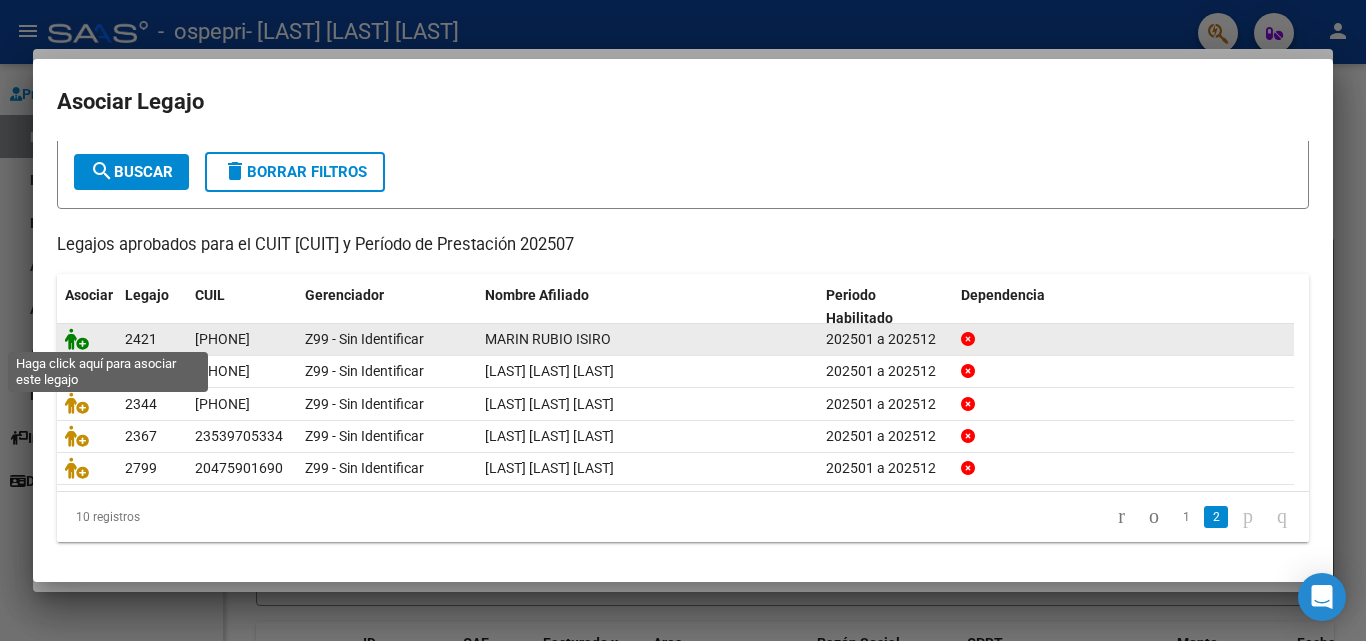 click 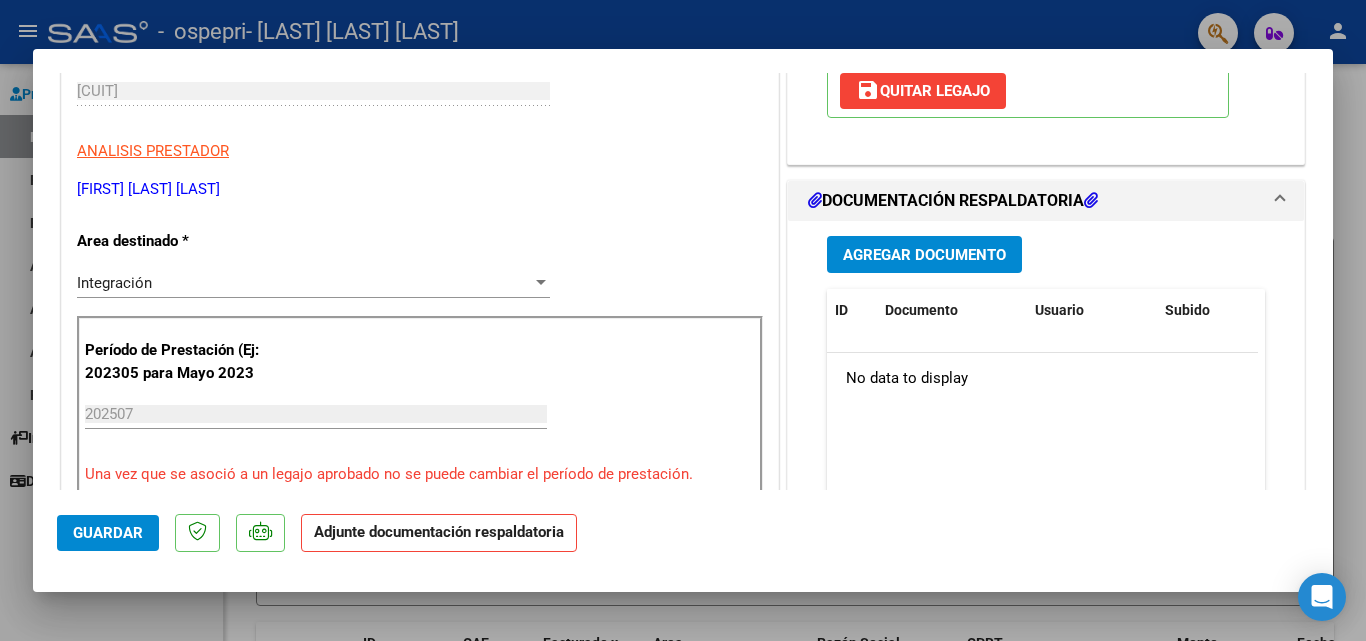 scroll, scrollTop: 470, scrollLeft: 0, axis: vertical 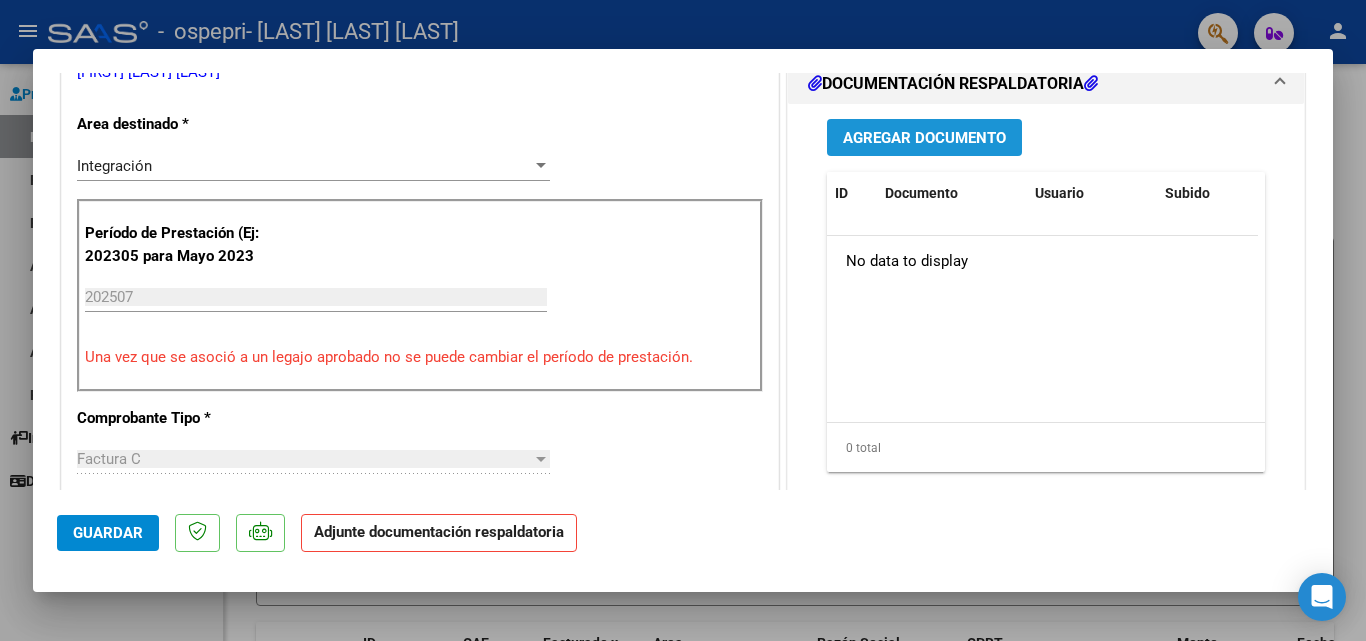 click on "Agregar Documento" at bounding box center (924, 137) 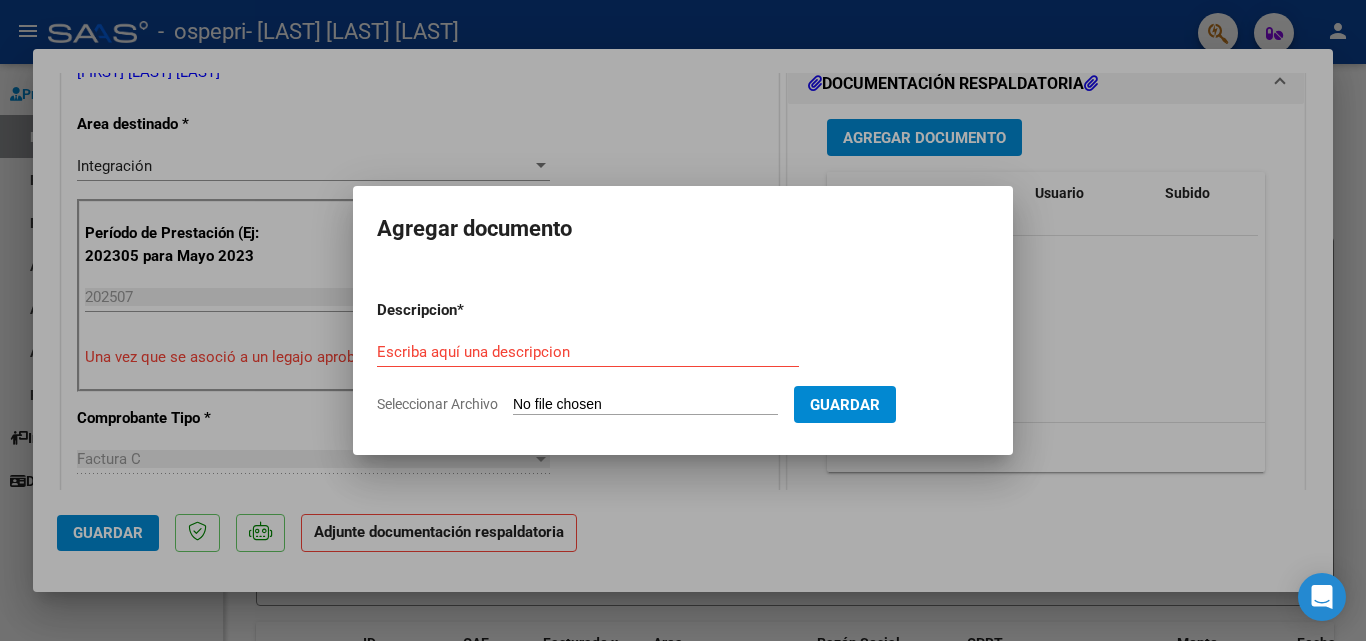 click on "Seleccionar Archivo" at bounding box center [645, 405] 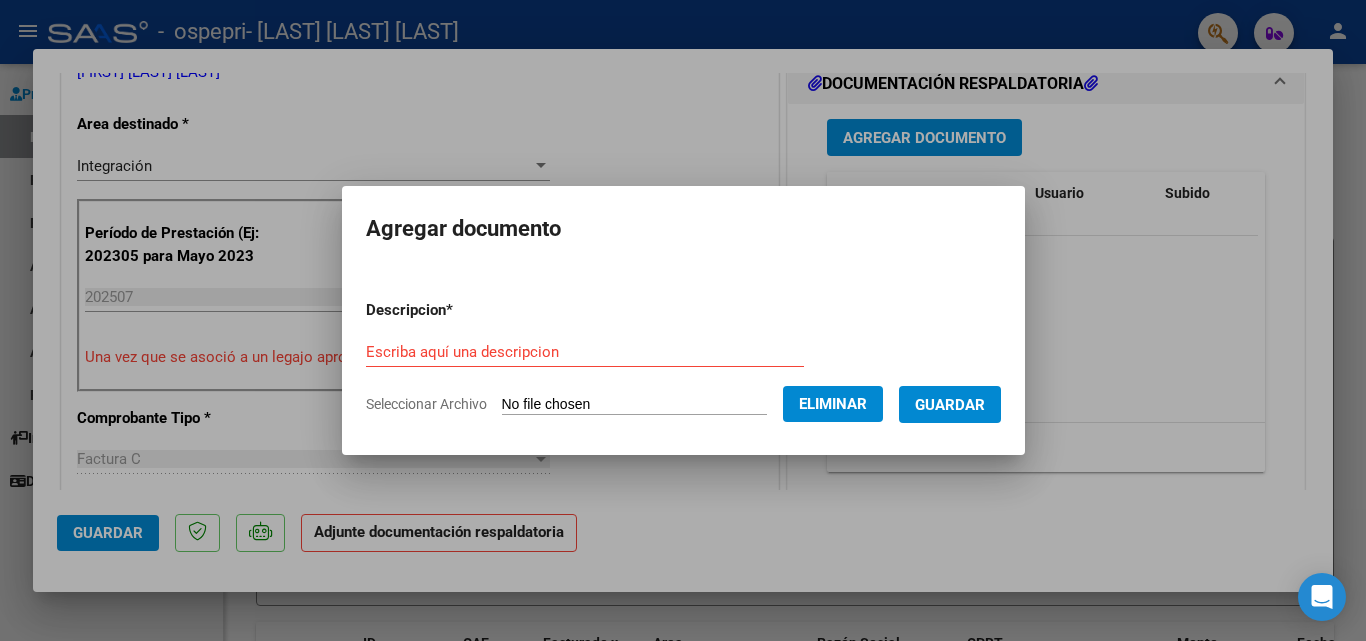 click on "Escriba aquí una descripcion" at bounding box center [585, 352] 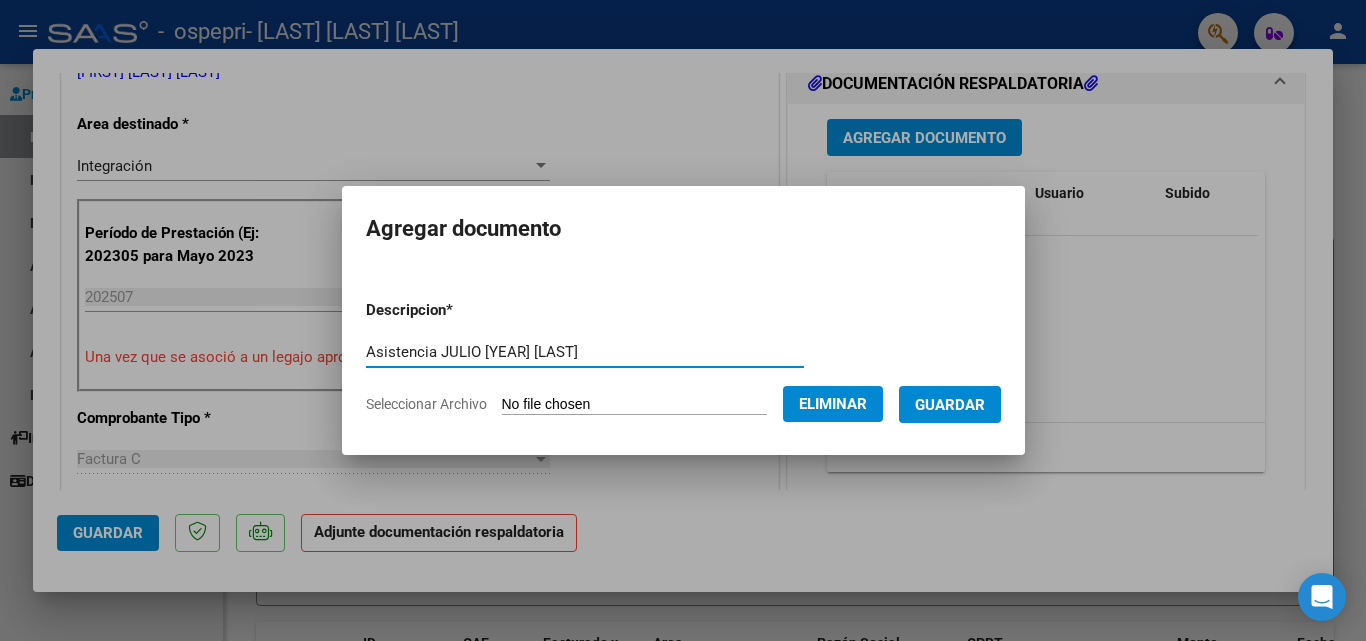 type on "Asistencia JULIO [YEAR] [LAST]" 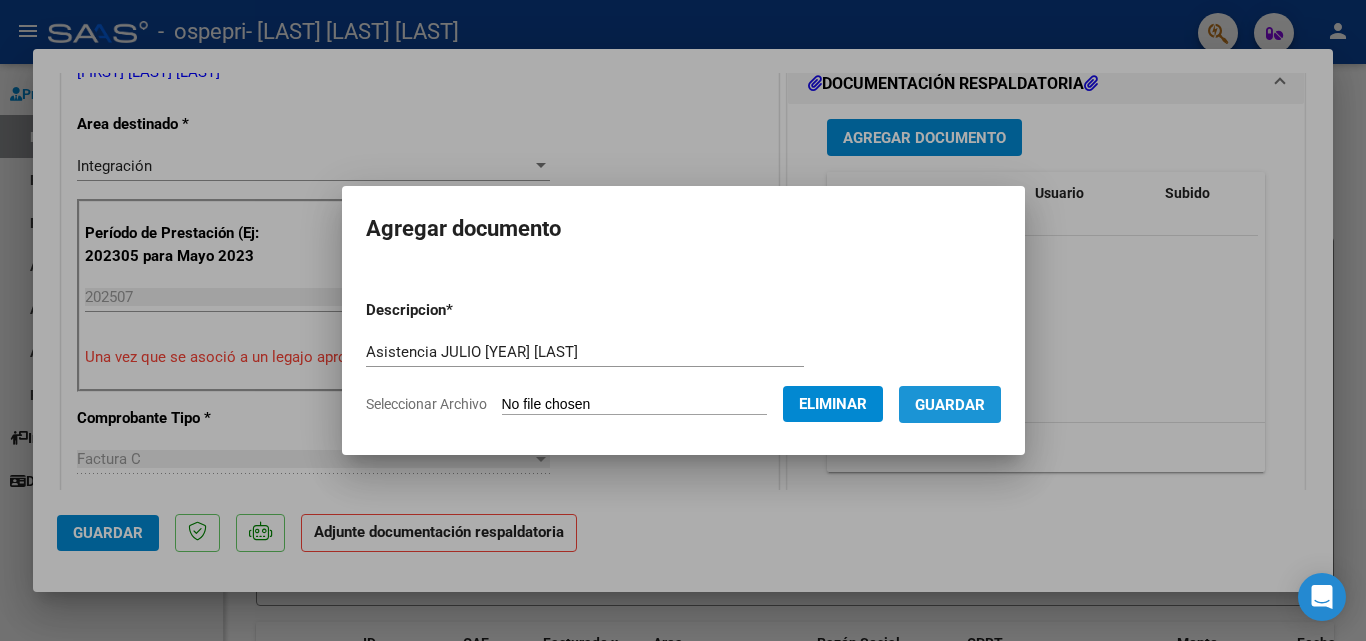 click on "Guardar" at bounding box center (950, 405) 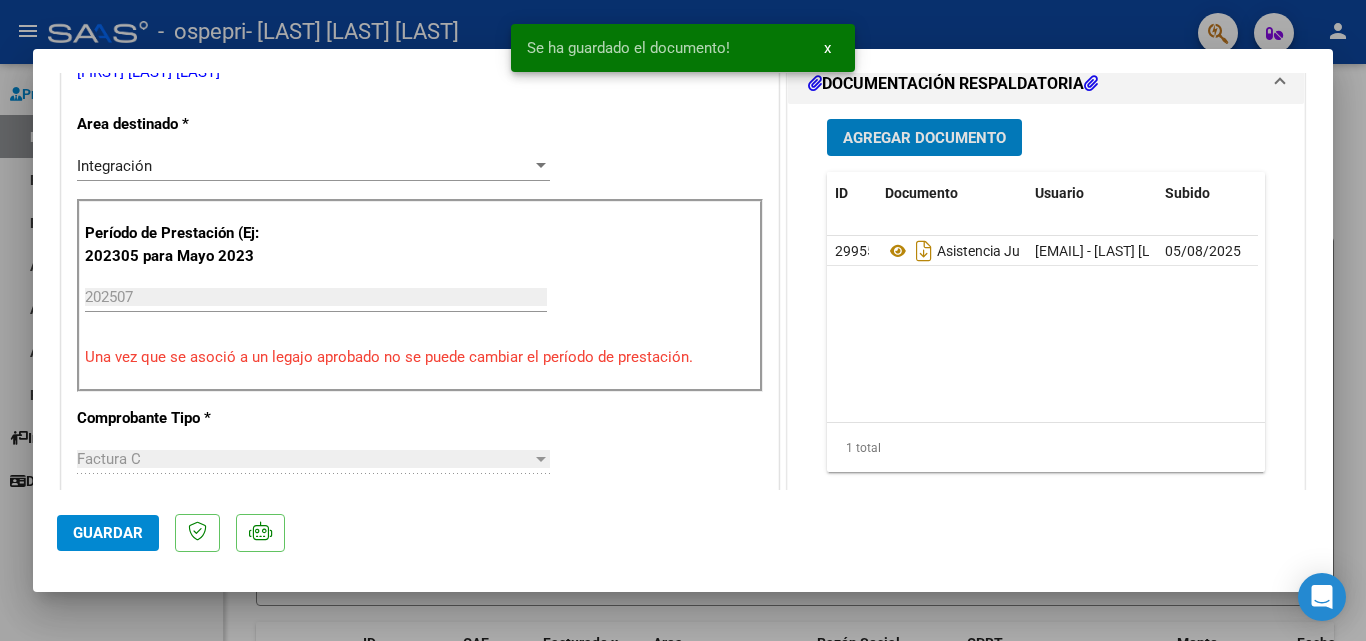 click on "Guardar" 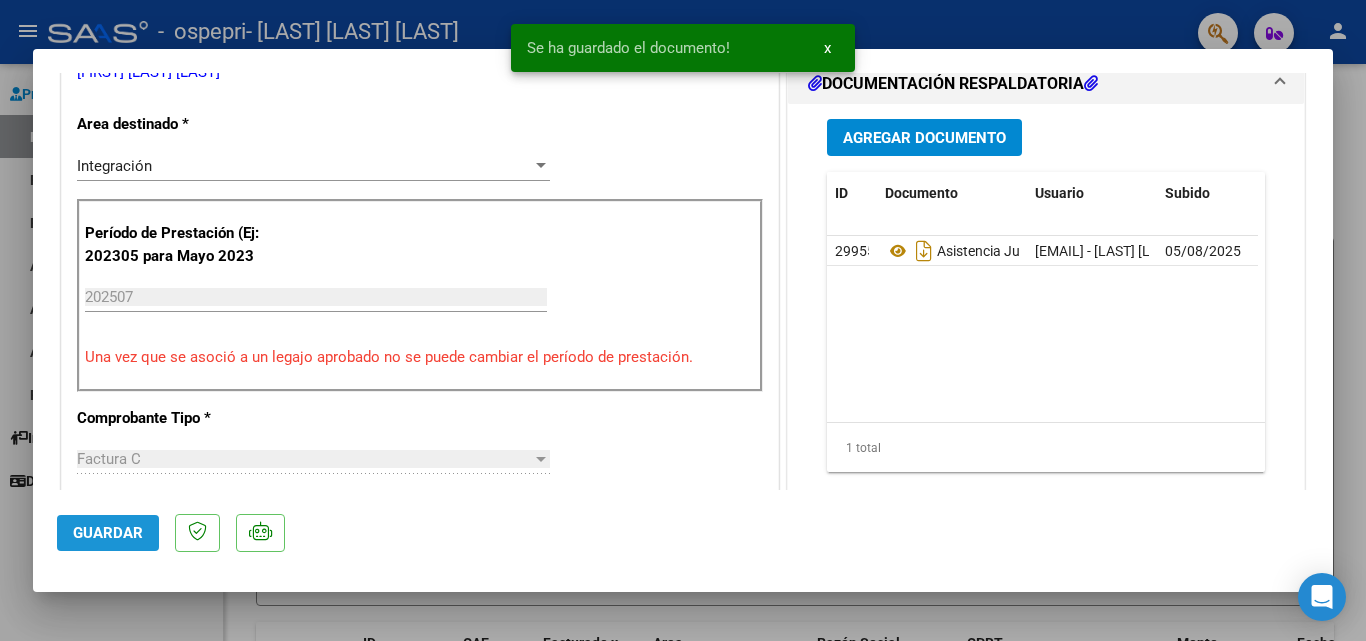 click on "Guardar" 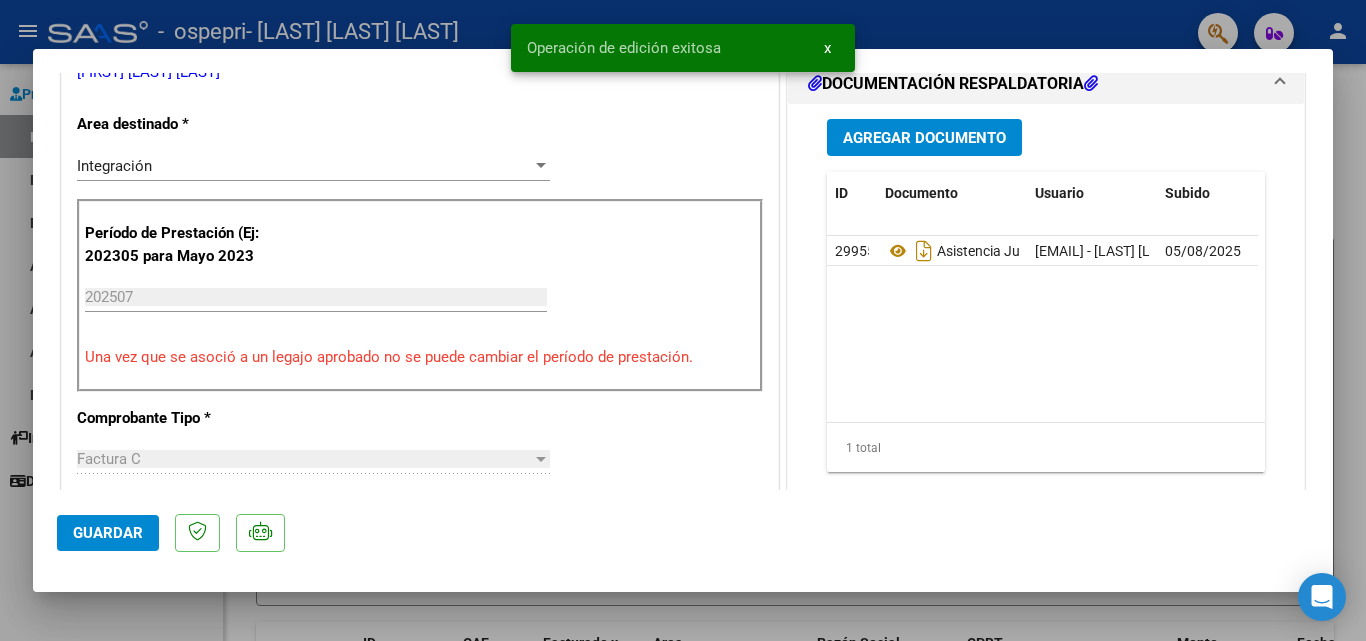 click at bounding box center [683, 320] 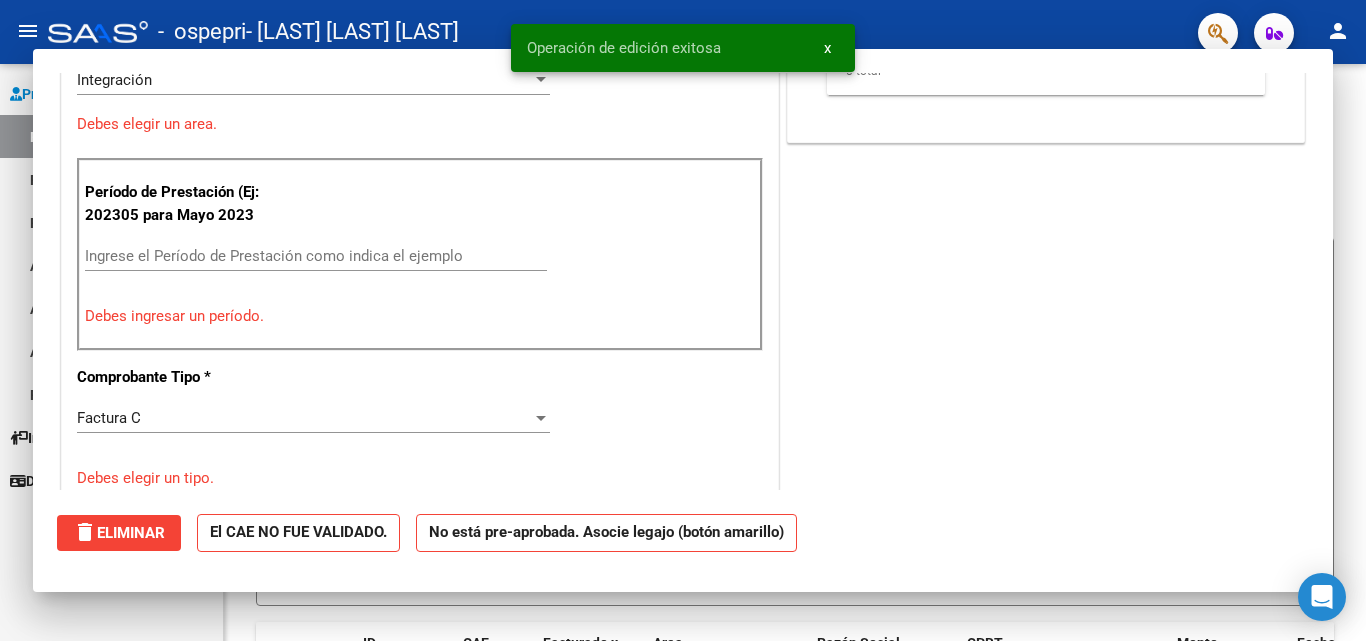 scroll, scrollTop: 384, scrollLeft: 0, axis: vertical 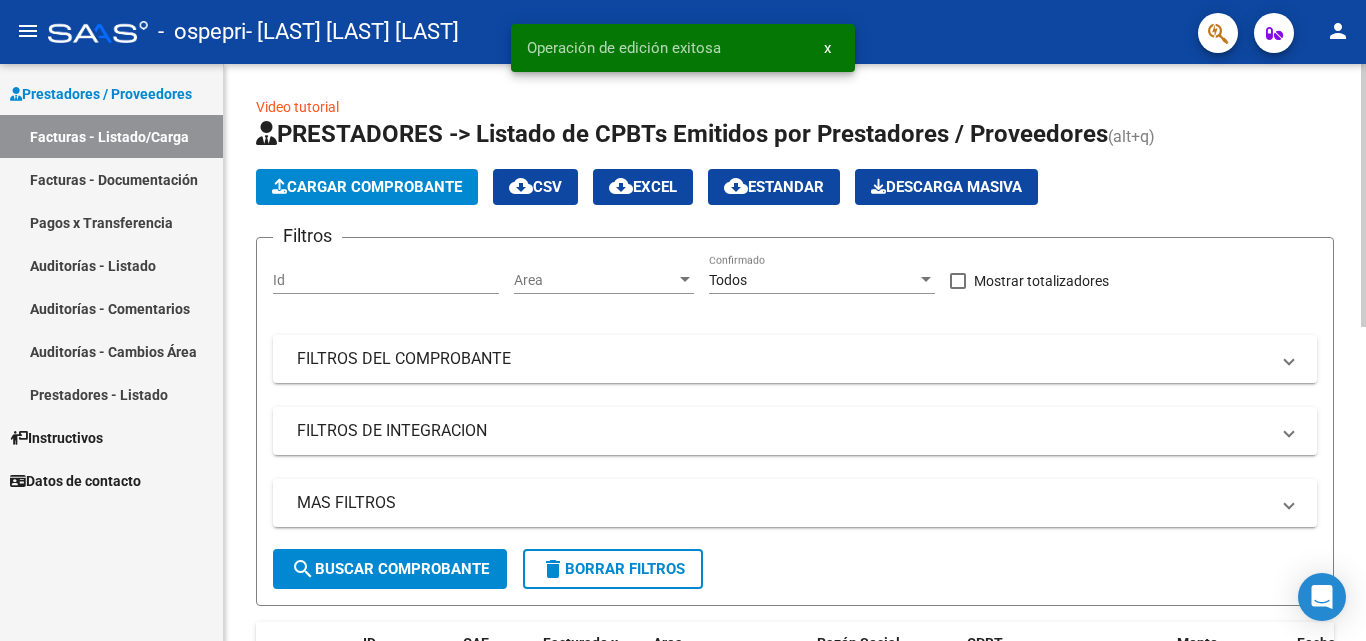 click on "Cargar Comprobante" 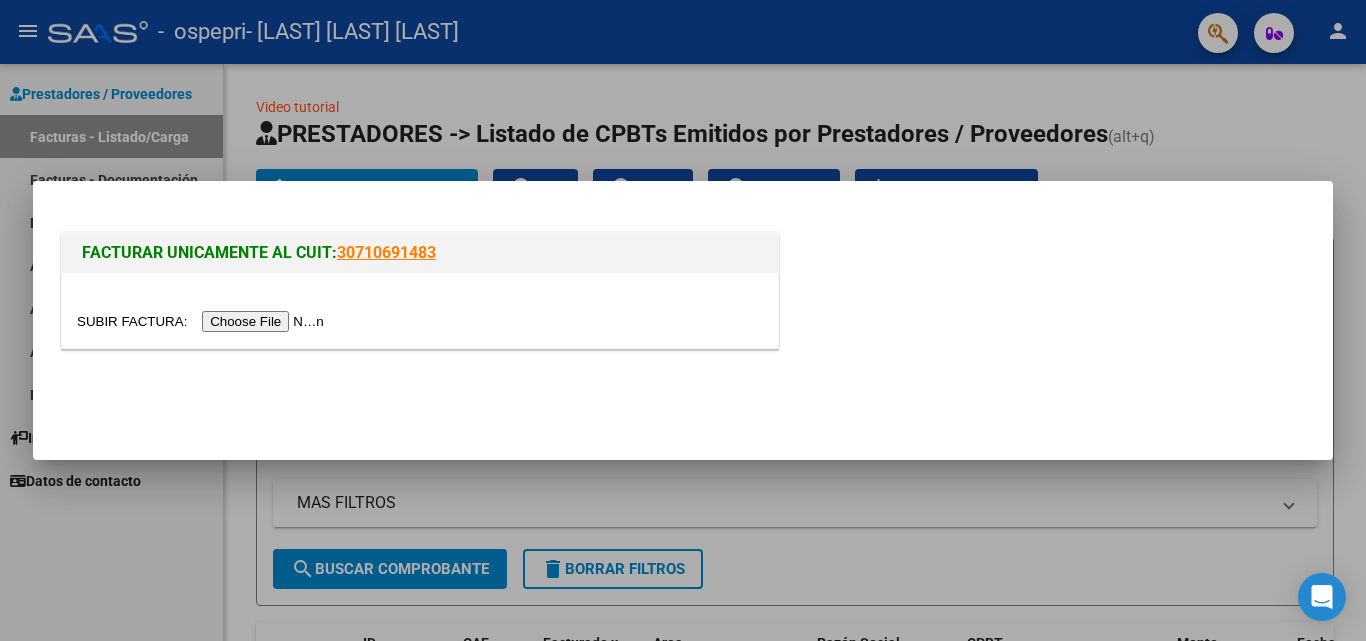 click at bounding box center (203, 321) 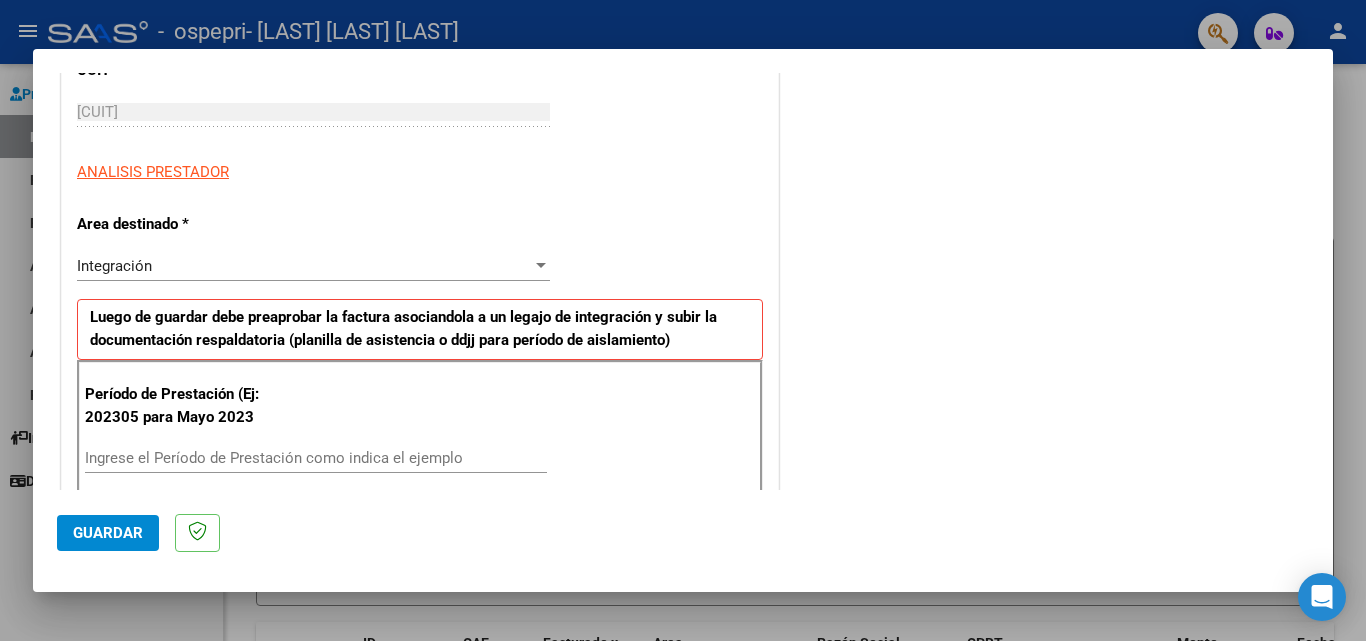 scroll, scrollTop: 320, scrollLeft: 0, axis: vertical 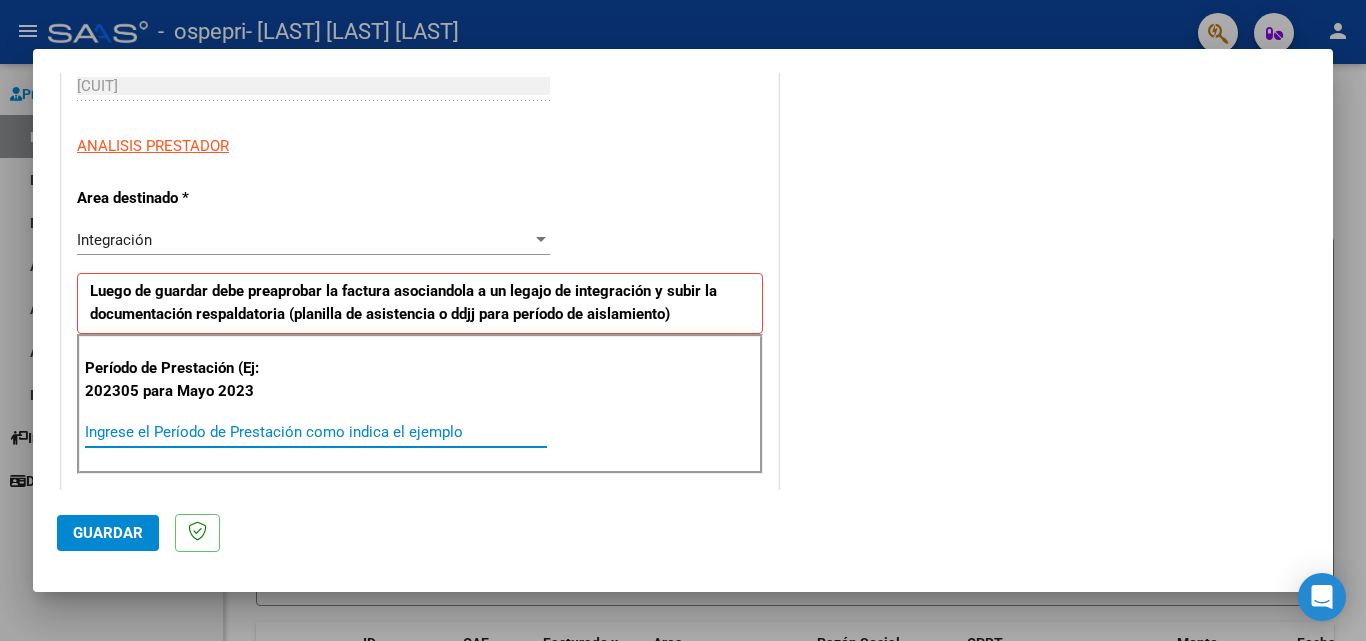 click on "Ingrese el Período de Prestación como indica el ejemplo" at bounding box center (316, 432) 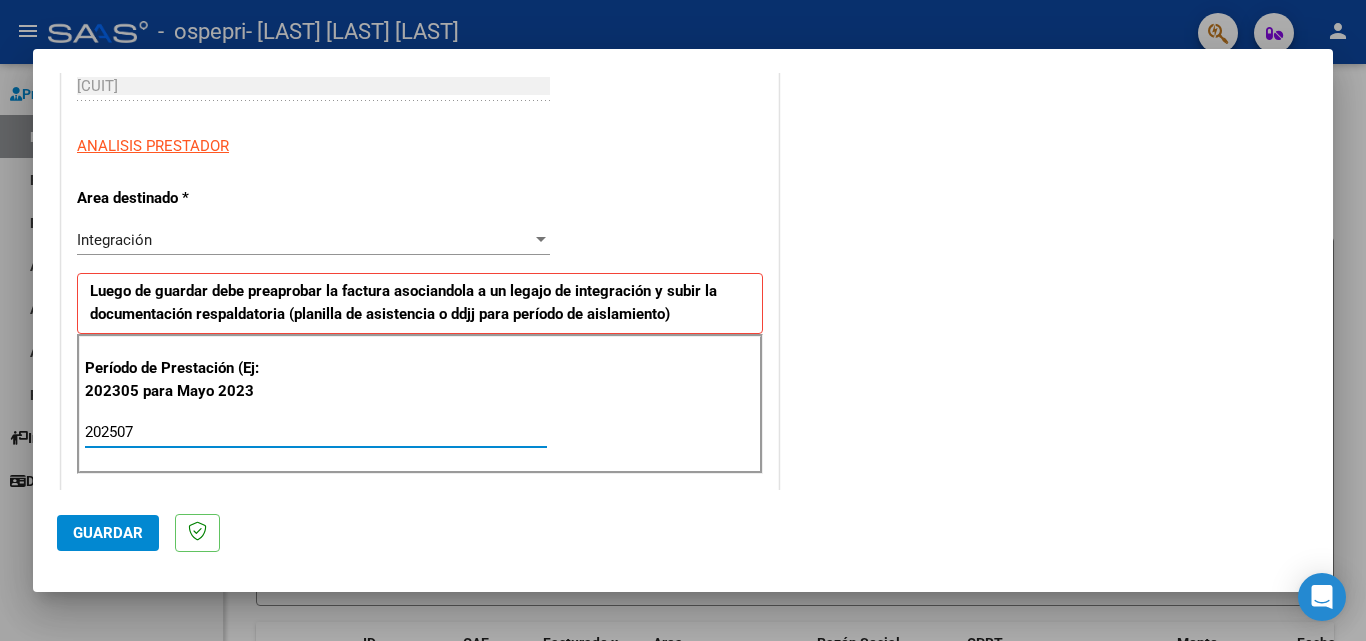 type on "202507" 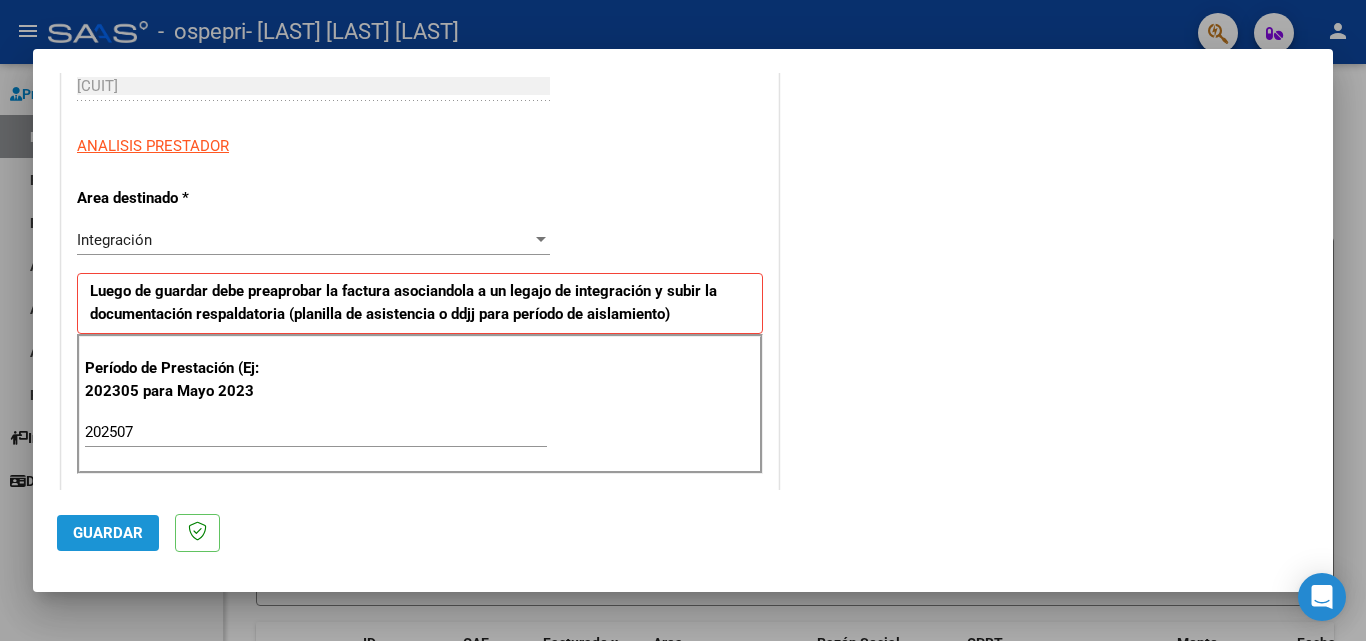 click on "Guardar" 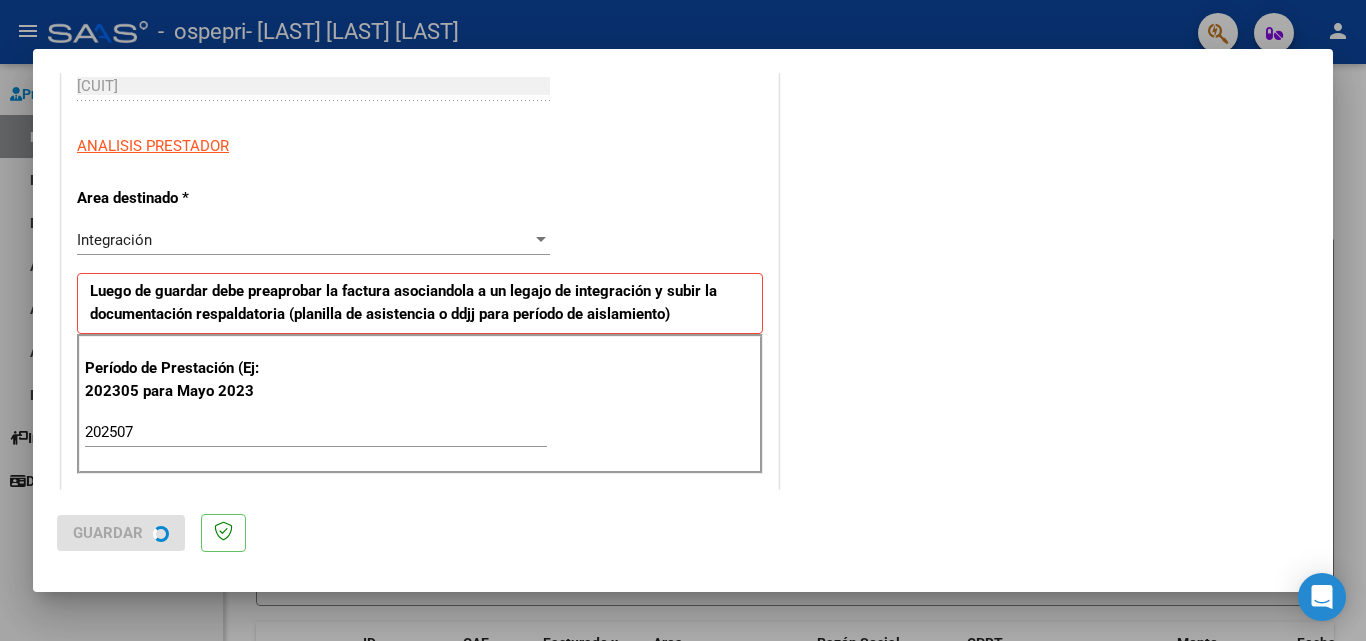 scroll, scrollTop: 0, scrollLeft: 0, axis: both 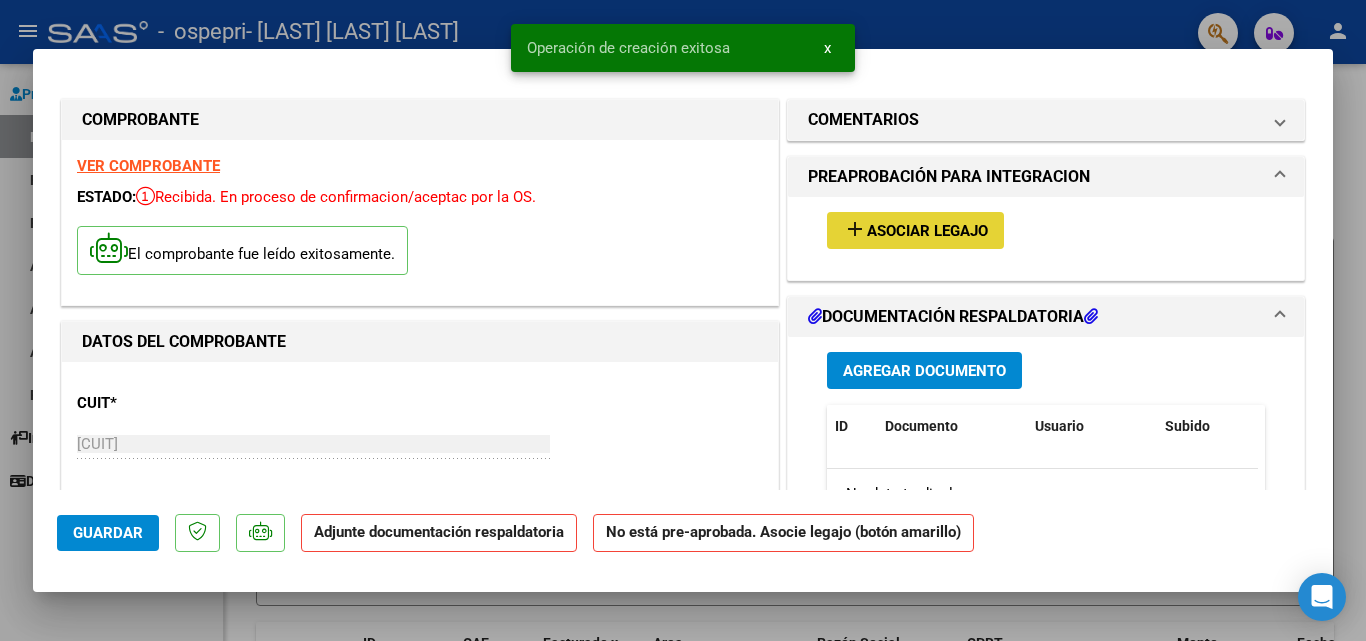 click on "Asociar Legajo" at bounding box center (927, 231) 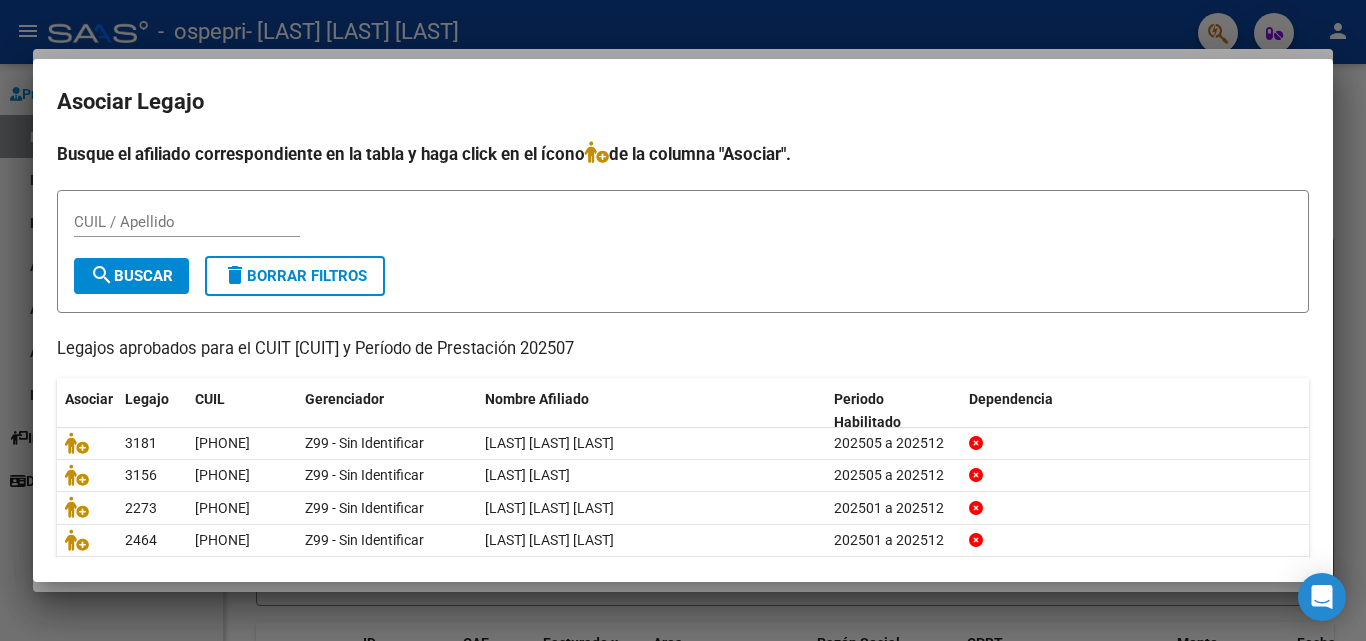 scroll, scrollTop: 109, scrollLeft: 0, axis: vertical 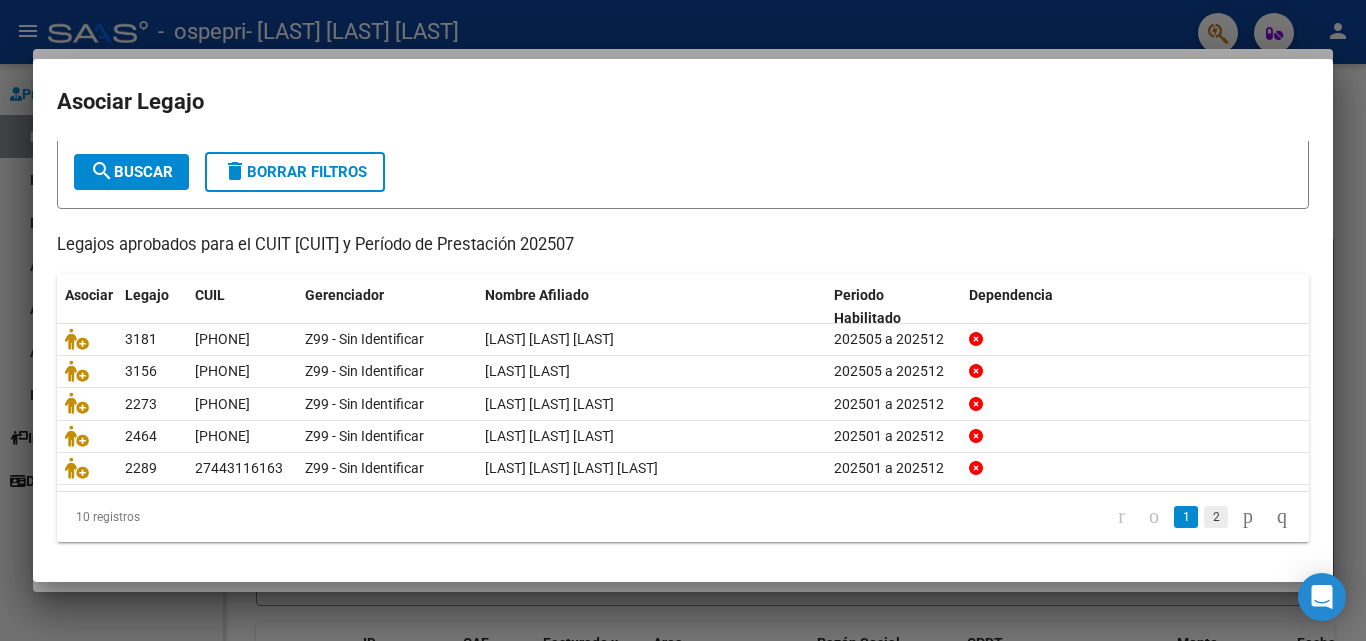 click on "2" 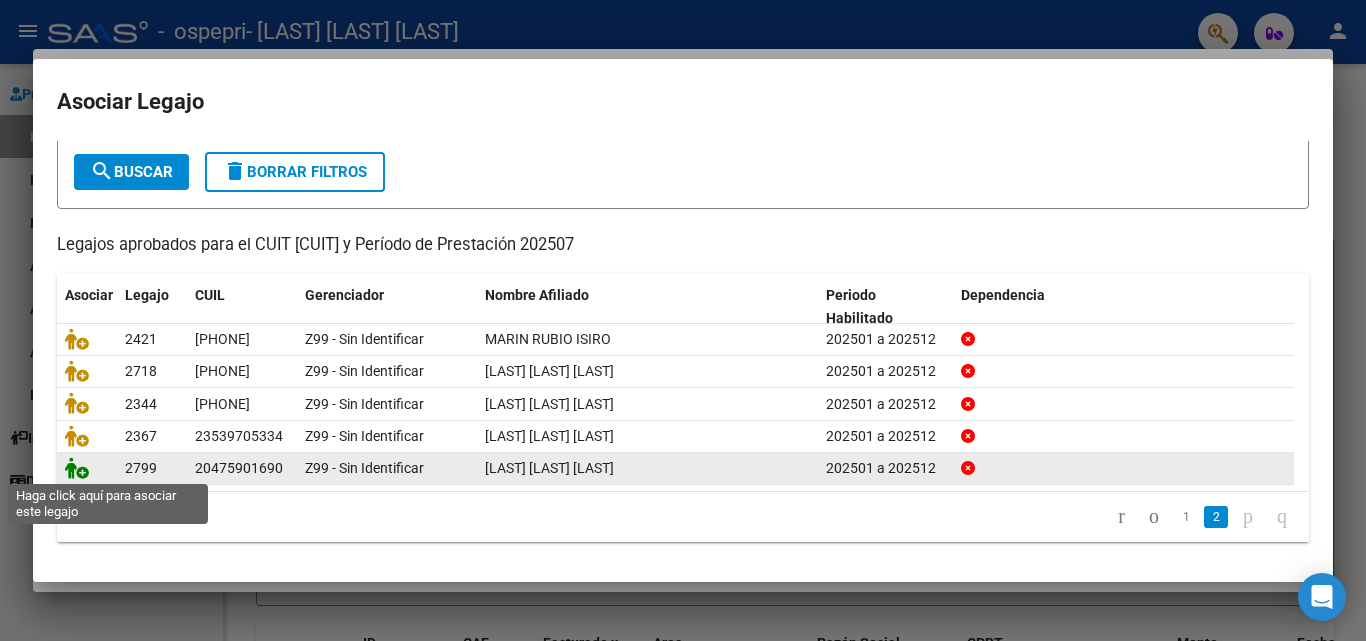 click 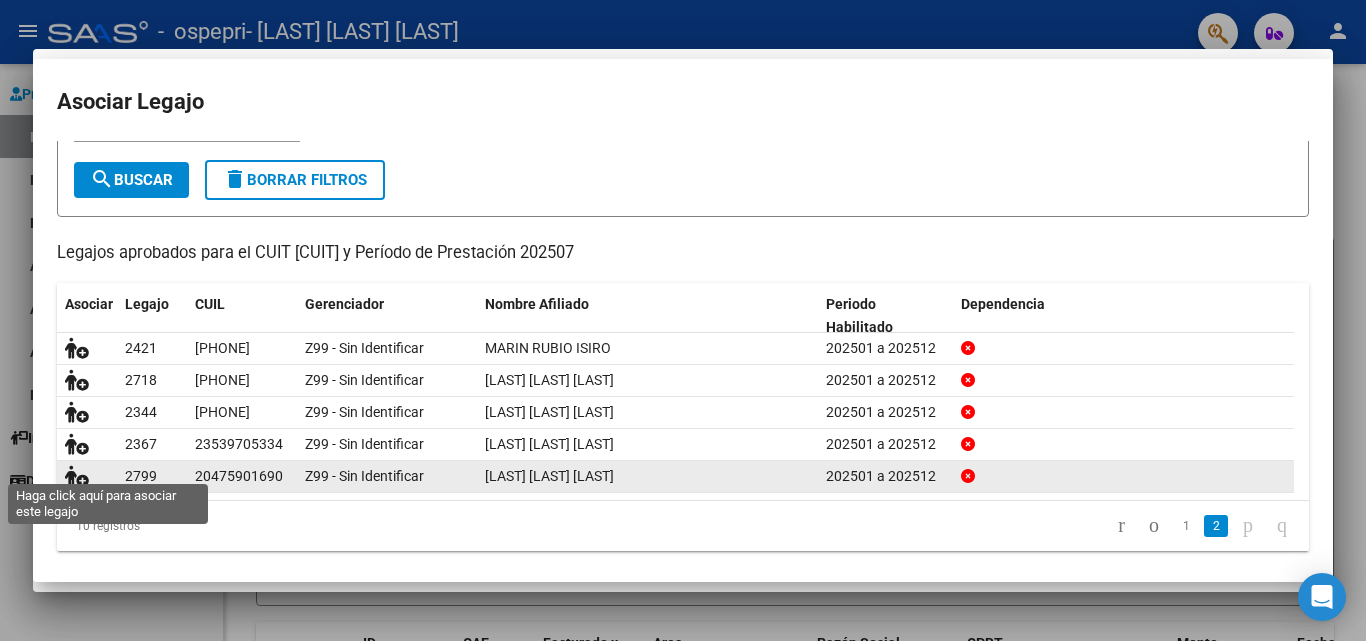 scroll, scrollTop: 122, scrollLeft: 0, axis: vertical 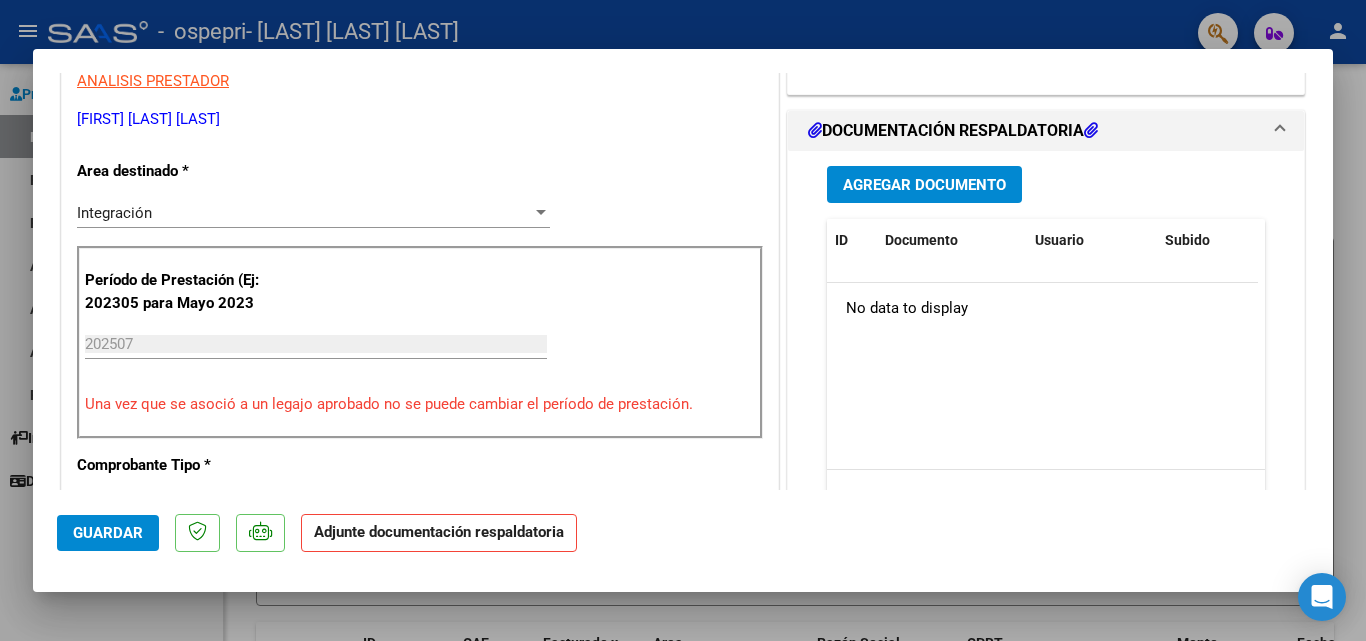 click on "Agregar Documento" at bounding box center [924, 185] 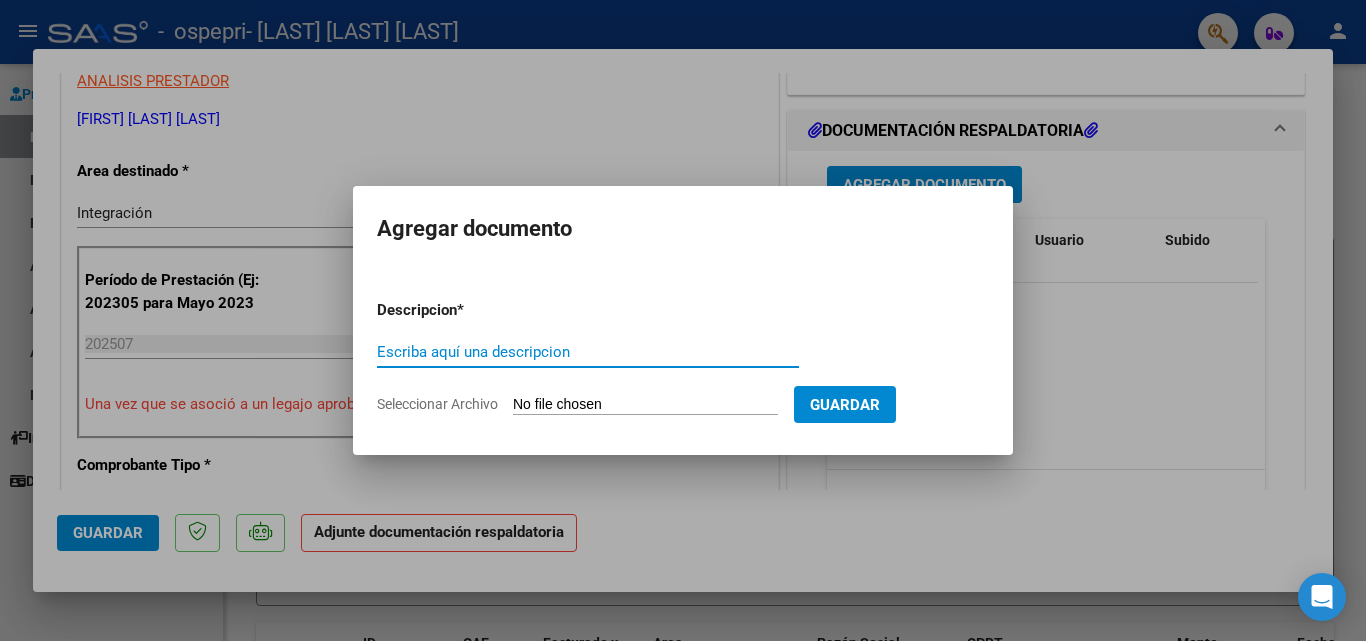 click on "Seleccionar Archivo" at bounding box center [645, 405] 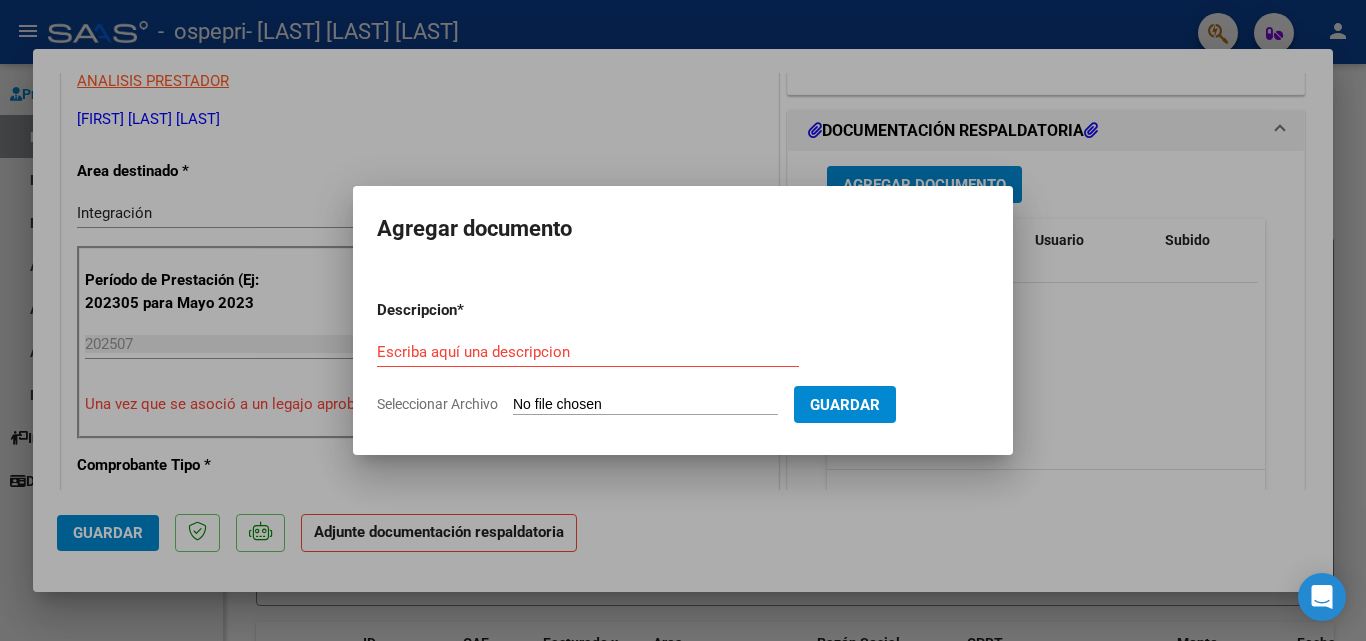 type on "C:\fakepath\Asistencia JULIO 2025 [LAST].pdf" 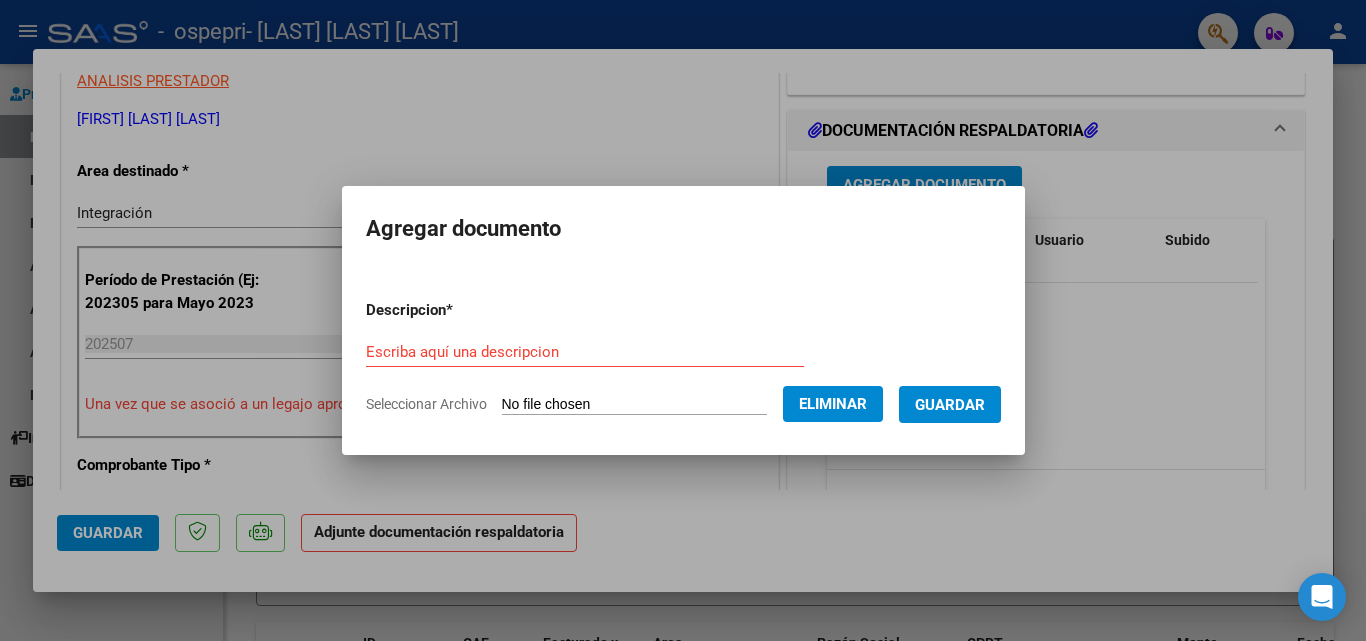 click on "Descripcion  *   Escriba aquí una descripcion  Seleccionar Archivo Eliminar Guardar" at bounding box center [683, 357] 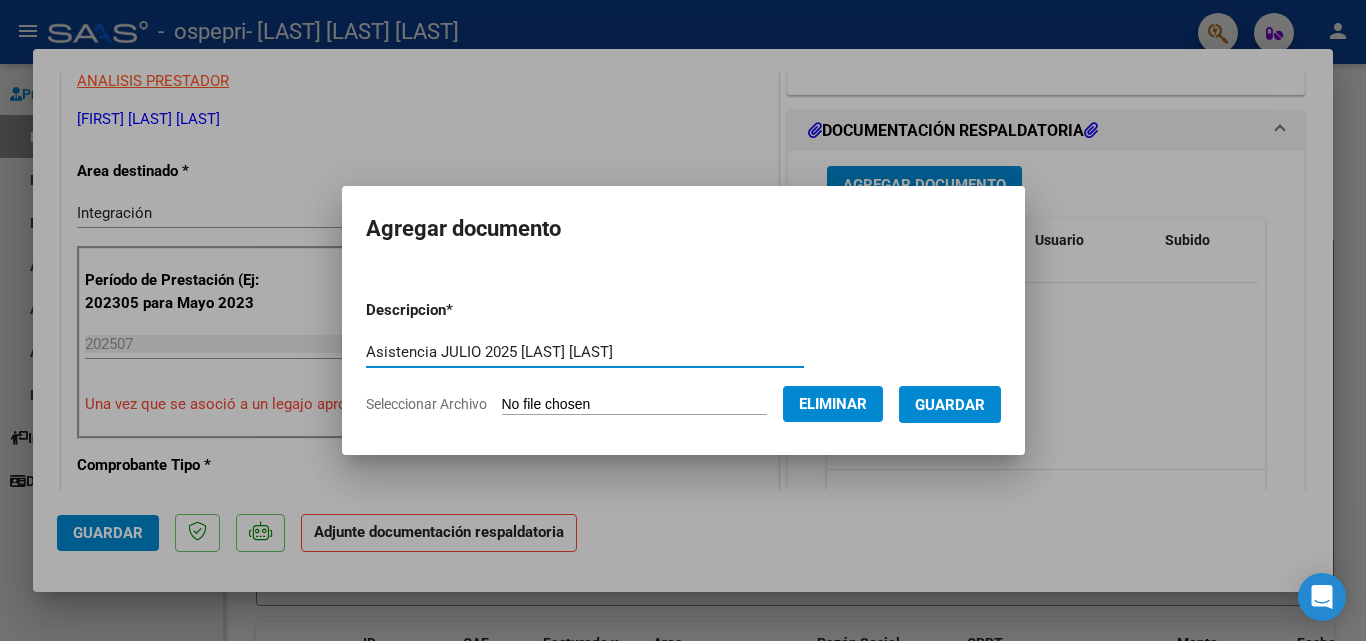 type on "Asistencia JULIO 2025 [LAST] [LAST]" 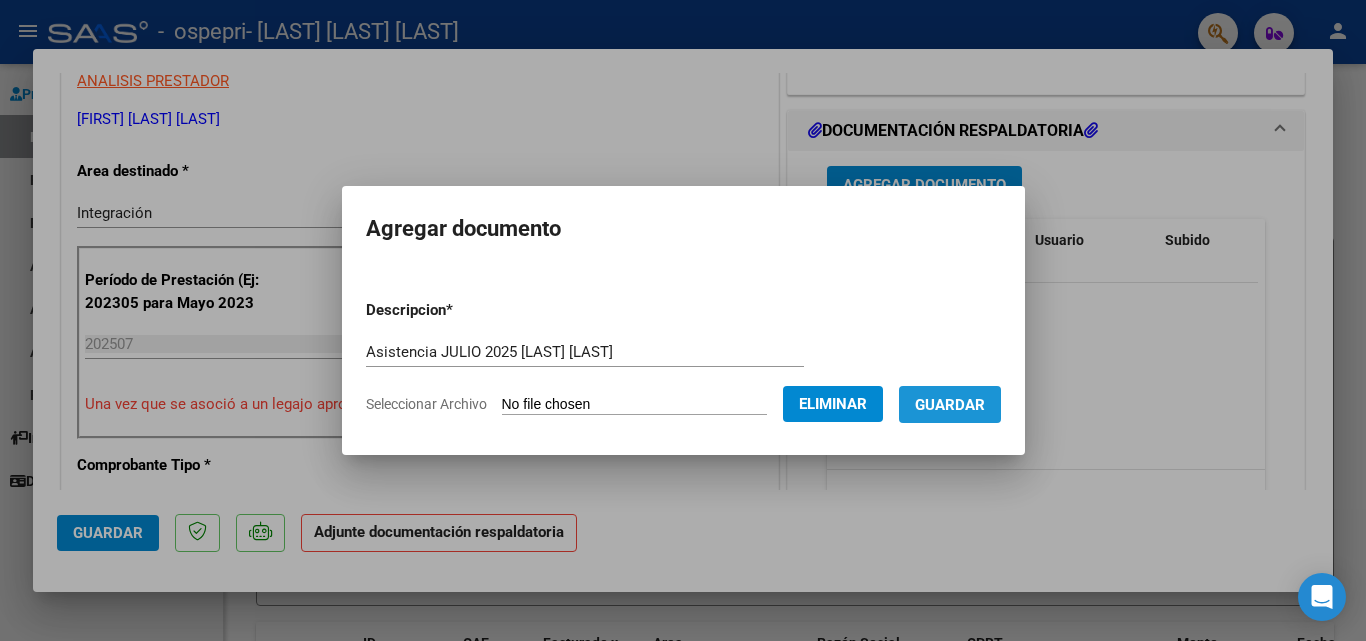 click on "Guardar" at bounding box center [950, 404] 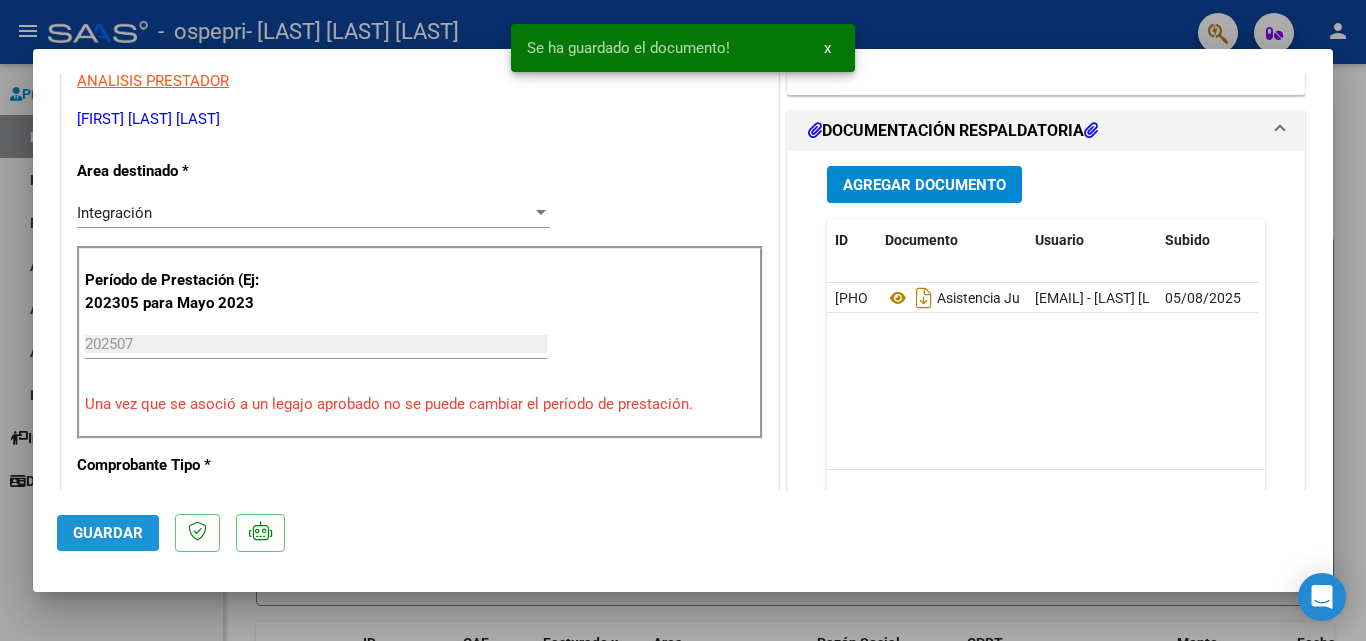 click on "Guardar" 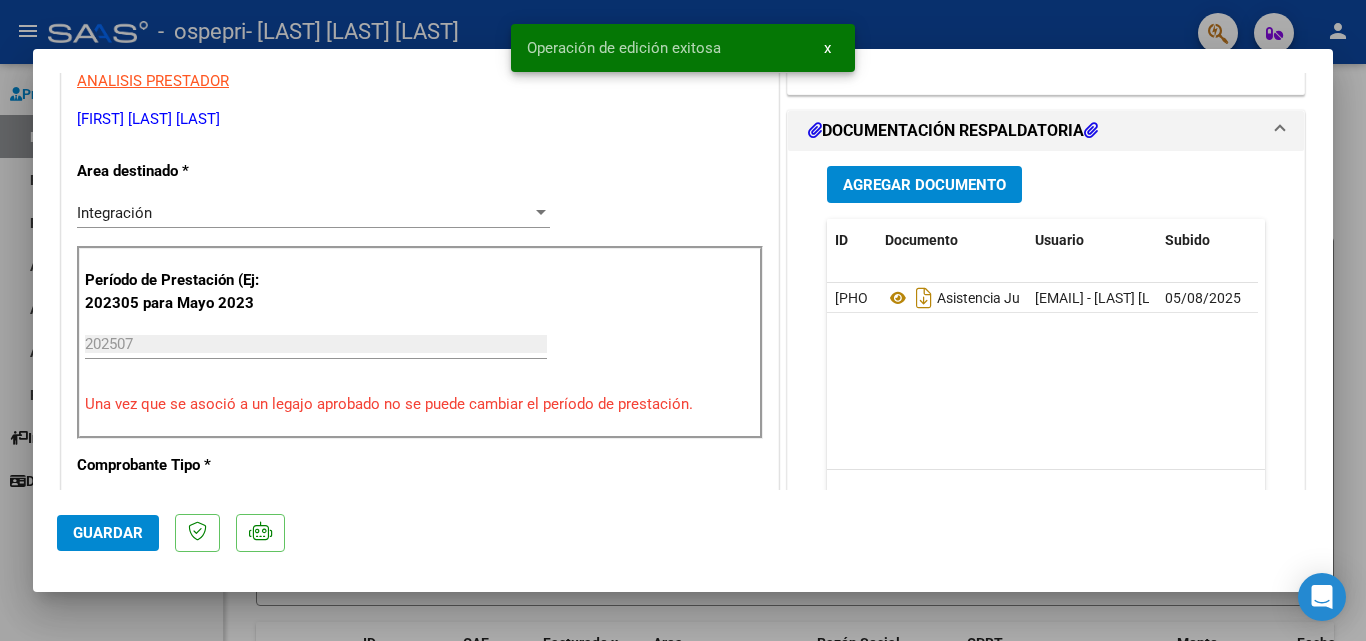 click at bounding box center [683, 320] 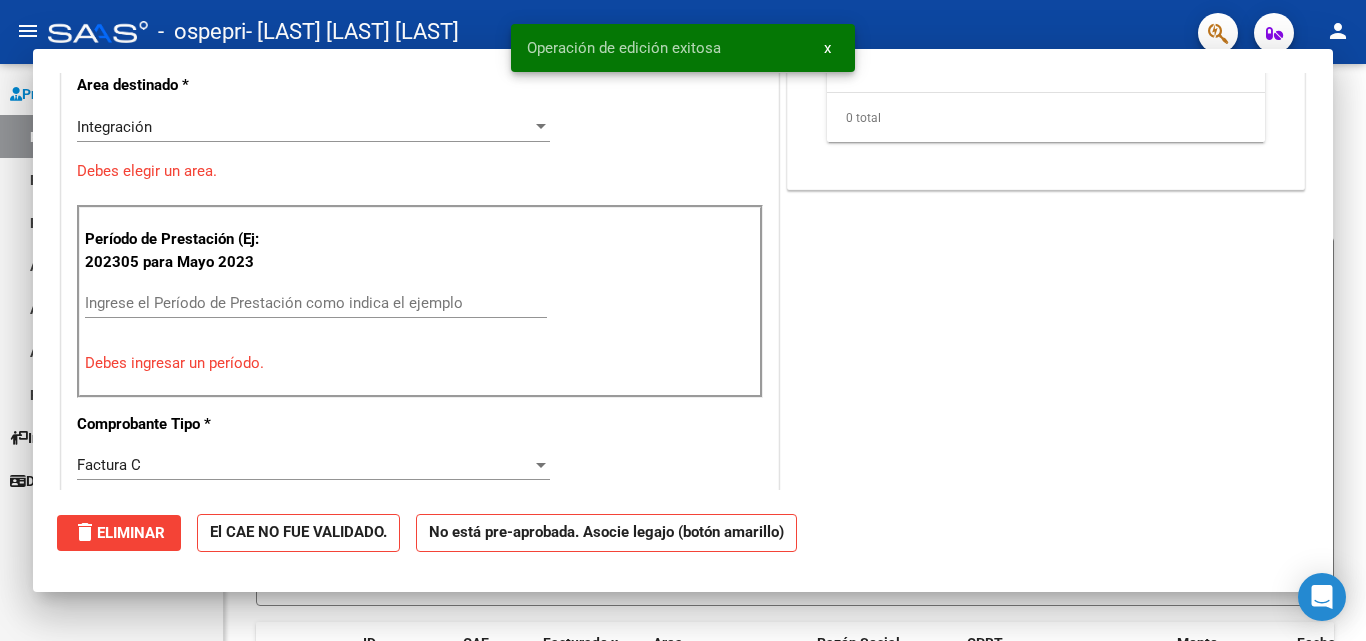scroll, scrollTop: 0, scrollLeft: 0, axis: both 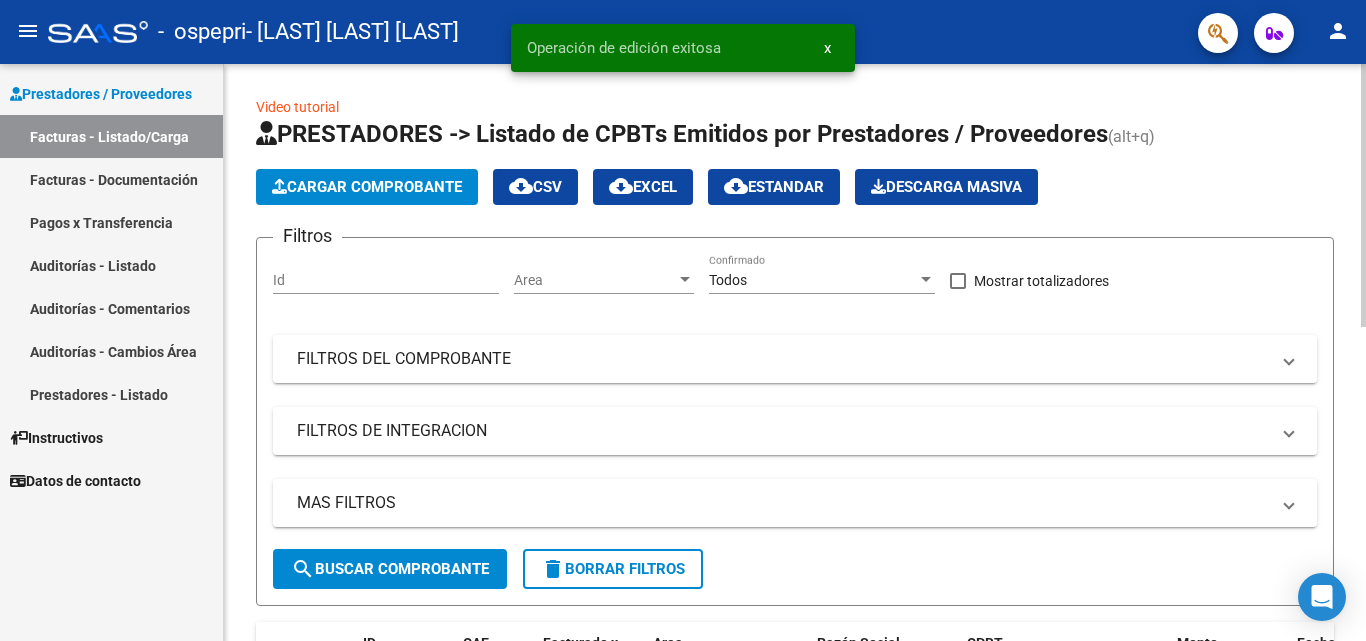 click on "Cargar Comprobante" 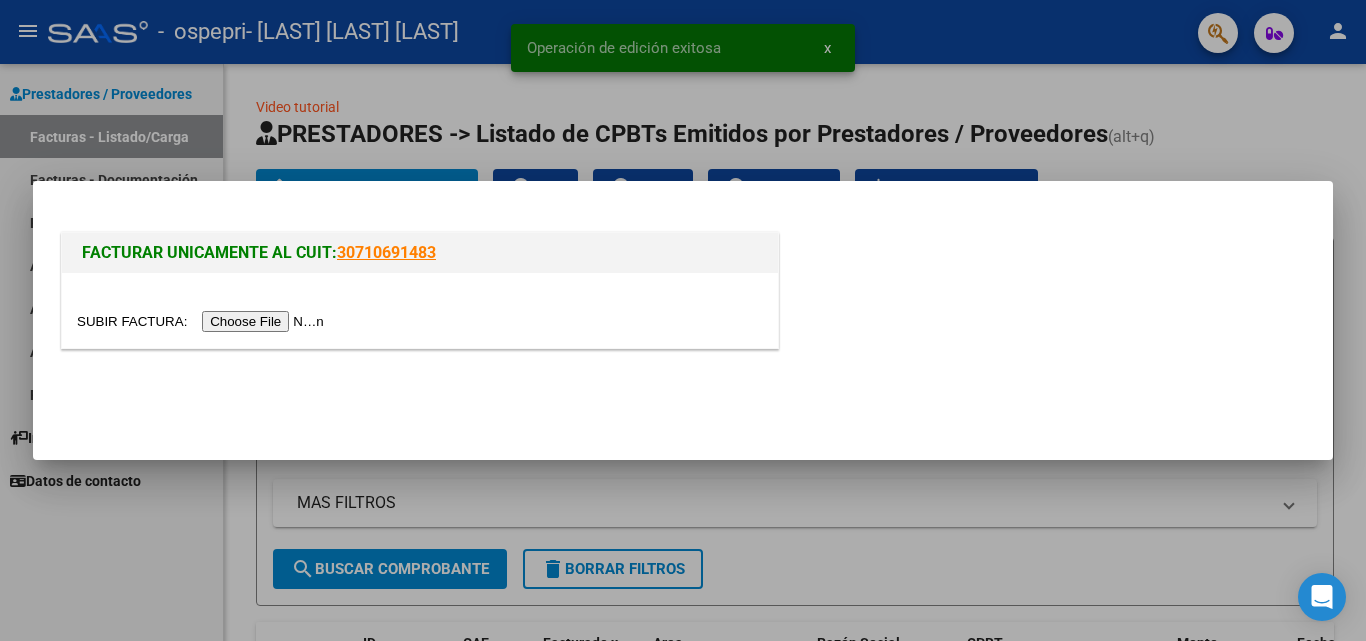 click at bounding box center (203, 321) 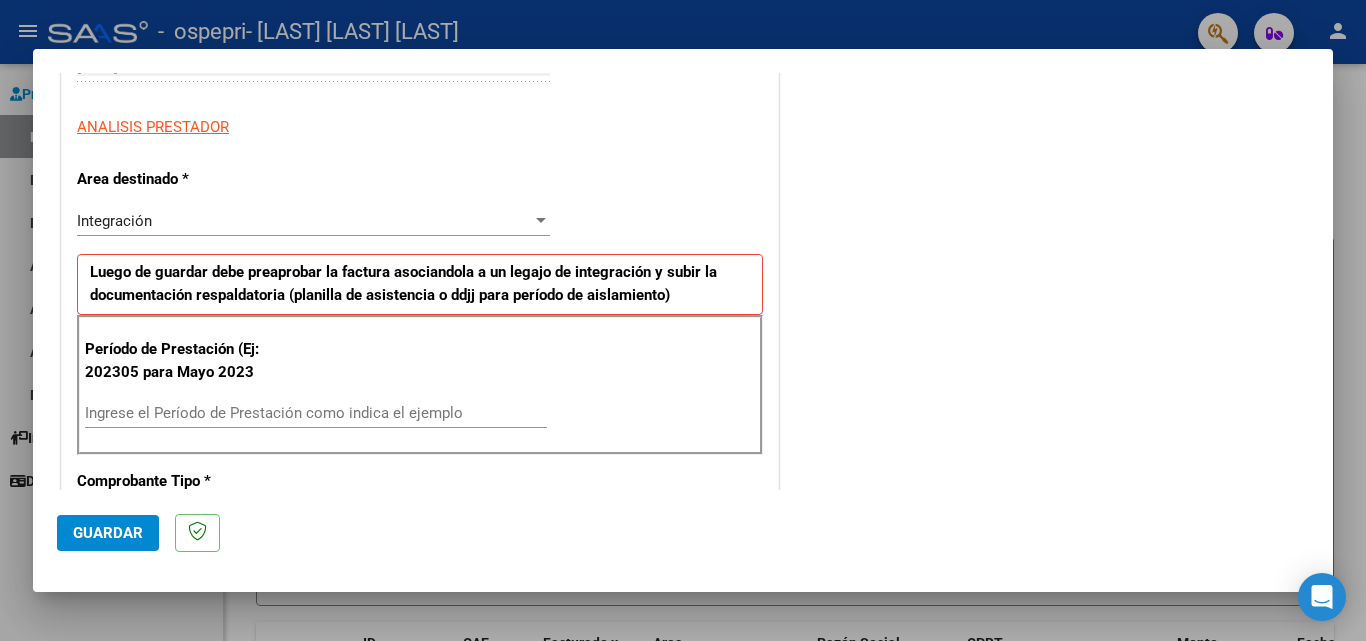 scroll, scrollTop: 360, scrollLeft: 0, axis: vertical 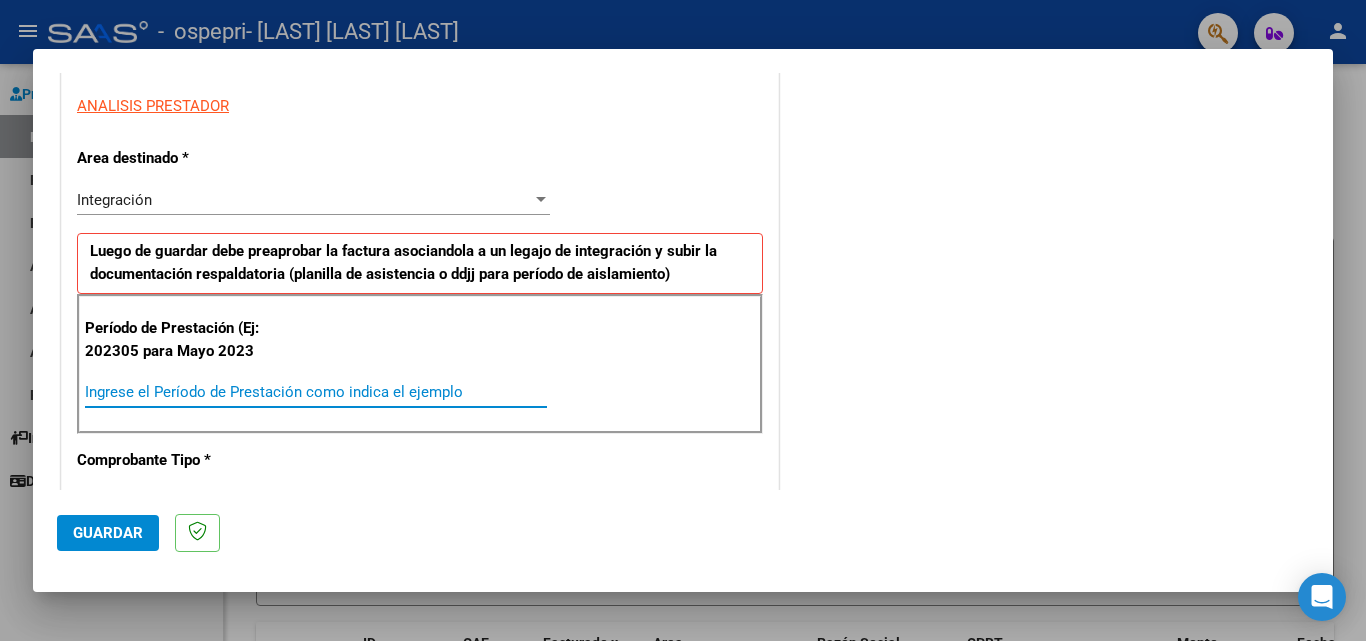 click on "Ingrese el Período de Prestación como indica el ejemplo" at bounding box center [316, 392] 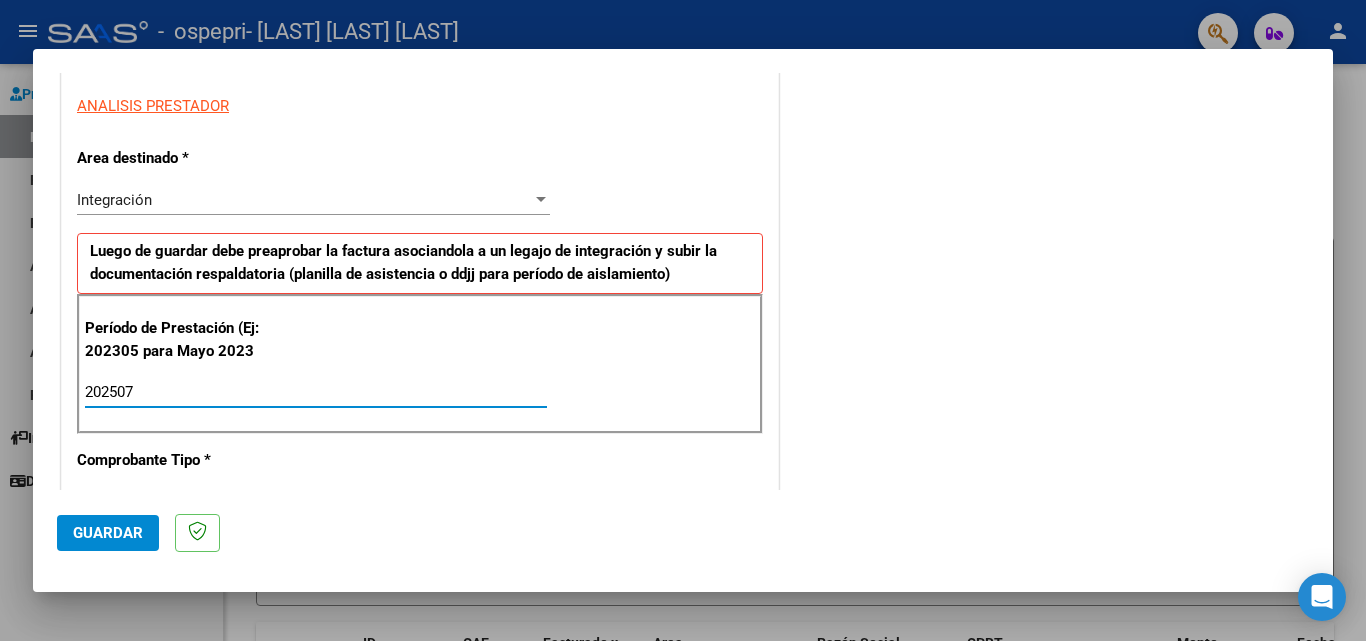 type on "202507" 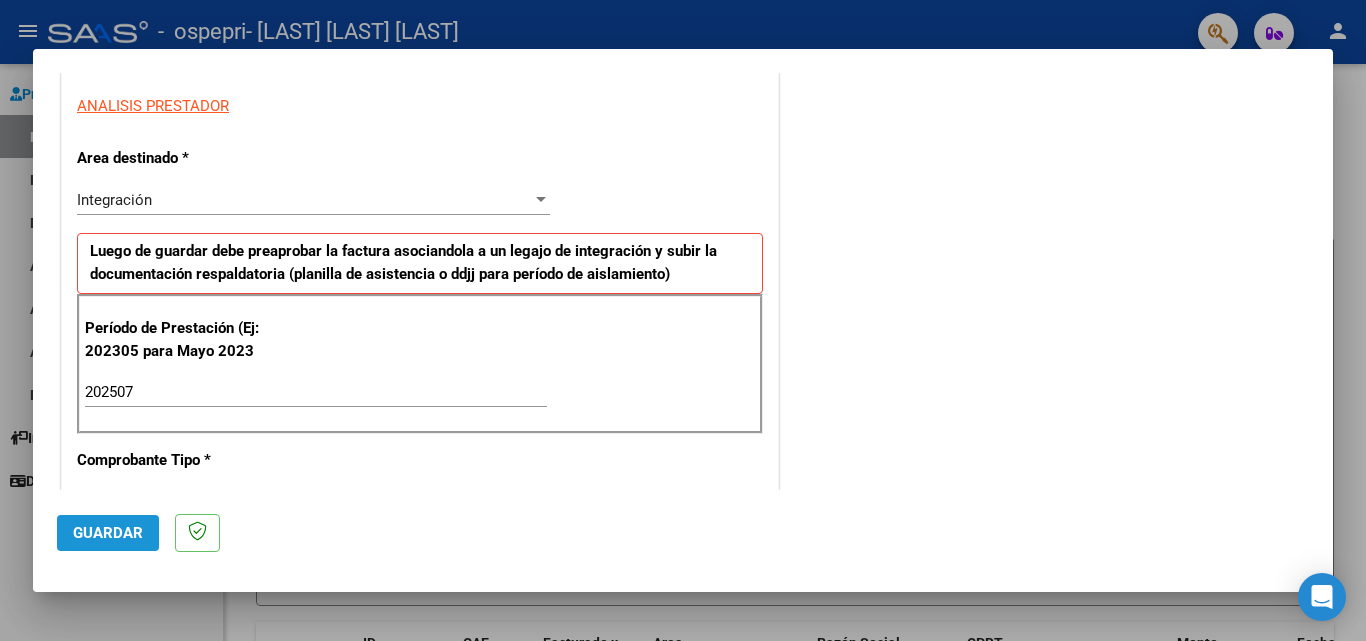 click on "Guardar" 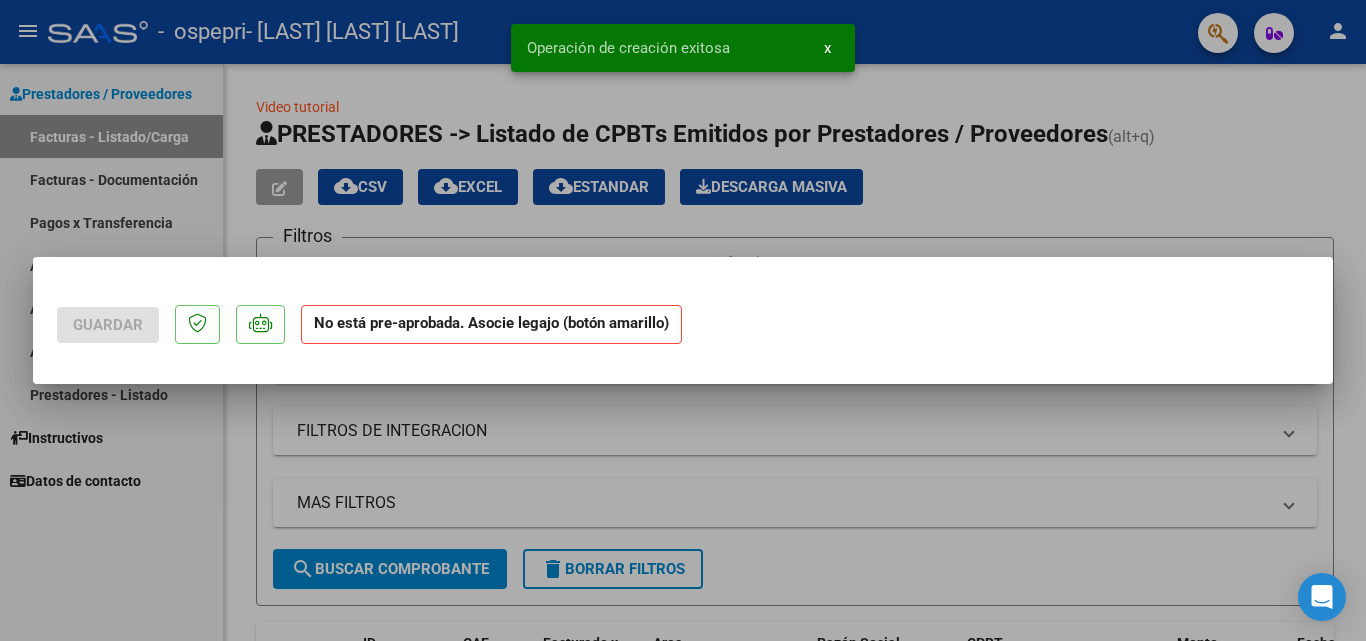 scroll, scrollTop: 0, scrollLeft: 0, axis: both 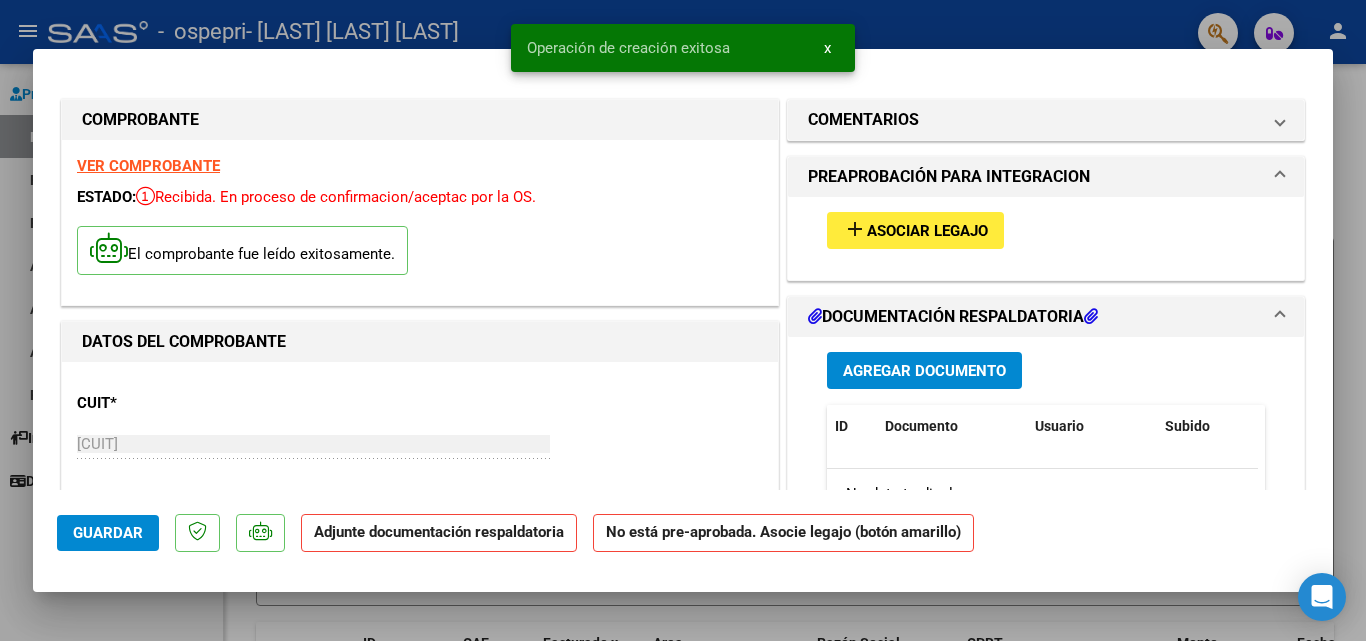click on "add Asociar Legajo" at bounding box center [915, 230] 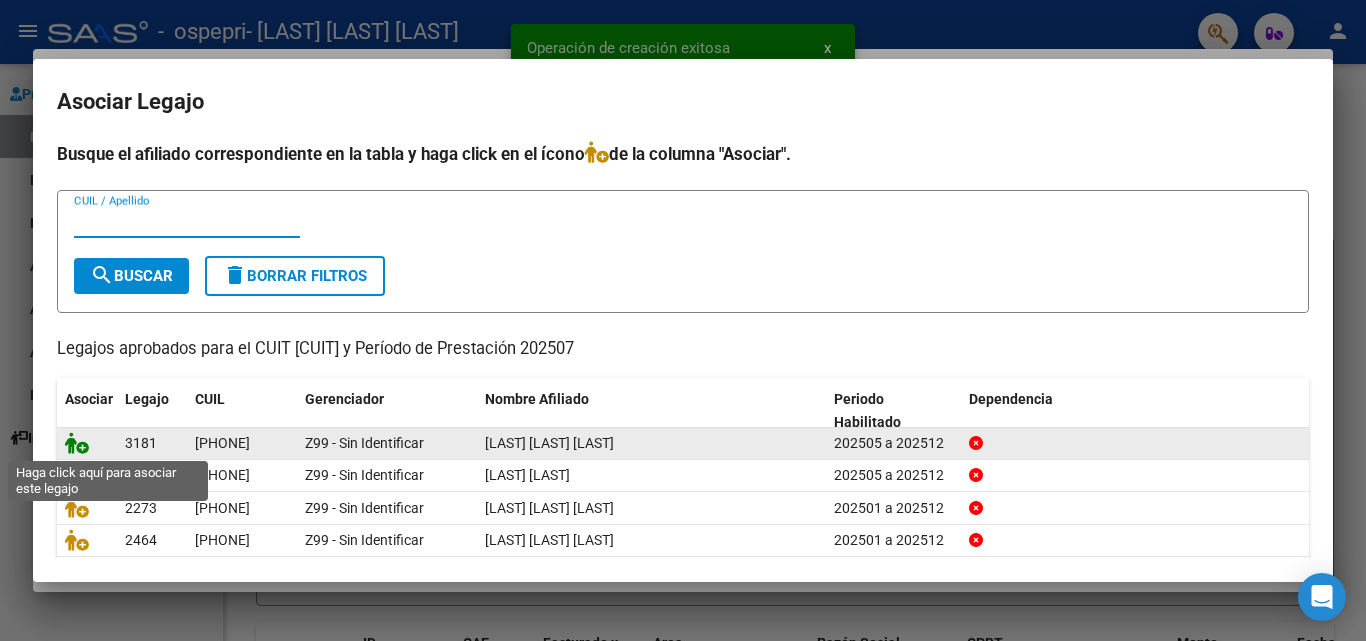 click 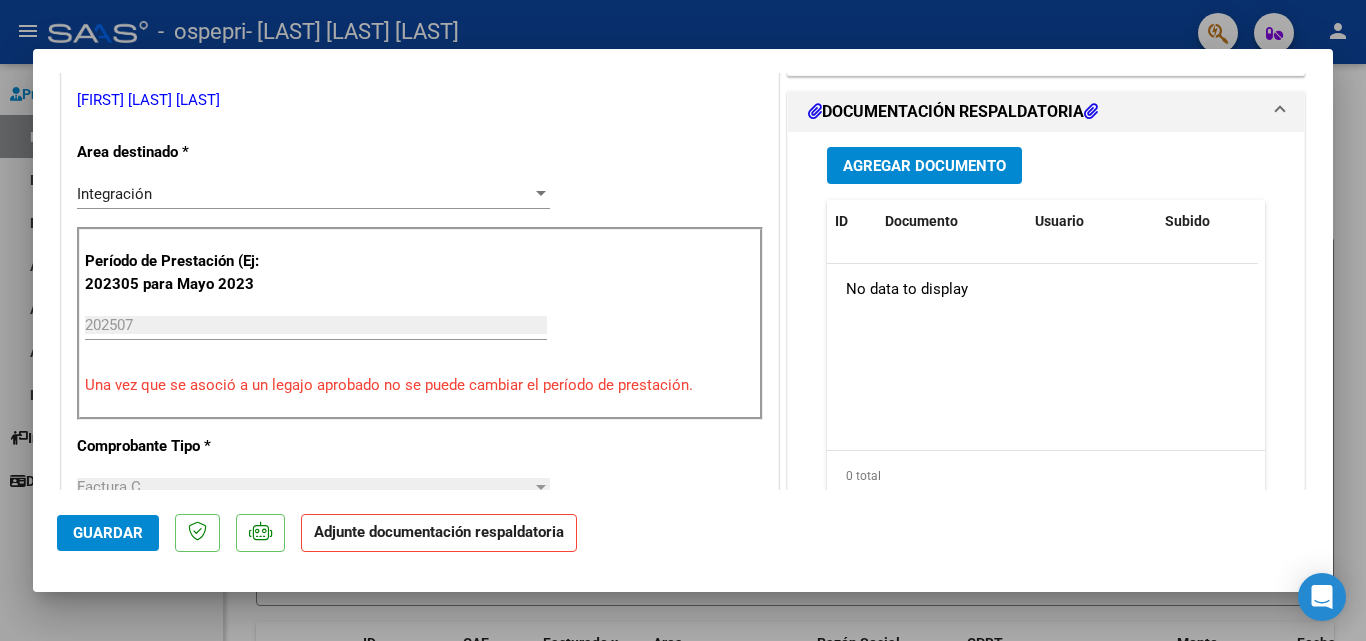 scroll, scrollTop: 447, scrollLeft: 0, axis: vertical 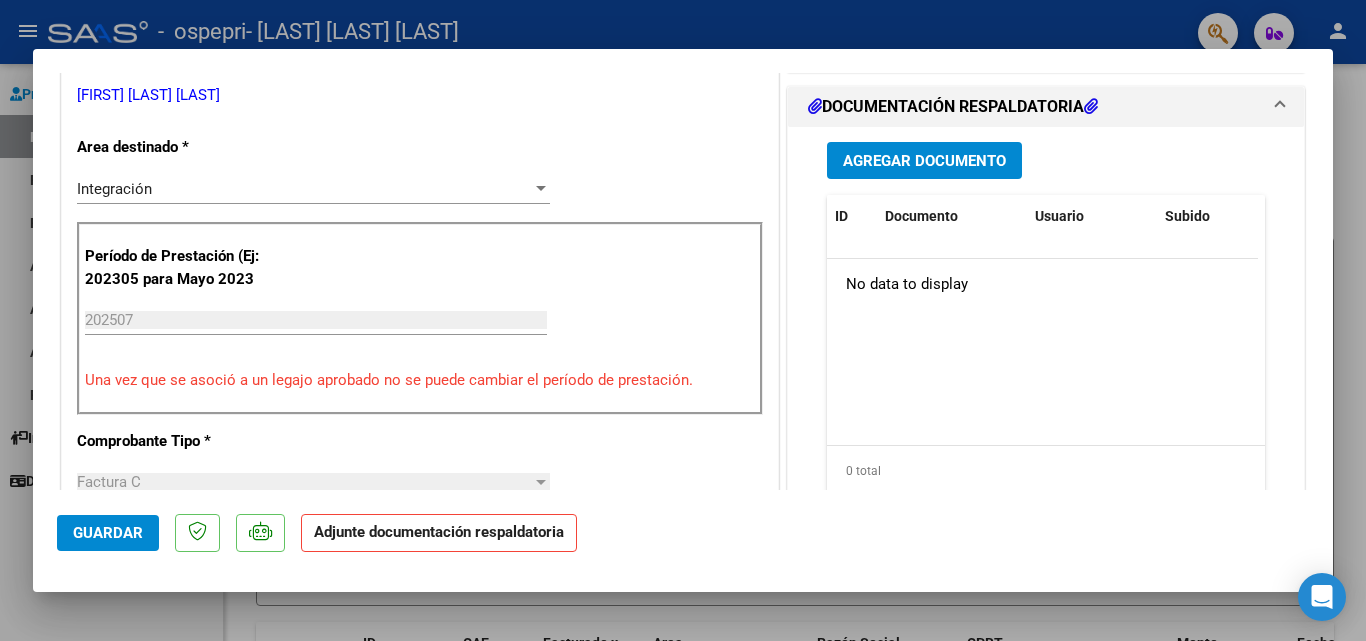 click on "Agregar Documento" at bounding box center [924, 161] 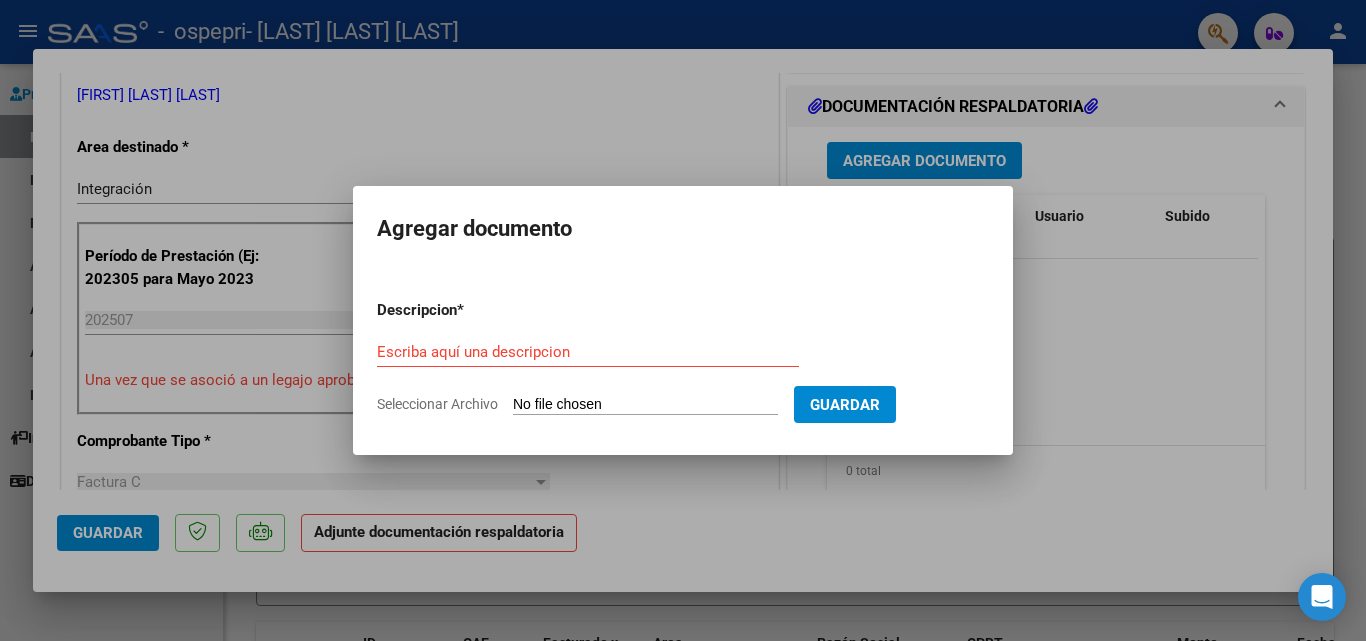 click on "Seleccionar Archivo" at bounding box center [645, 405] 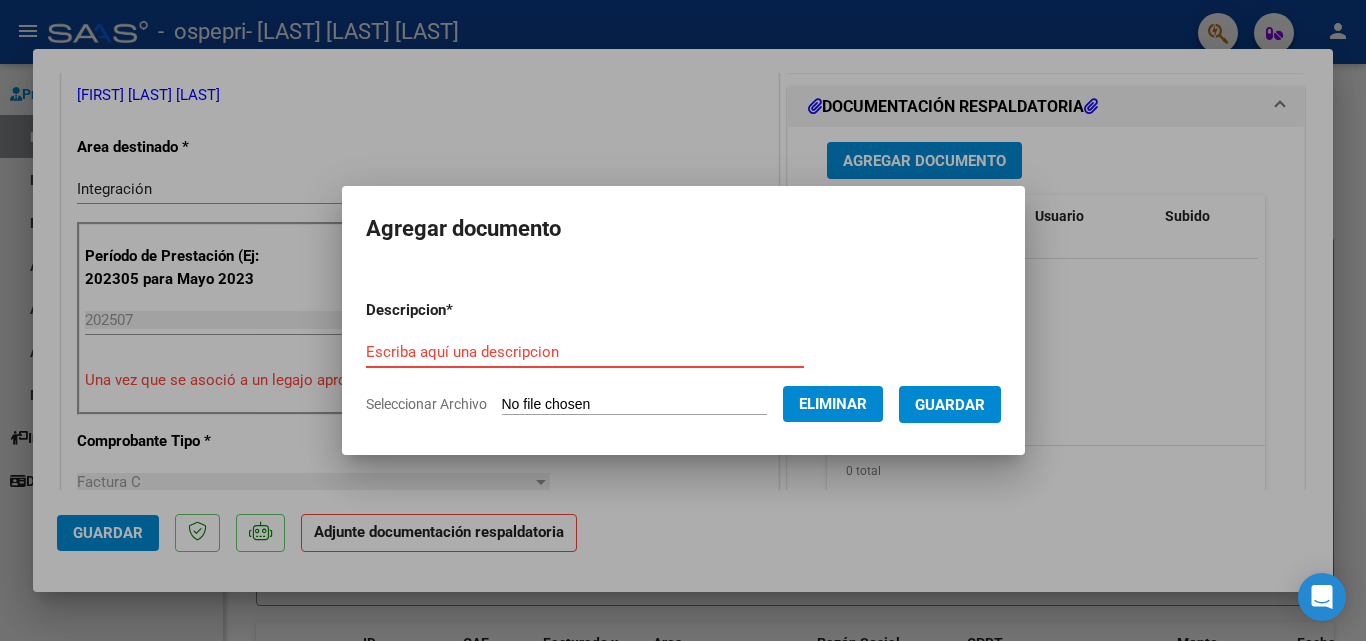 click on "Escriba aquí una descripcion" at bounding box center [585, 352] 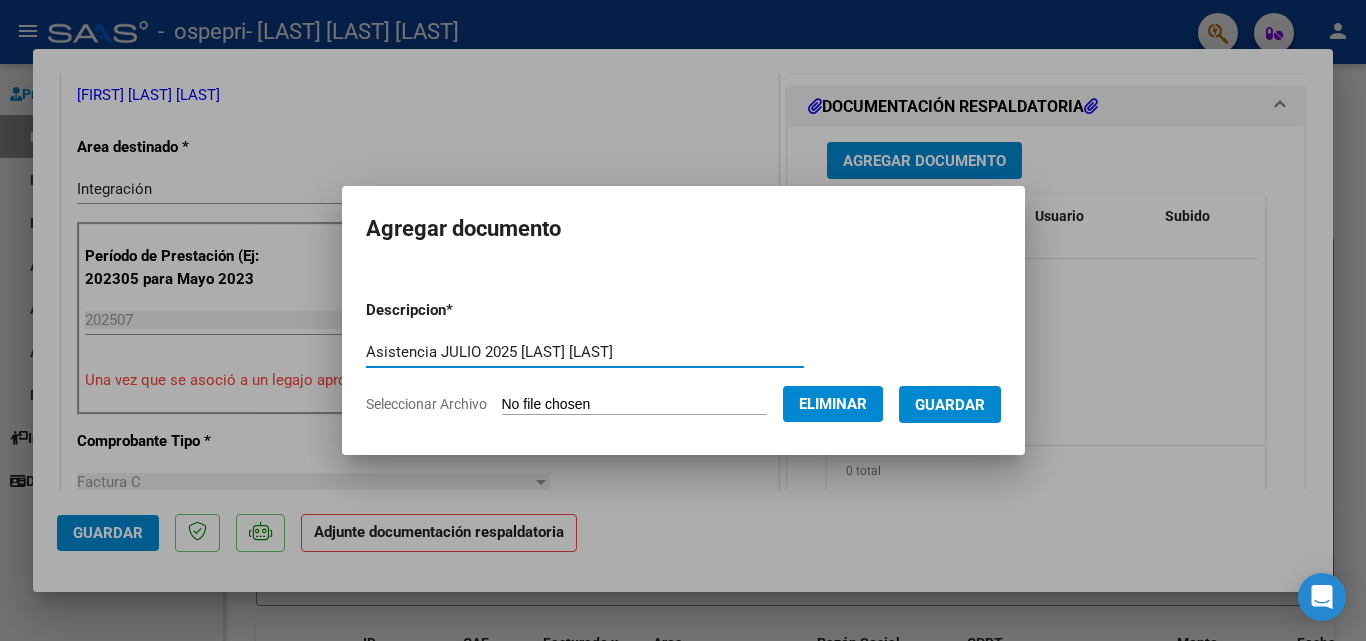 type on "Asistencia JULIO 2025 [LAST] [LAST]" 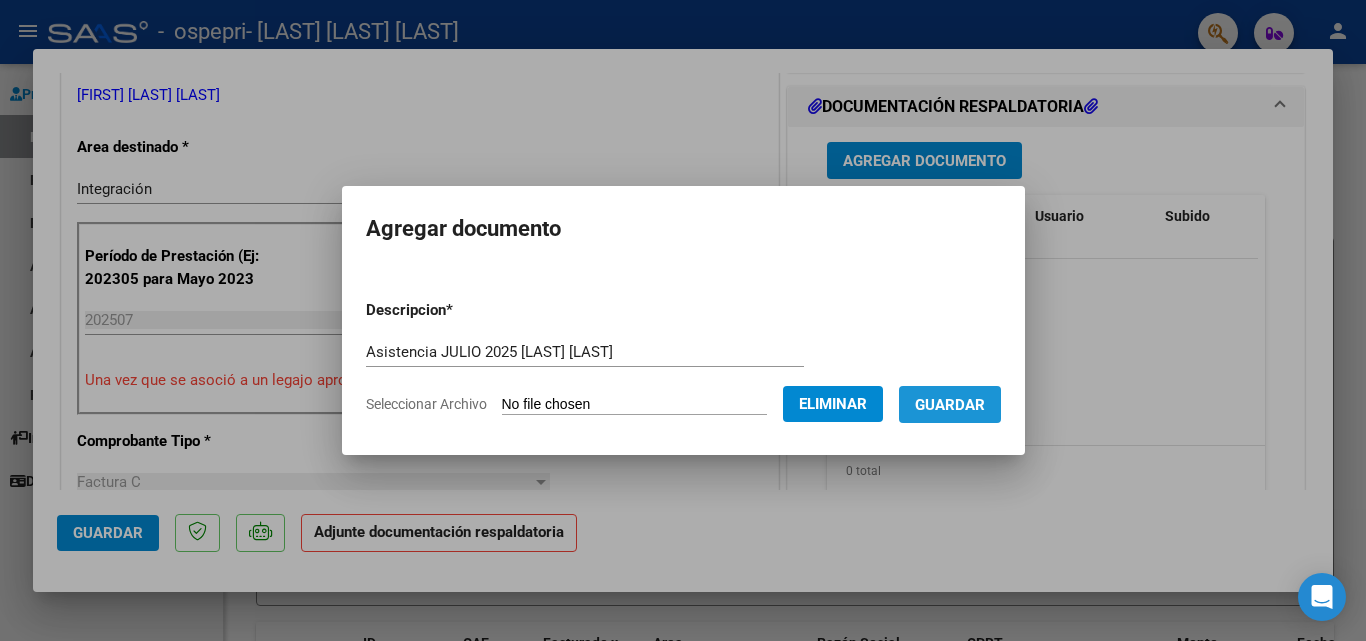 click on "Guardar" at bounding box center [950, 405] 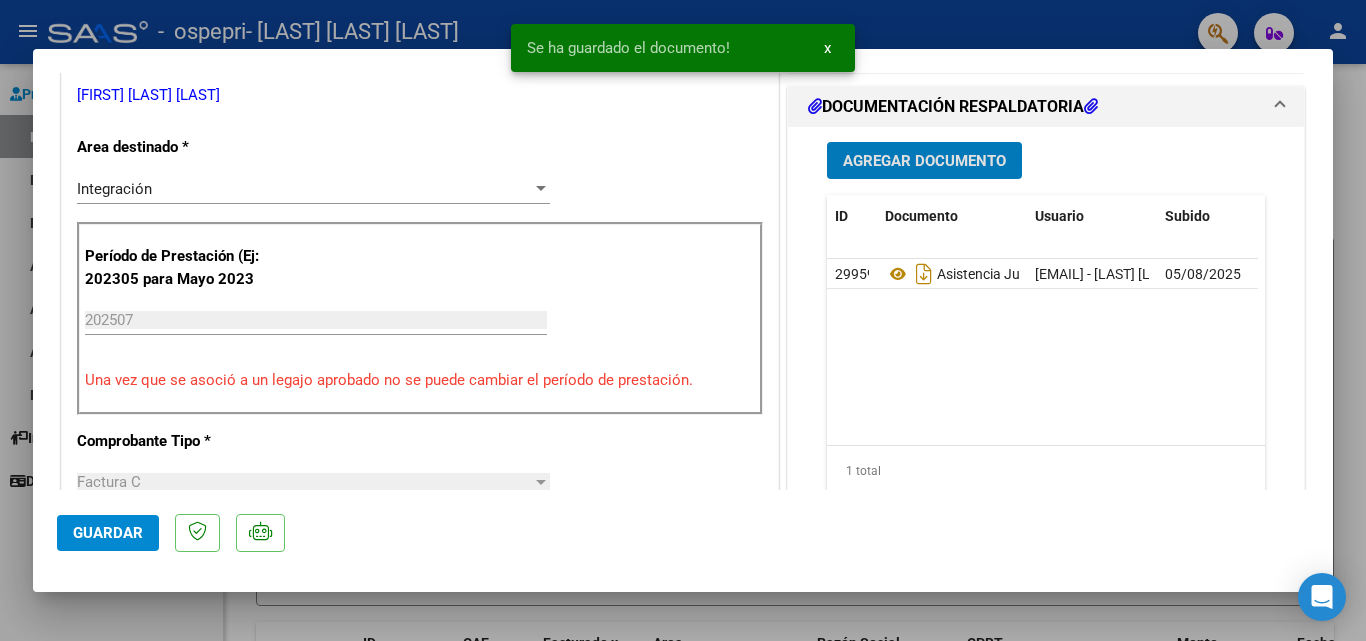 click on "Guardar" 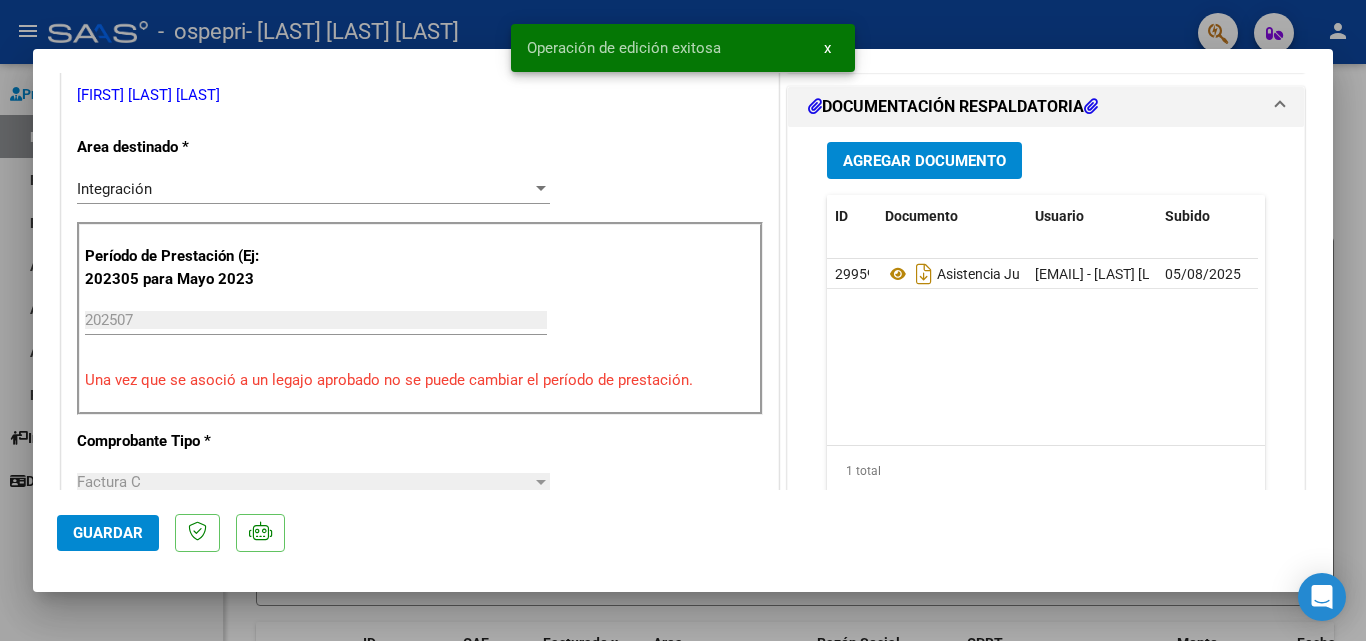 click on "Guardar" 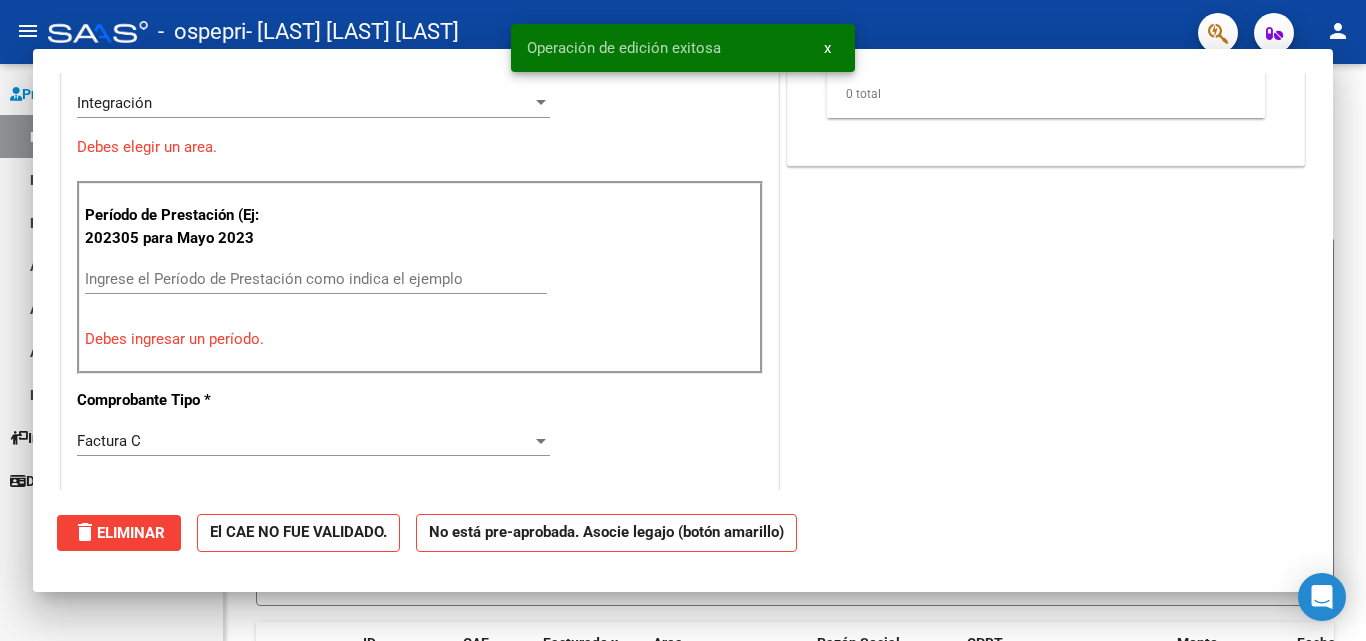 scroll, scrollTop: 0, scrollLeft: 0, axis: both 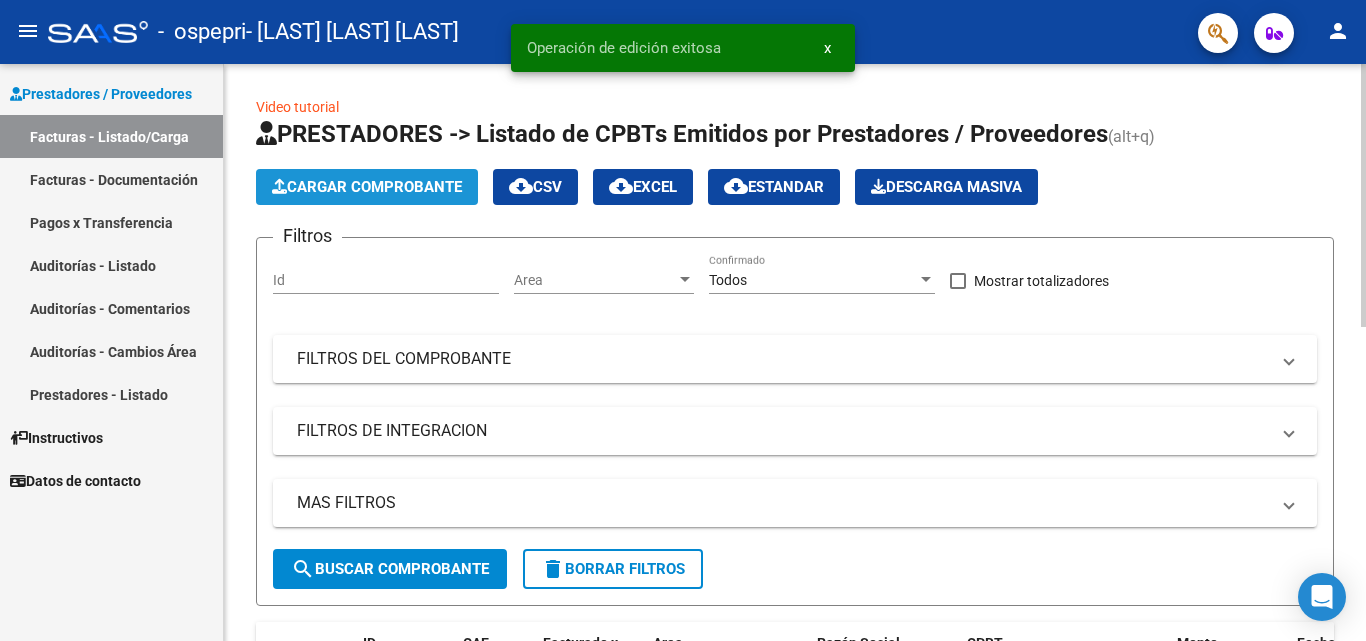 click on "Cargar Comprobante" 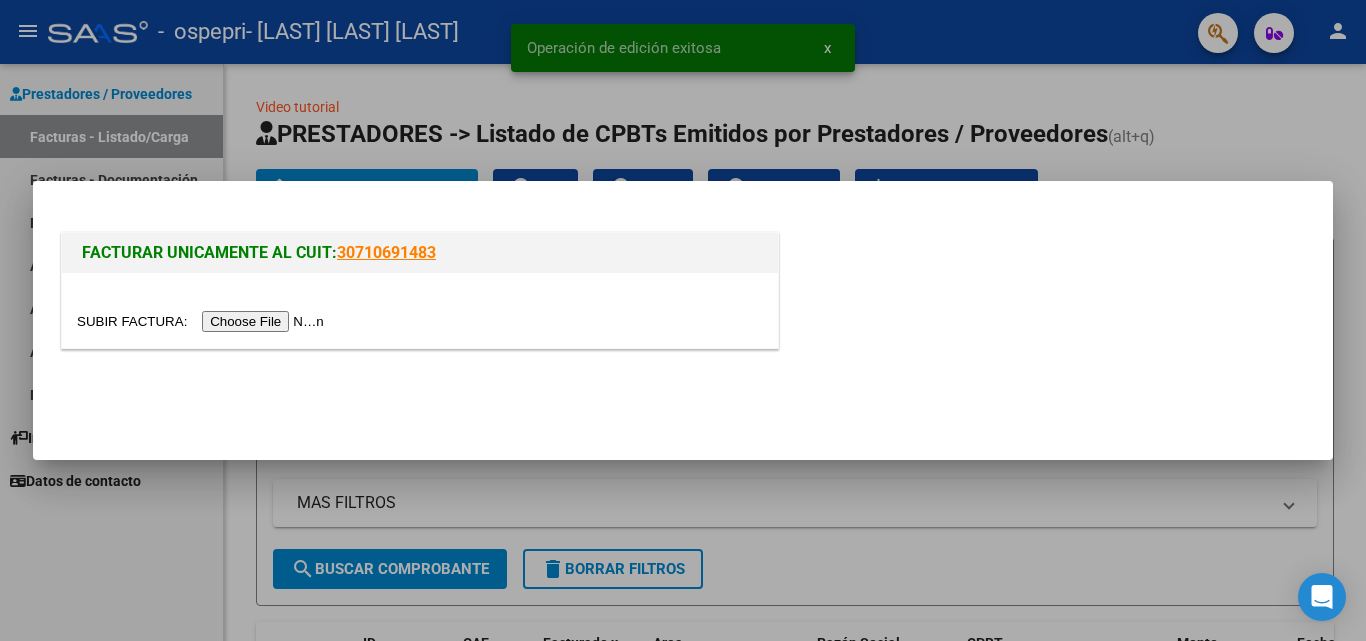 click at bounding box center [203, 321] 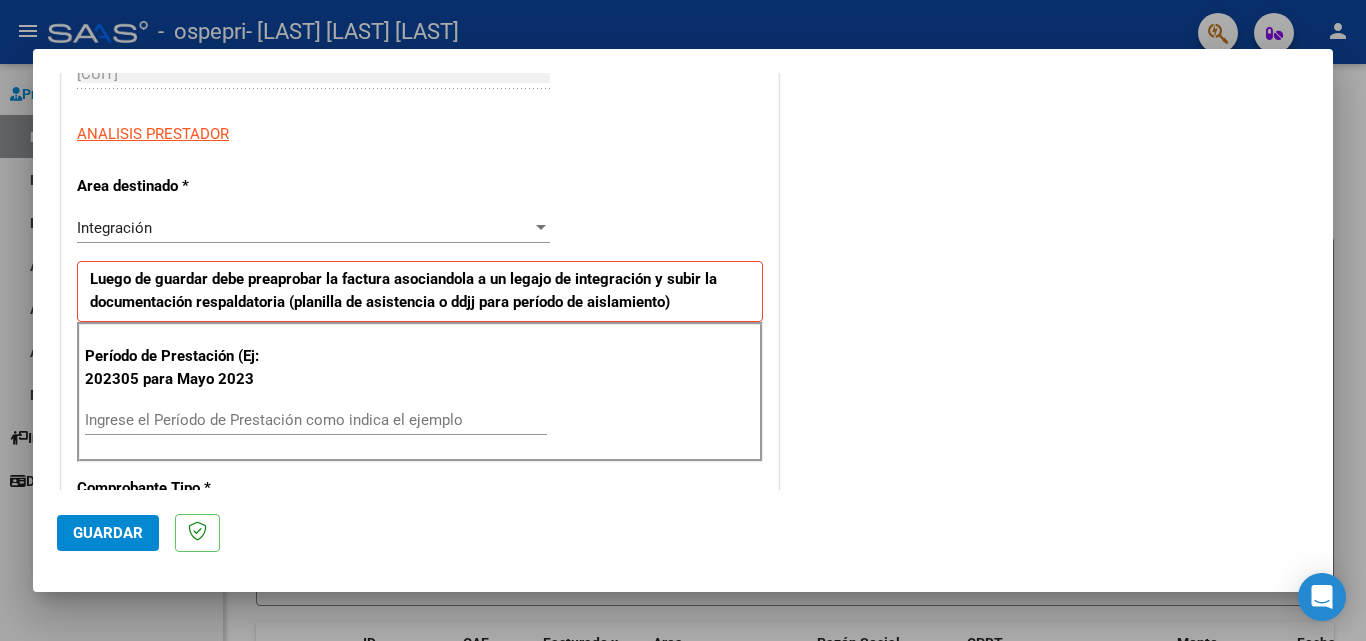 scroll, scrollTop: 400, scrollLeft: 0, axis: vertical 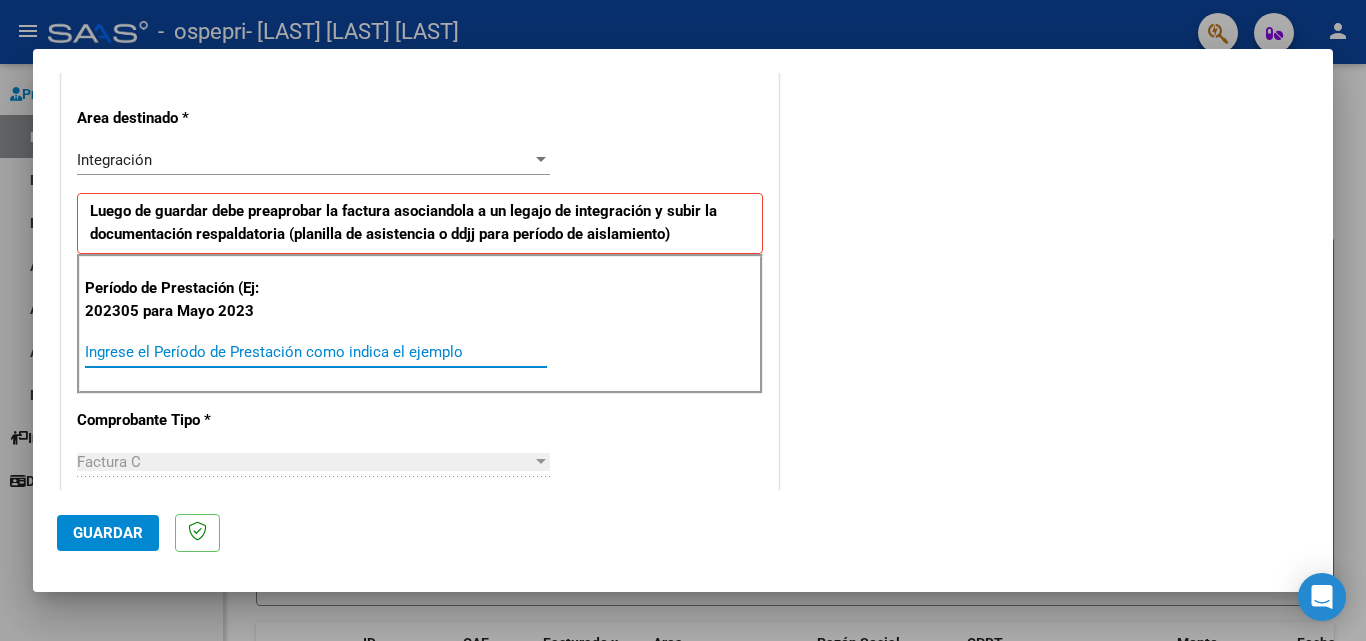 click on "Ingrese el Período de Prestación como indica el ejemplo" at bounding box center [316, 352] 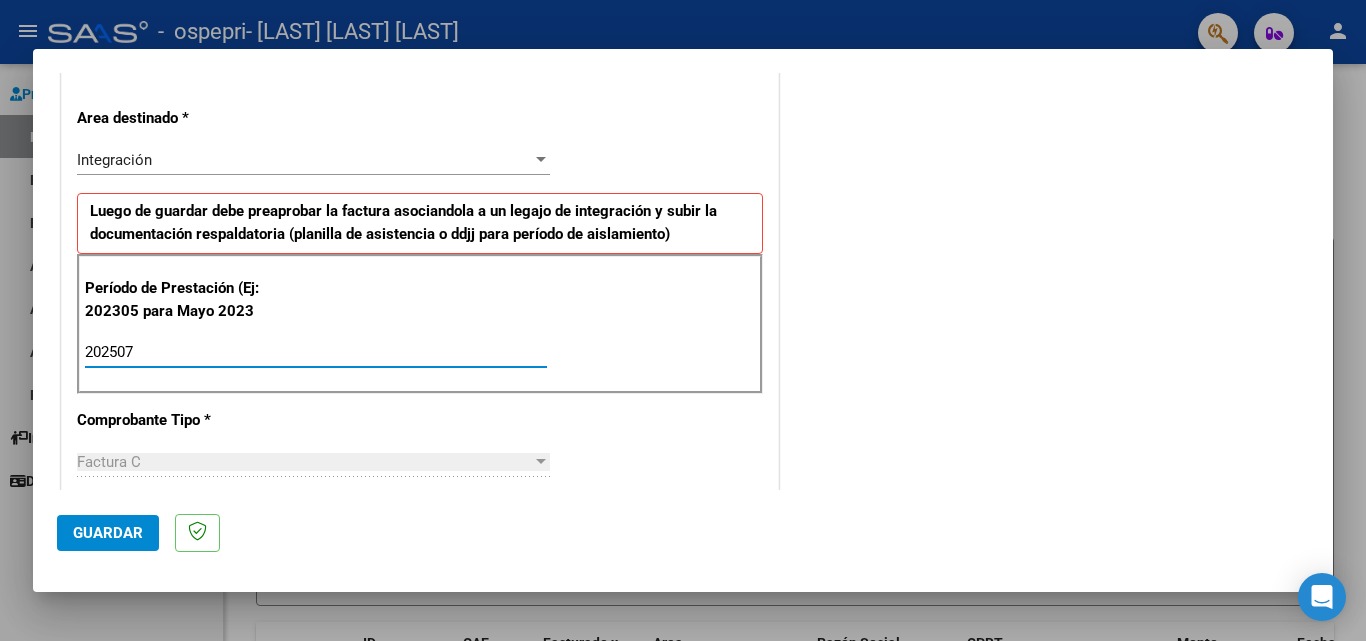 type on "202507" 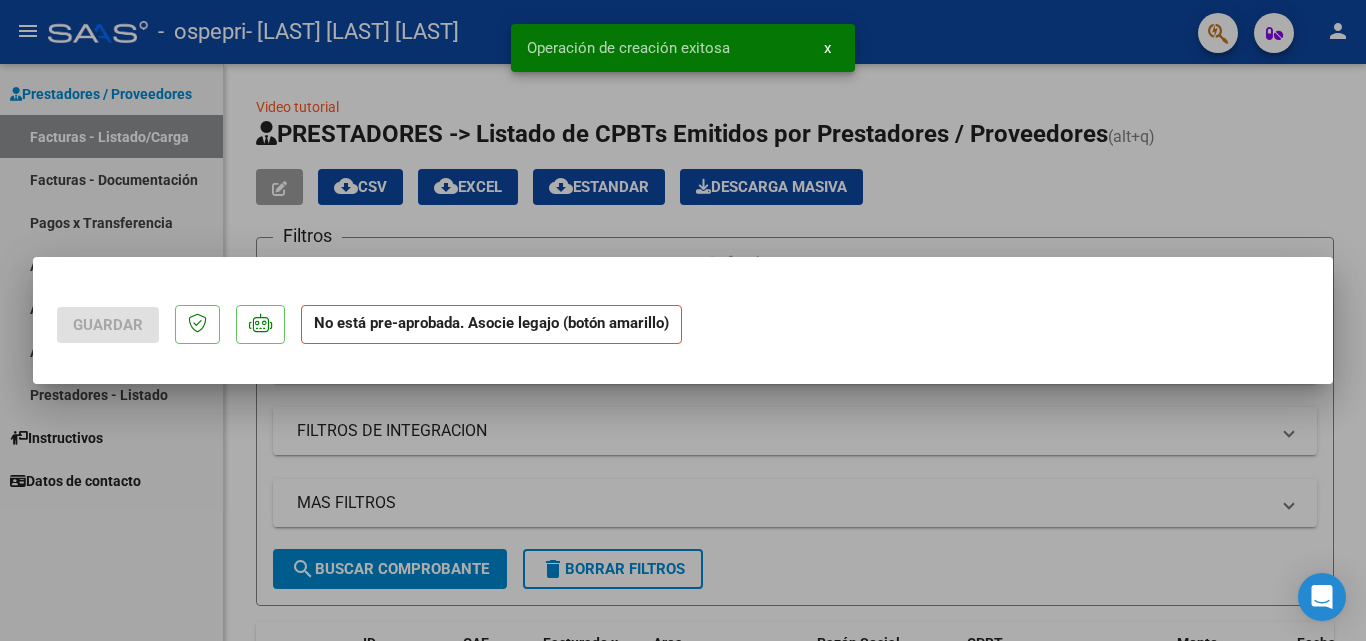 scroll, scrollTop: 0, scrollLeft: 0, axis: both 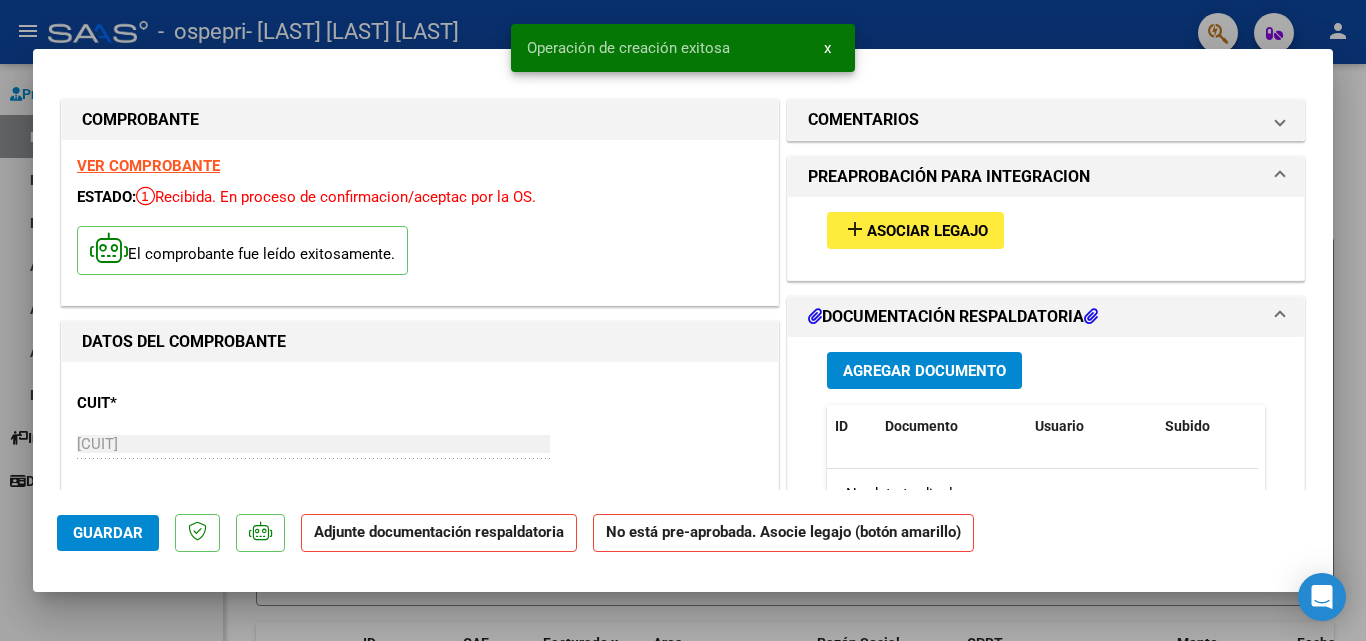 click on "Asociar Legajo" at bounding box center [927, 231] 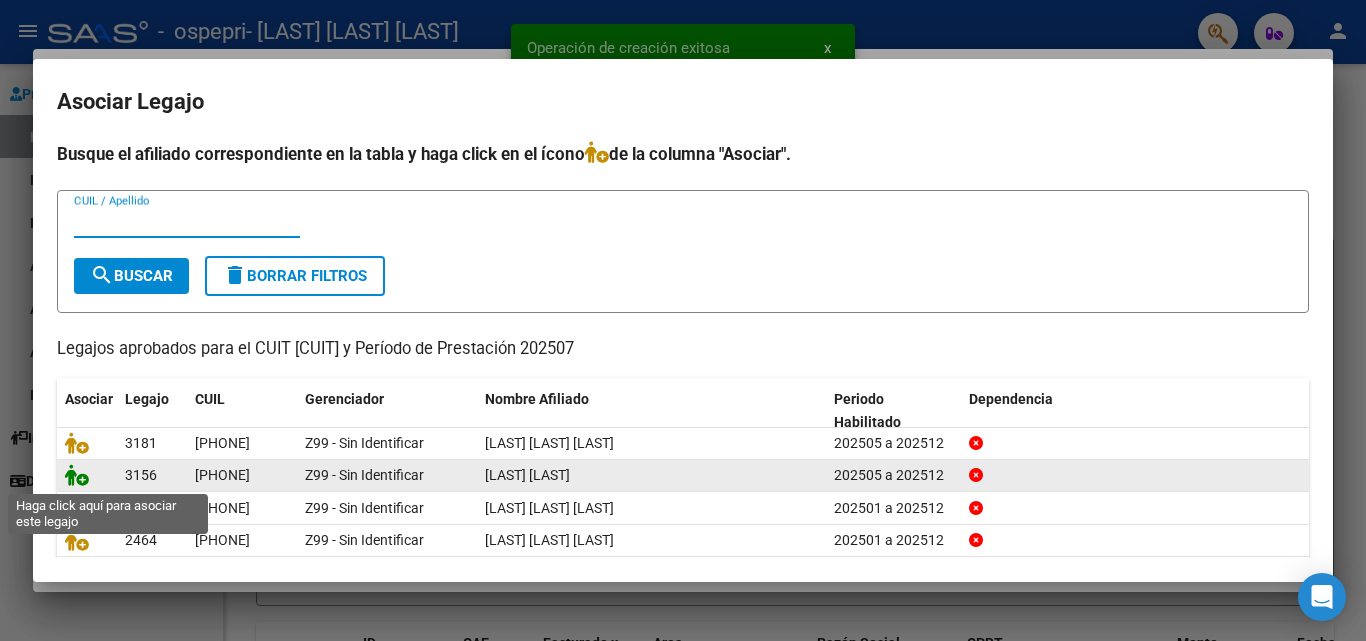 click 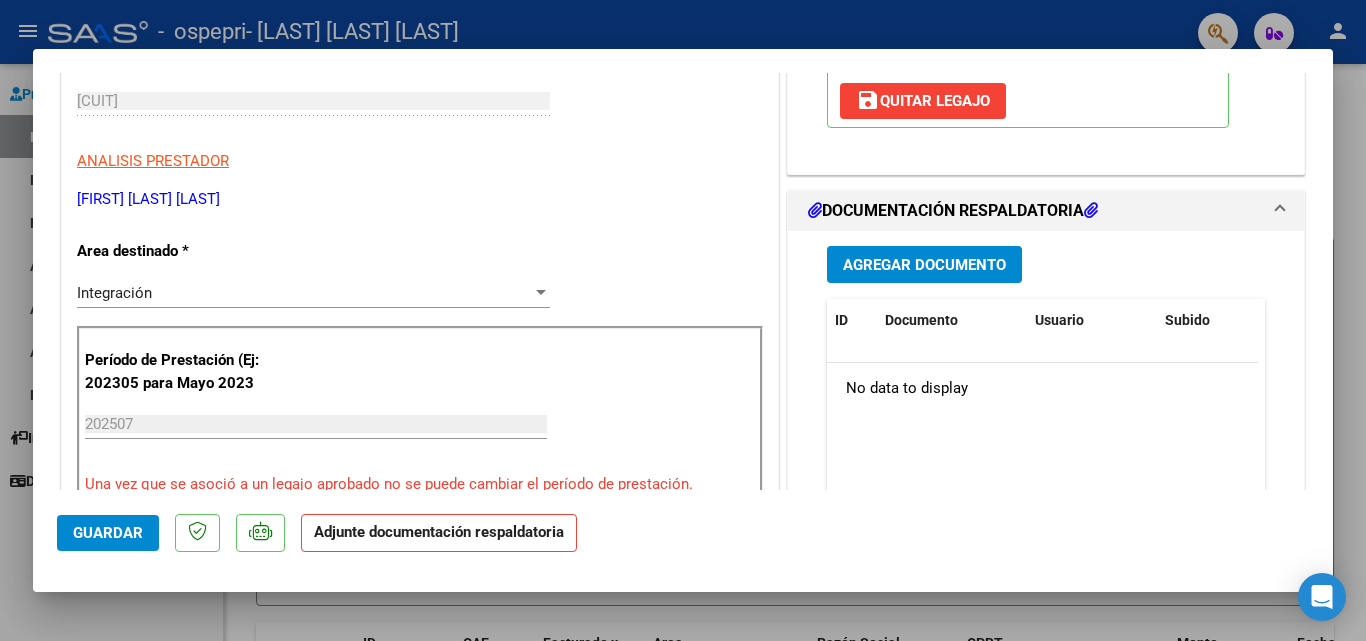 scroll, scrollTop: 348, scrollLeft: 0, axis: vertical 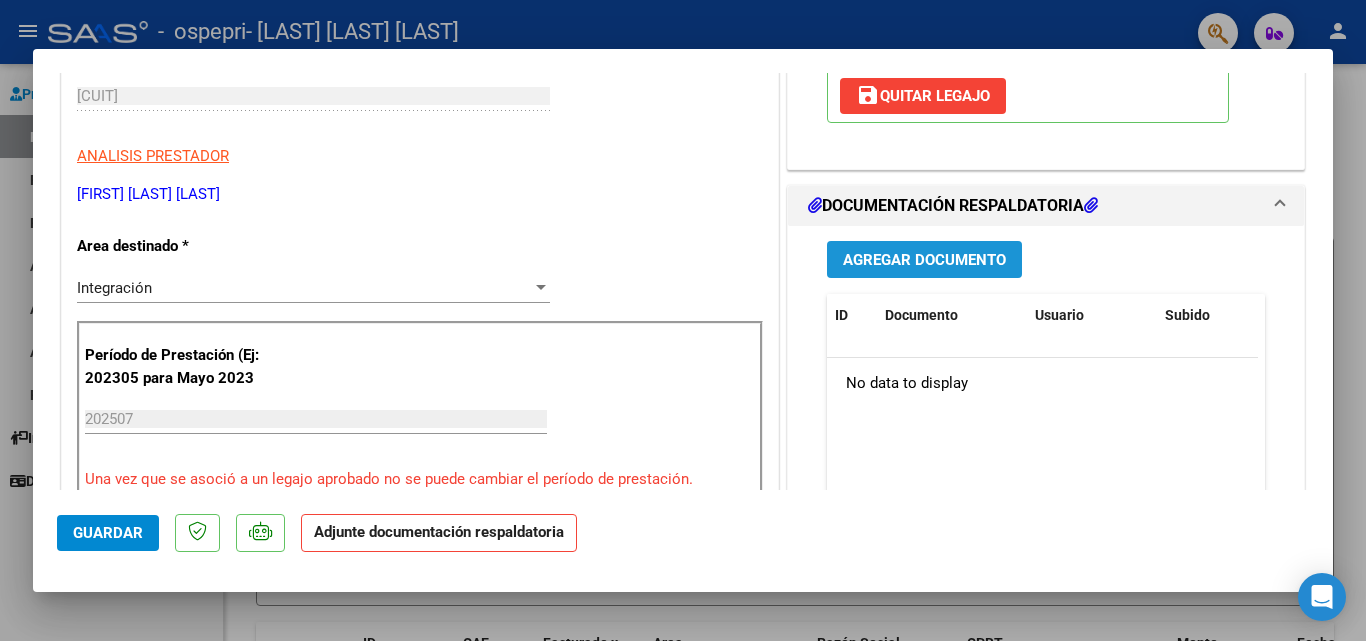 click on "Agregar Documento" at bounding box center (924, 259) 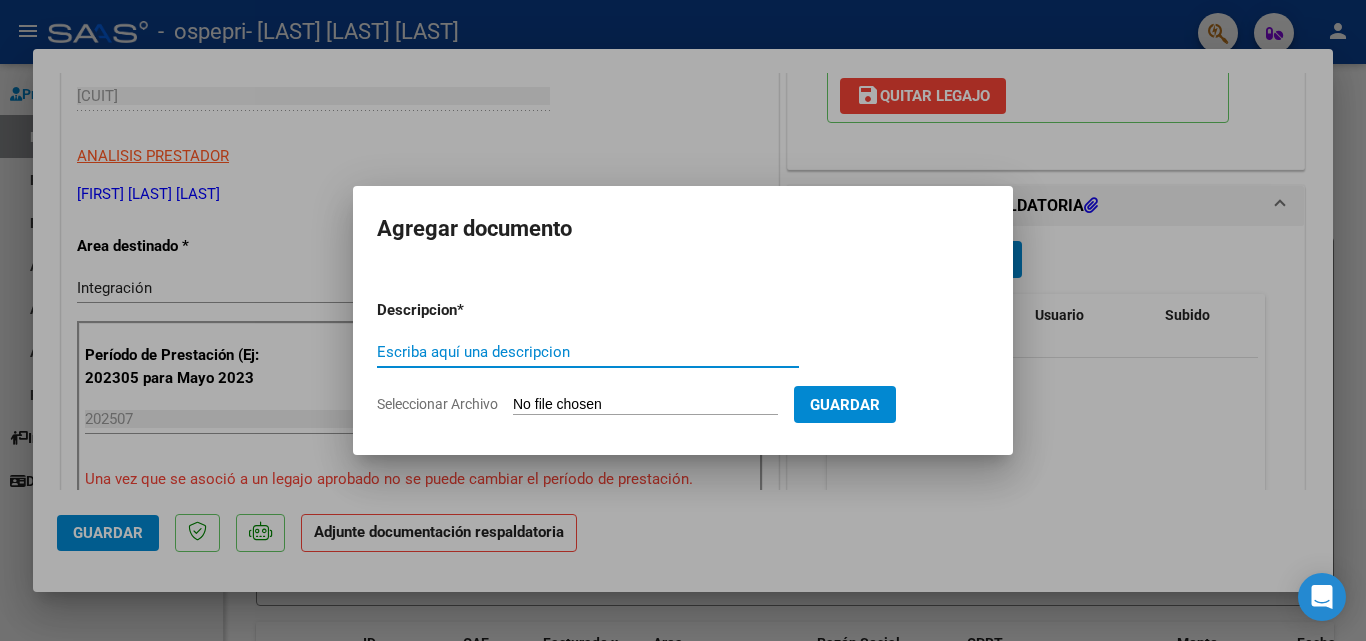 click on "Escriba aquí una descripcion" at bounding box center [588, 352] 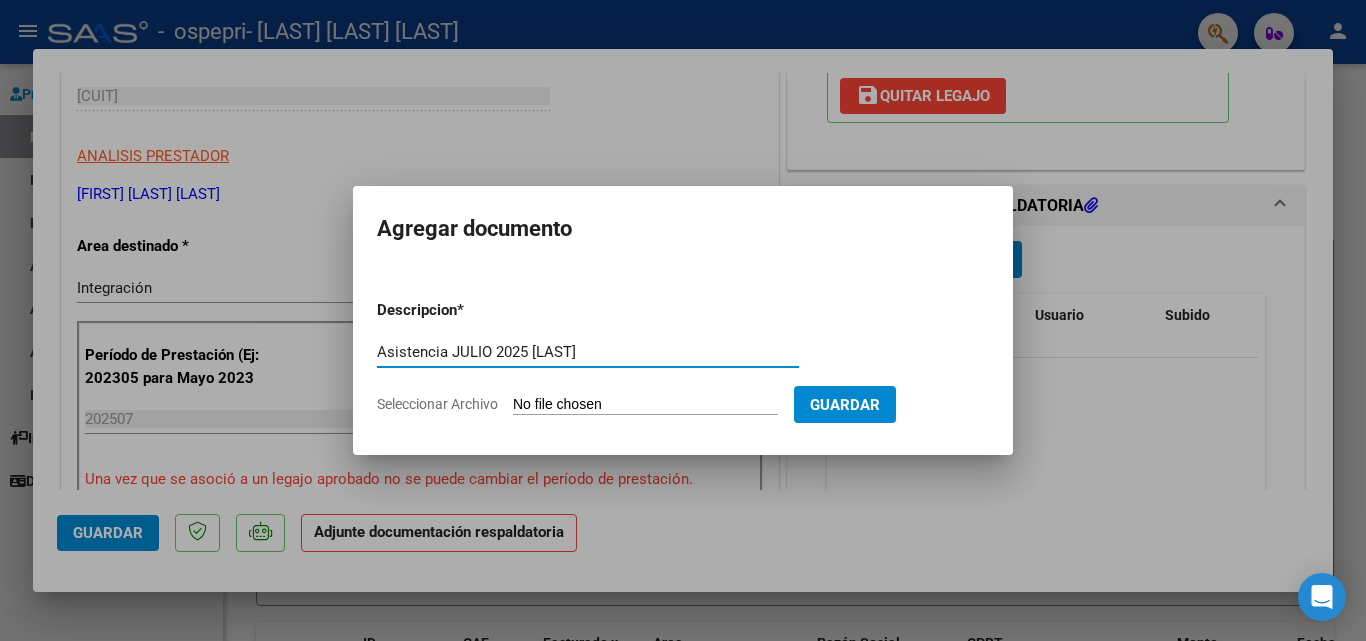 type on "Asistencia JULIO 2025 [LAST]" 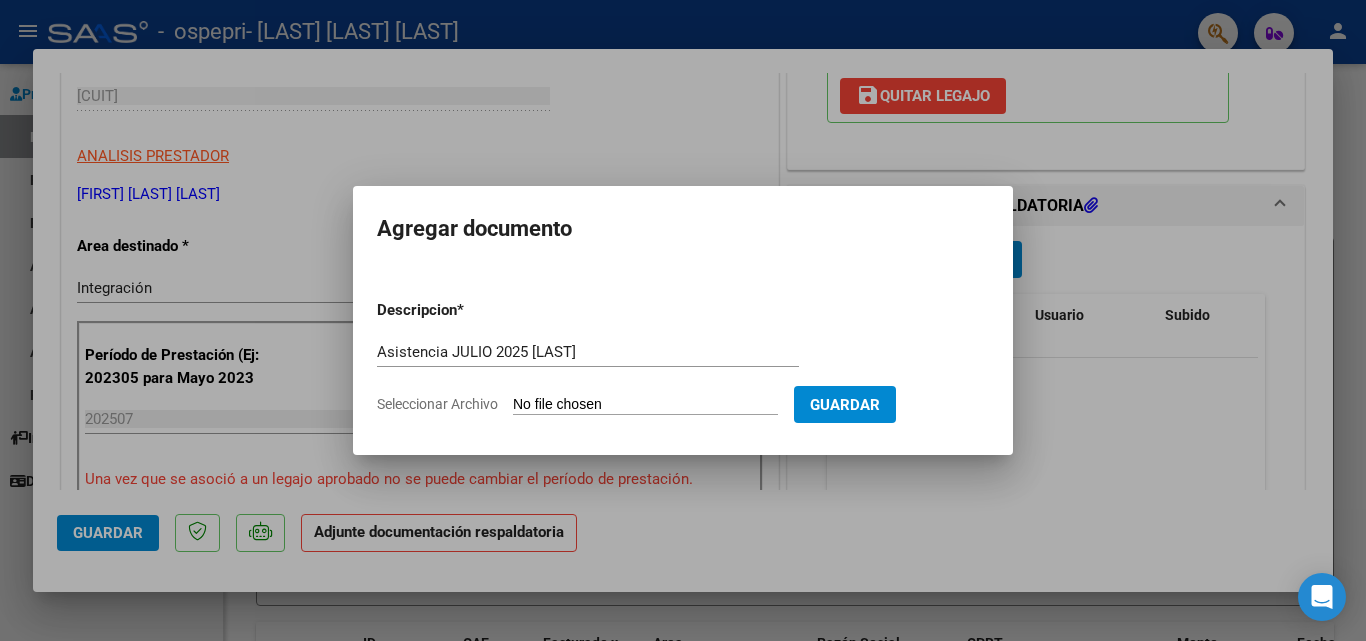 click on "Seleccionar Archivo" at bounding box center [645, 405] 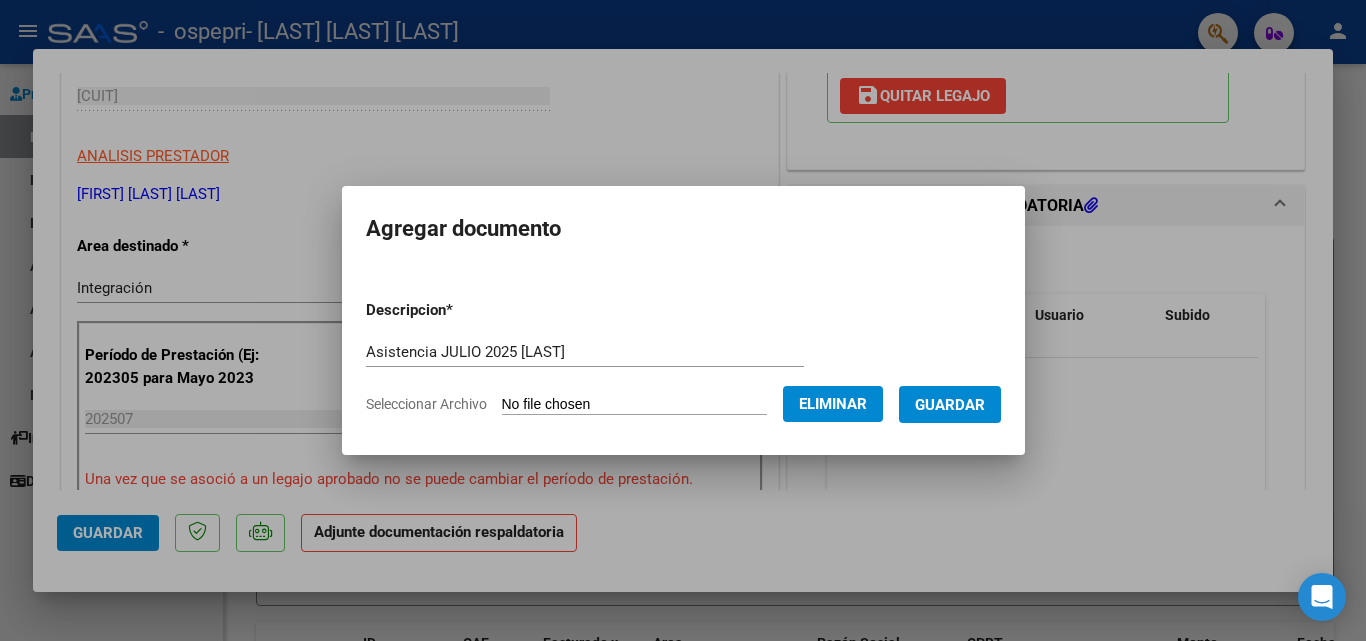 click on "Guardar" at bounding box center (950, 405) 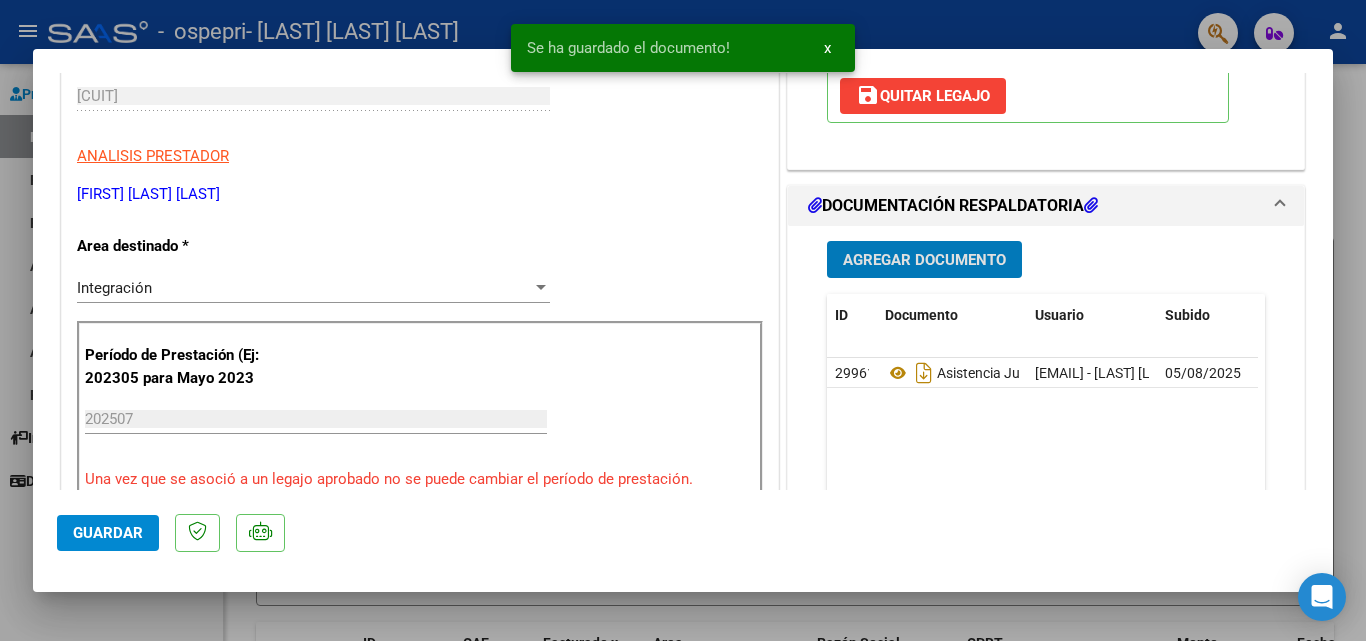 click on "Guardar" 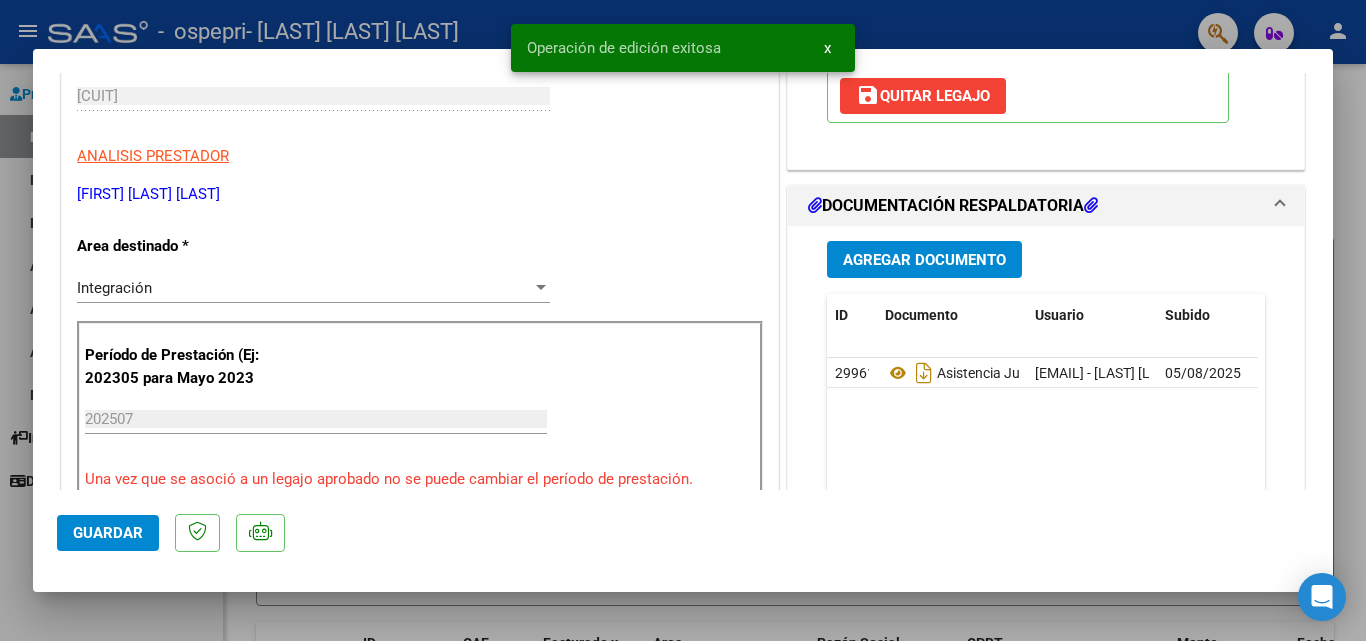 click at bounding box center [683, 320] 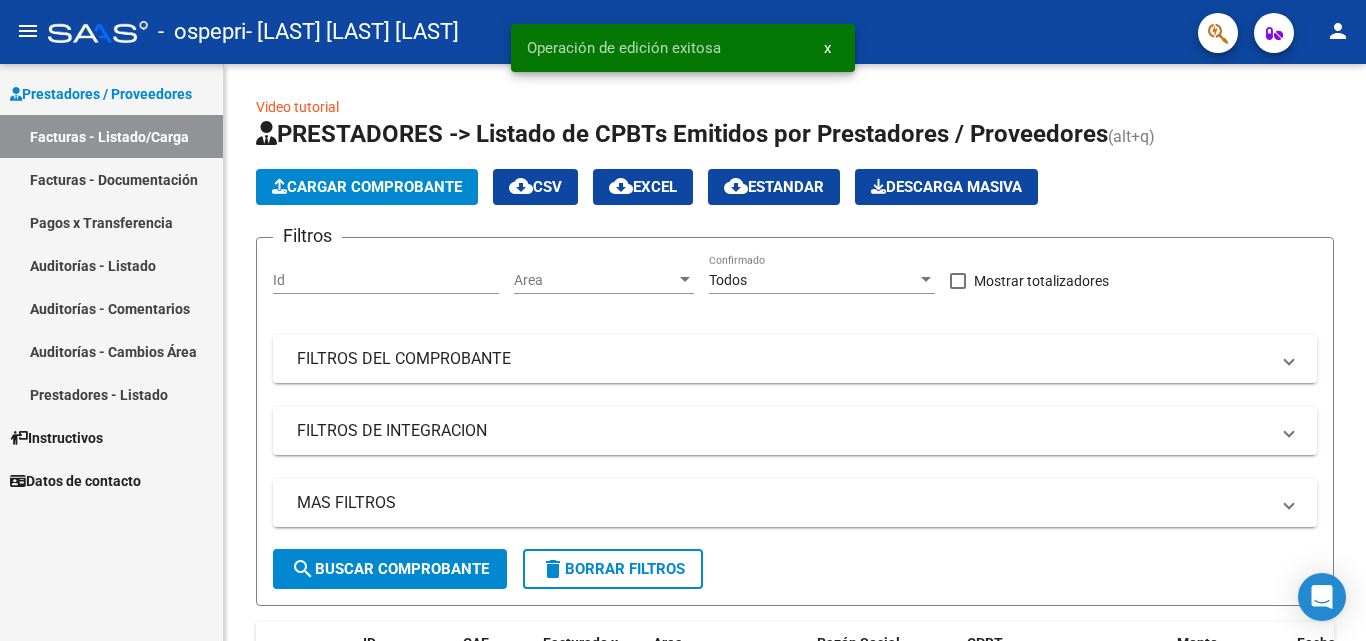 click on "Facturas - Documentación" at bounding box center [111, 179] 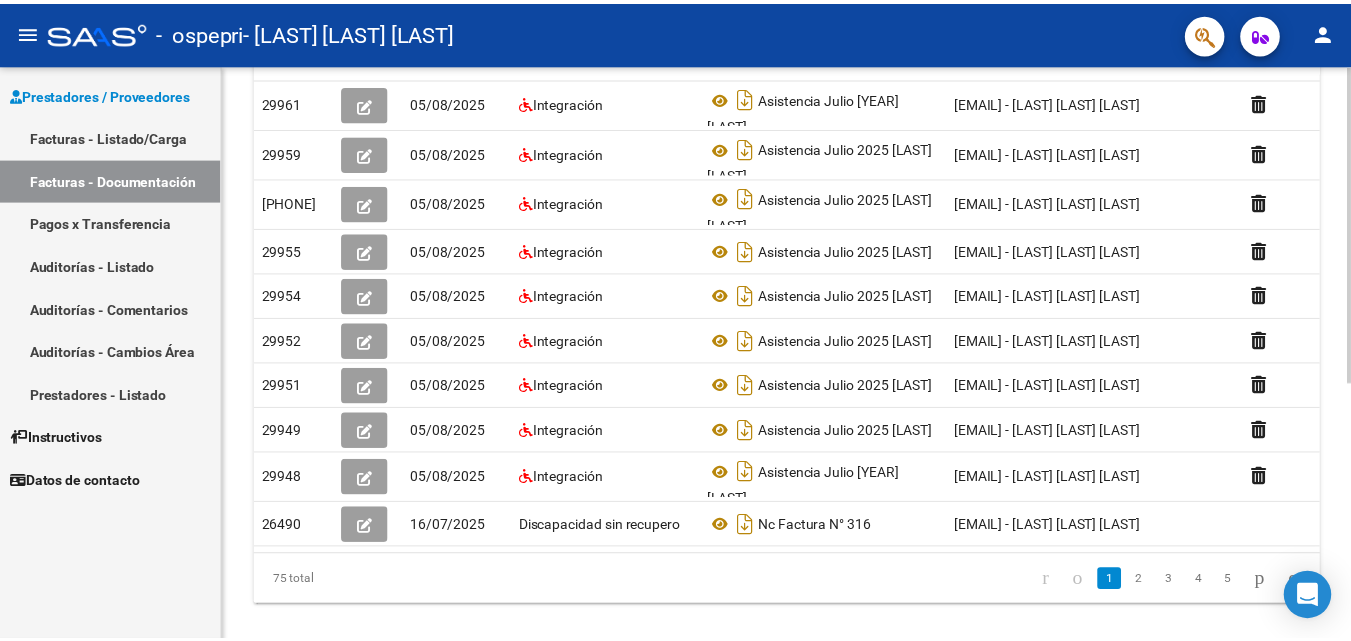 scroll, scrollTop: 90, scrollLeft: 0, axis: vertical 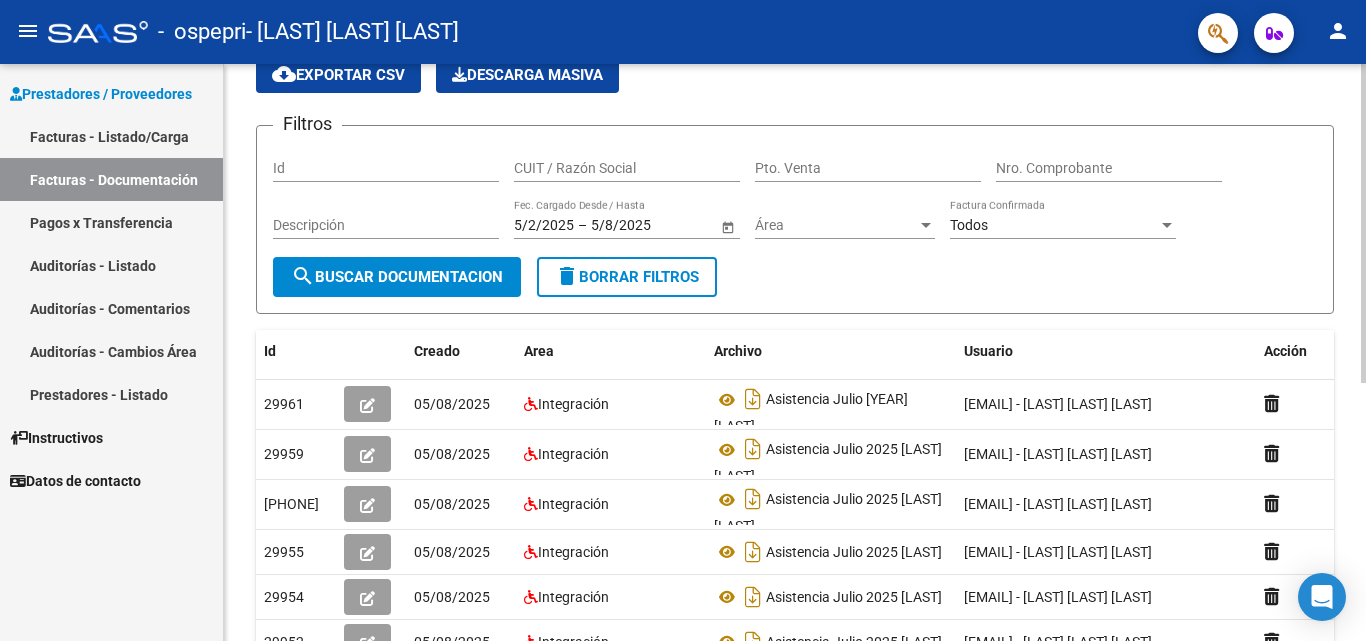 click 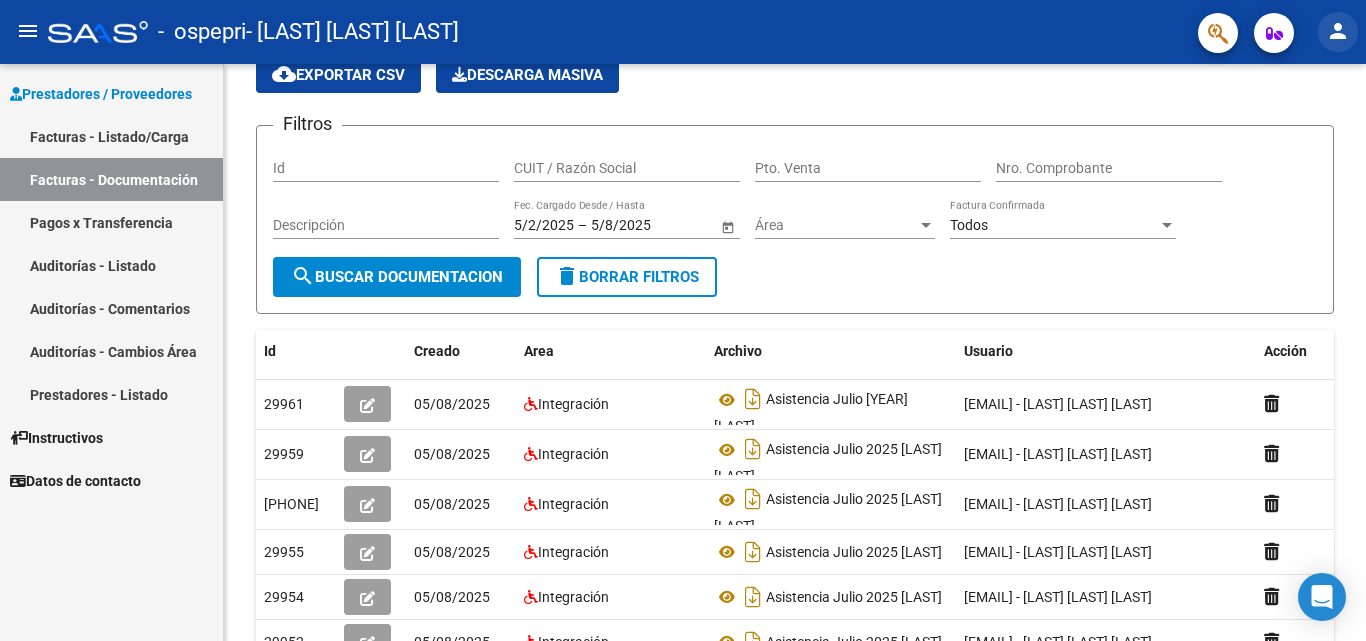 click on "person" 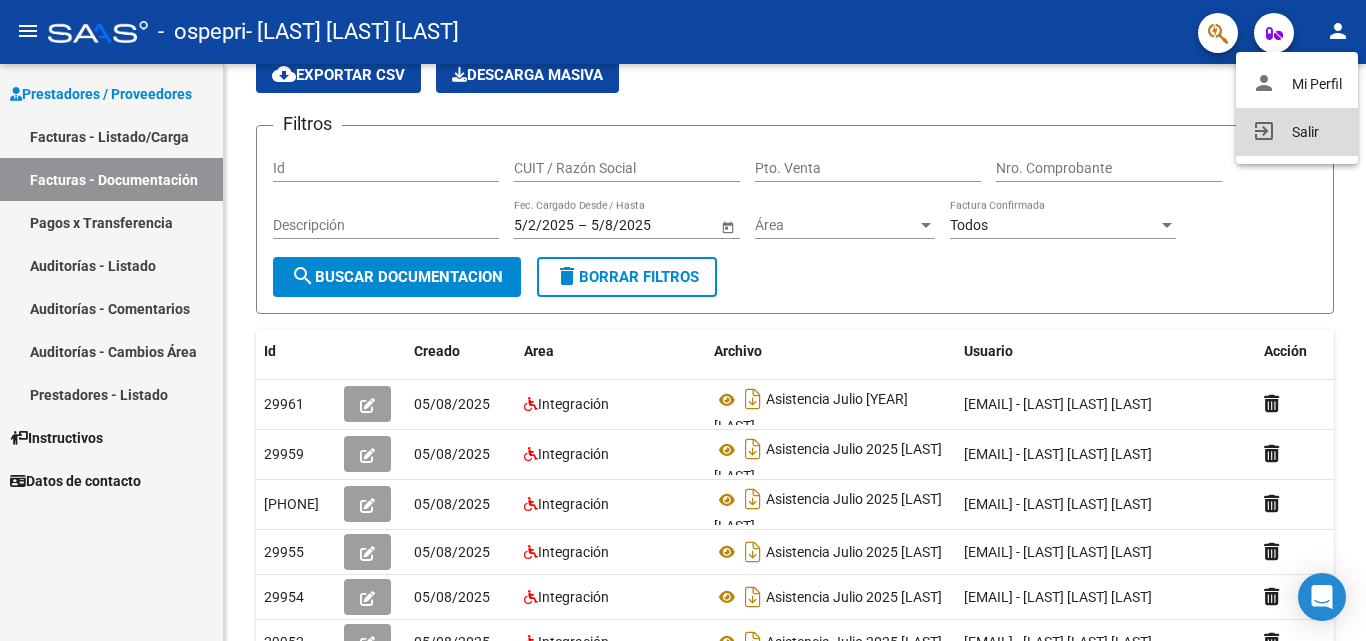 click on "exit_to_app  Salir" at bounding box center (1297, 132) 